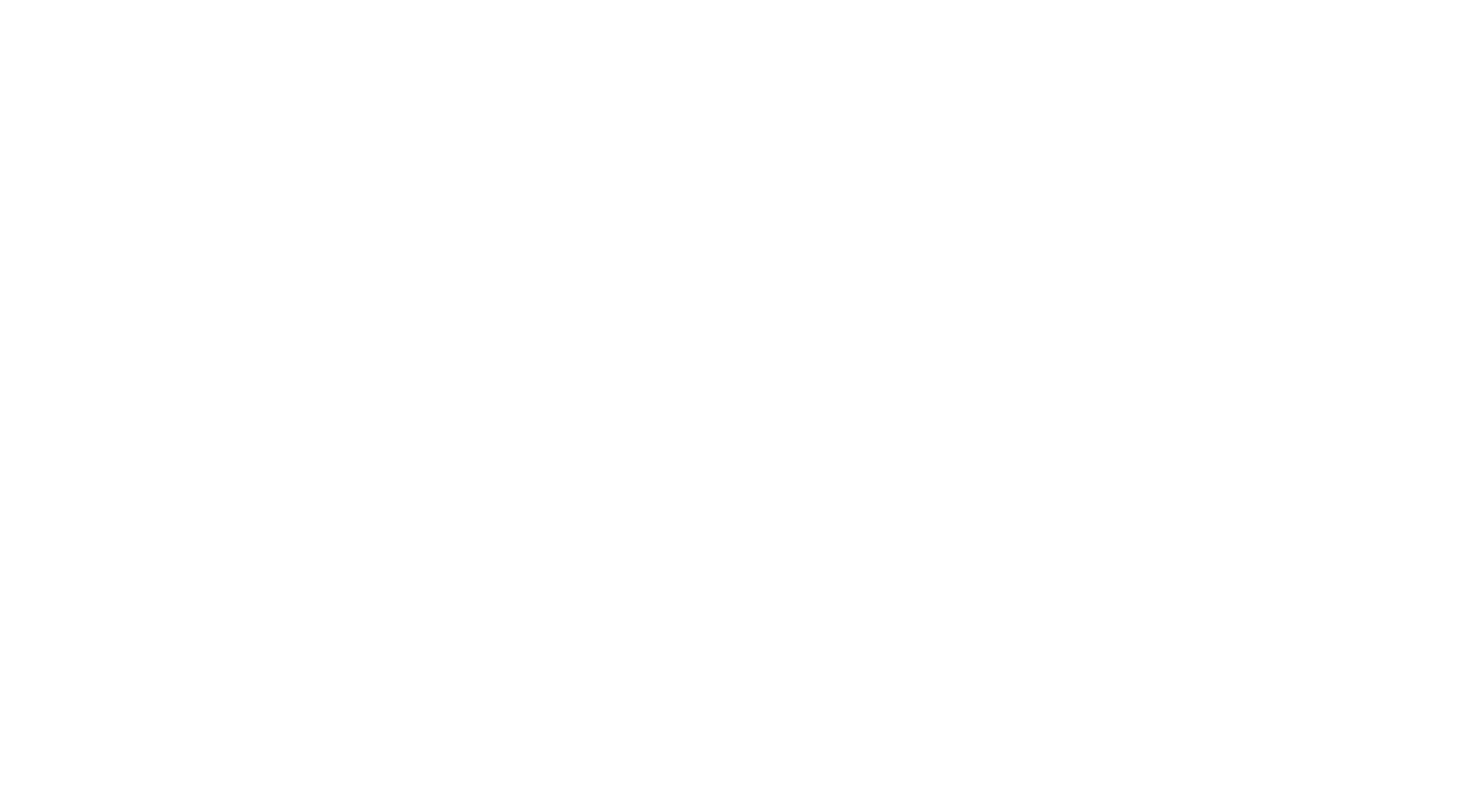scroll, scrollTop: 0, scrollLeft: 0, axis: both 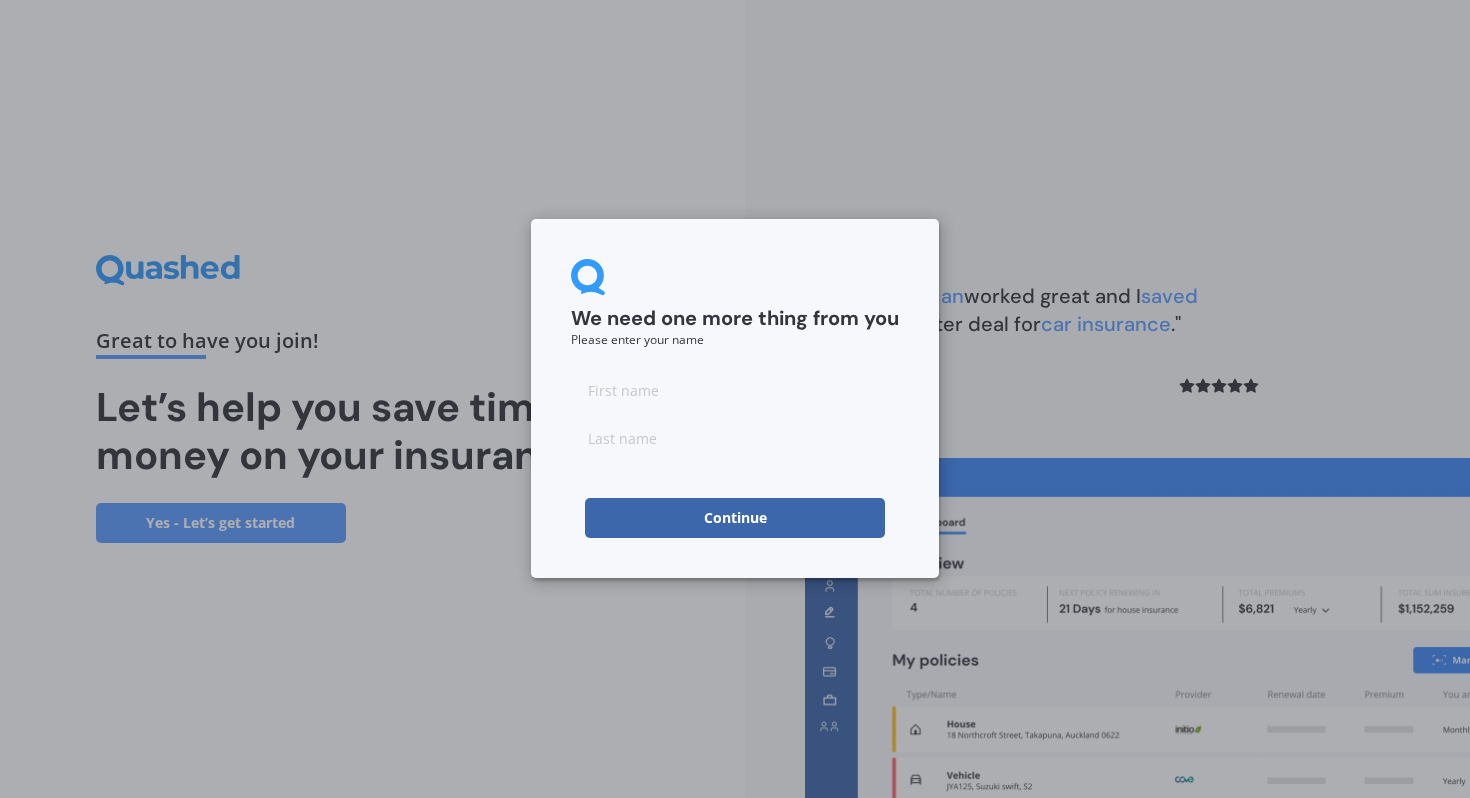 click at bounding box center [735, 390] 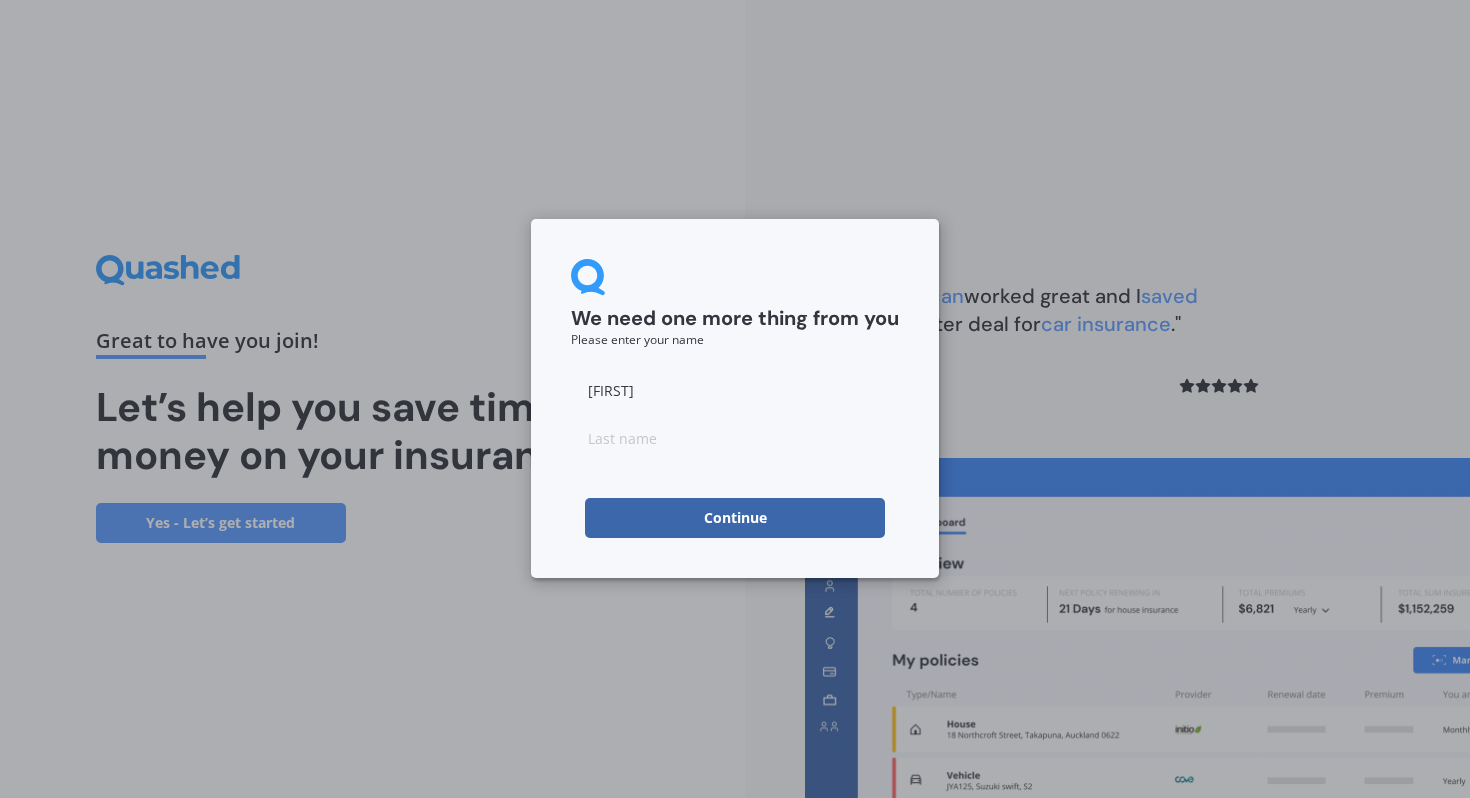 type on "[FIRST]" 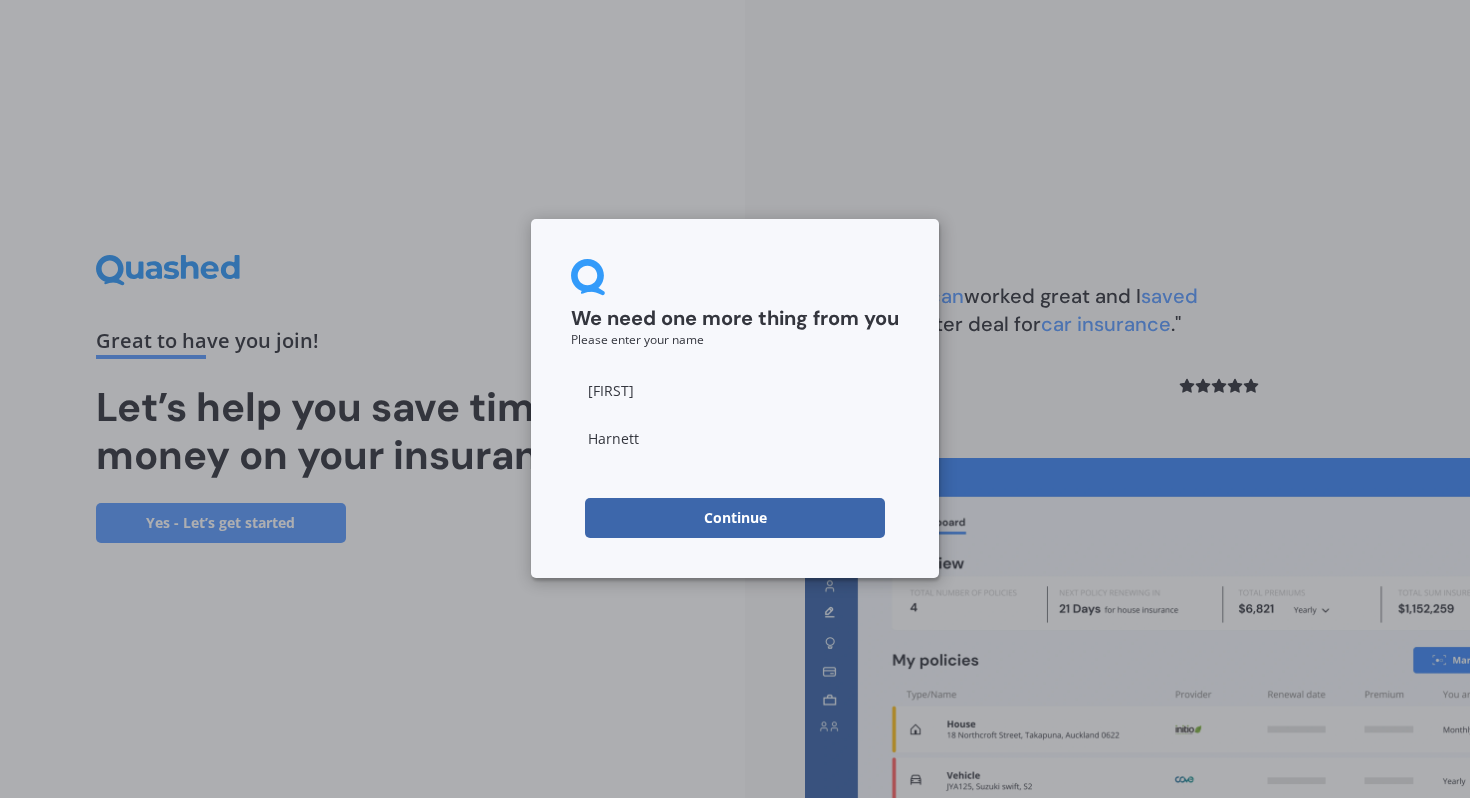 type on "Harnett" 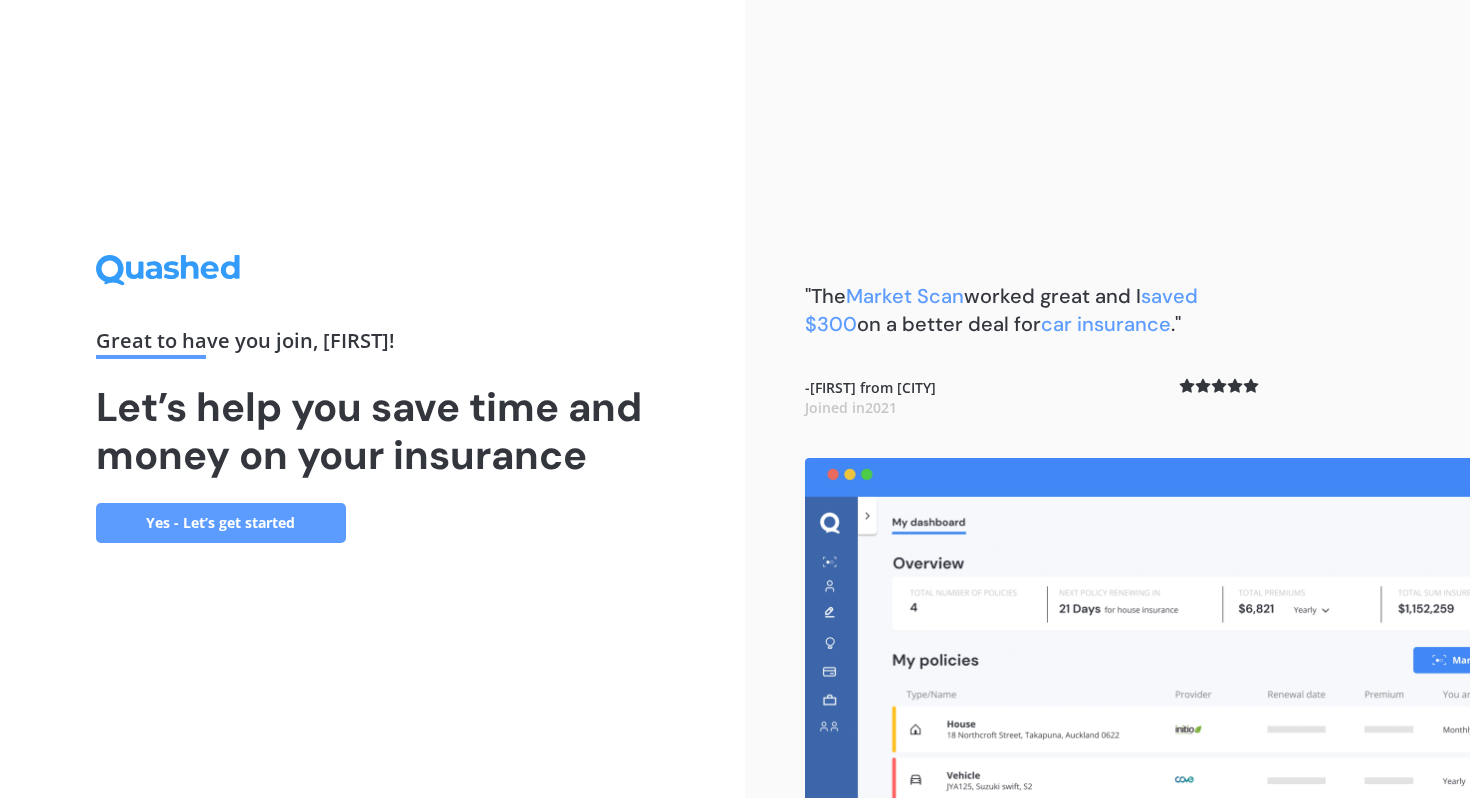 click on "Yes - Let’s get started" at bounding box center (221, 523) 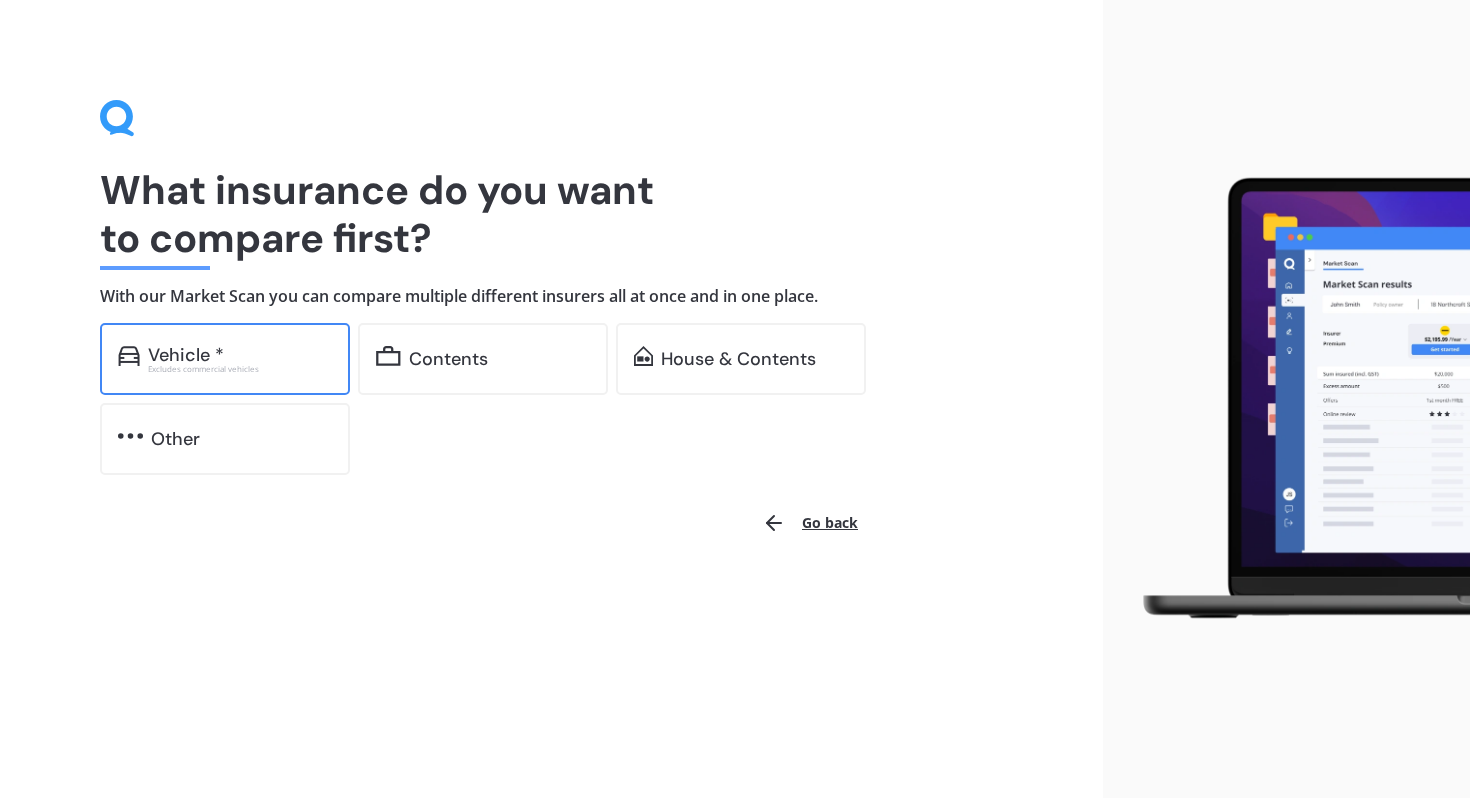 click on "Vehicle *" at bounding box center (240, 355) 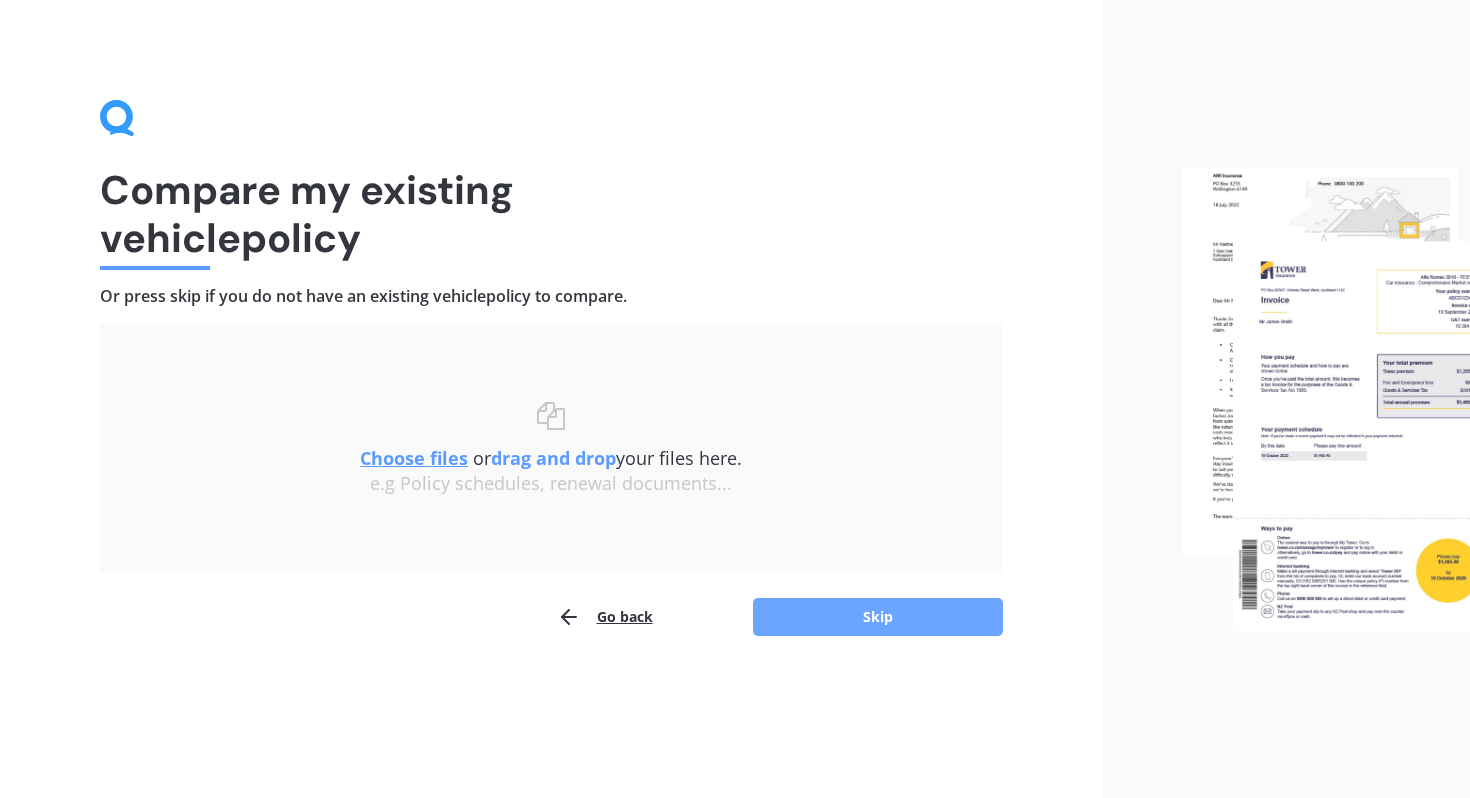 click on "Skip" at bounding box center [878, 617] 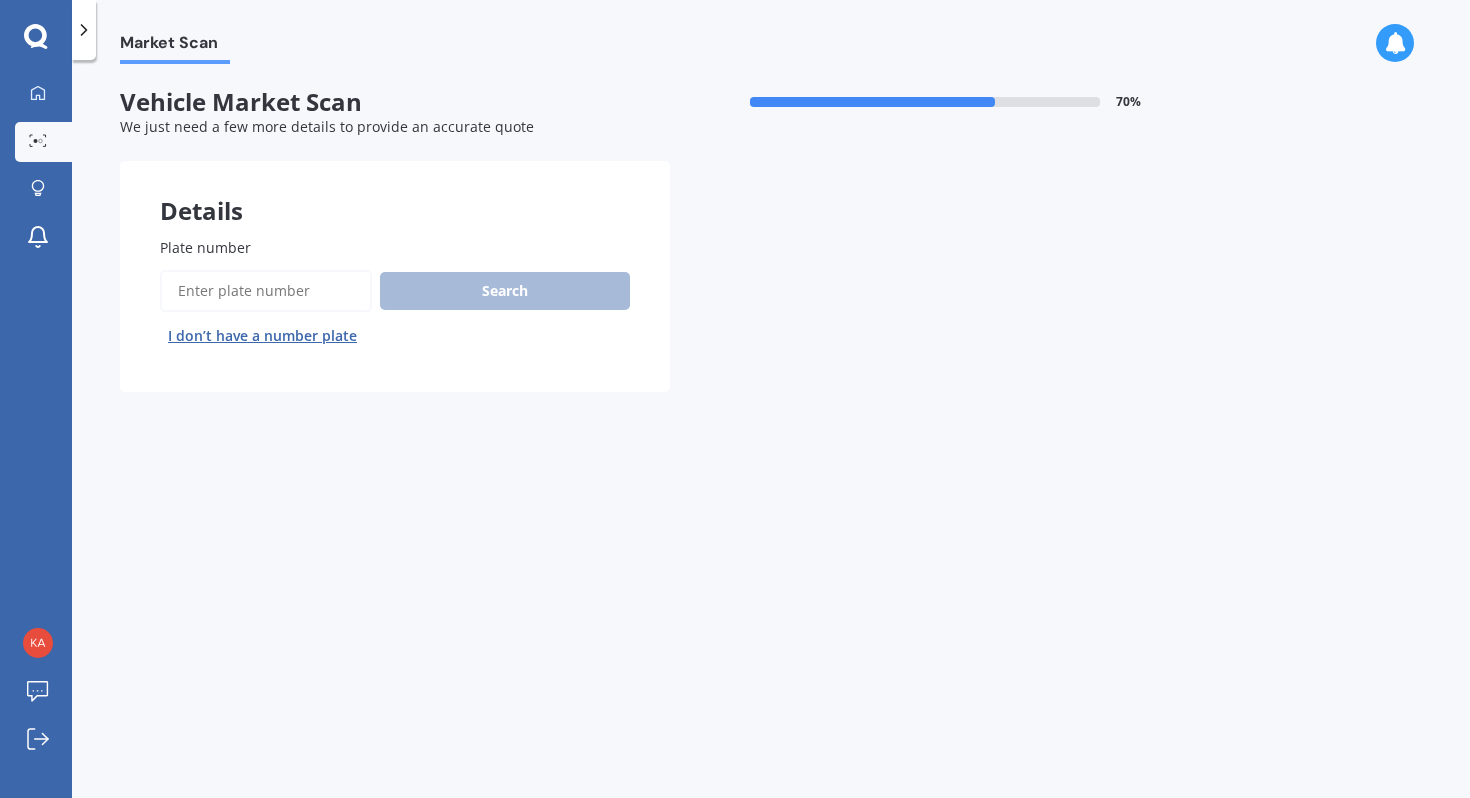 click on "Plate number" at bounding box center [266, 291] 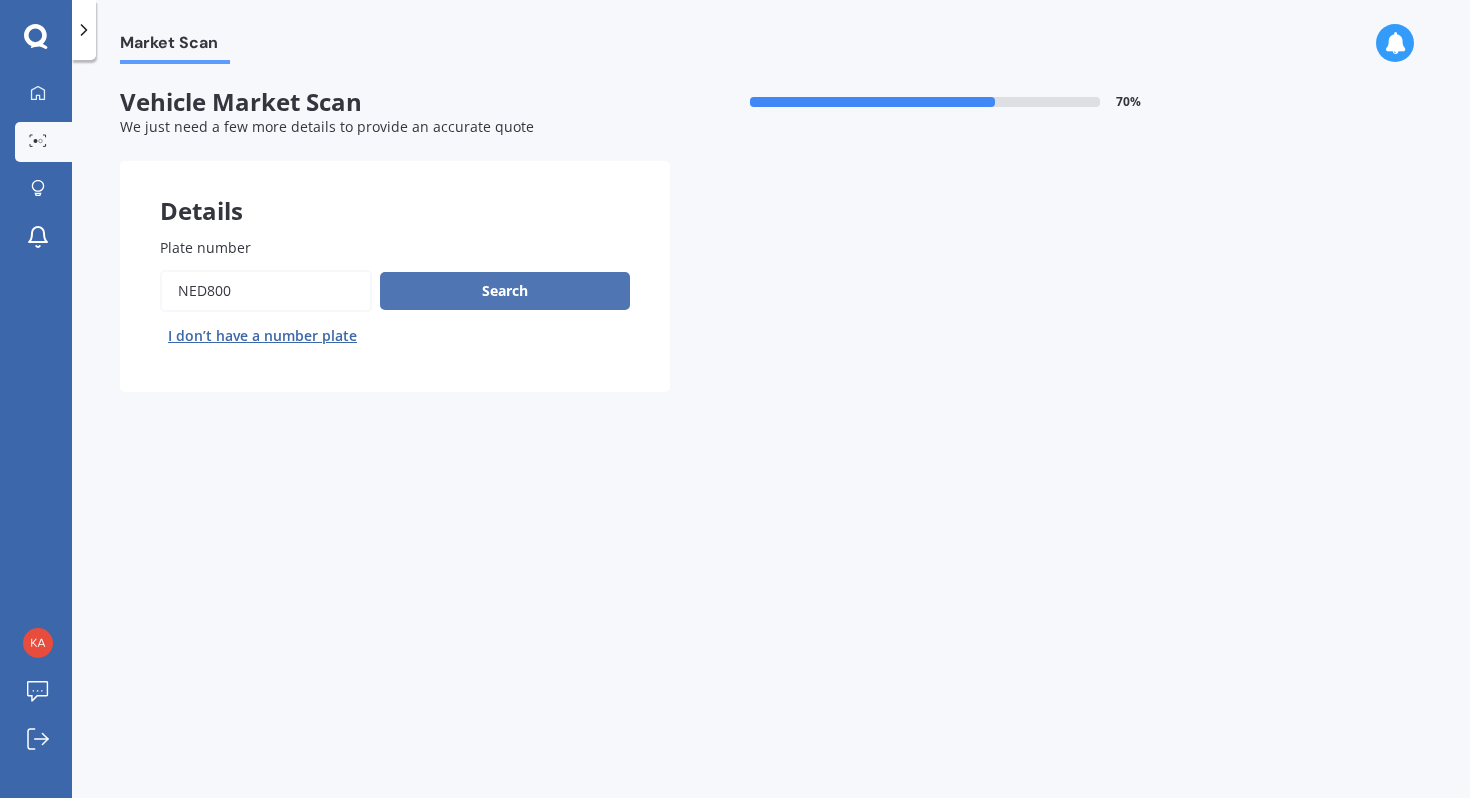 type on "NED800" 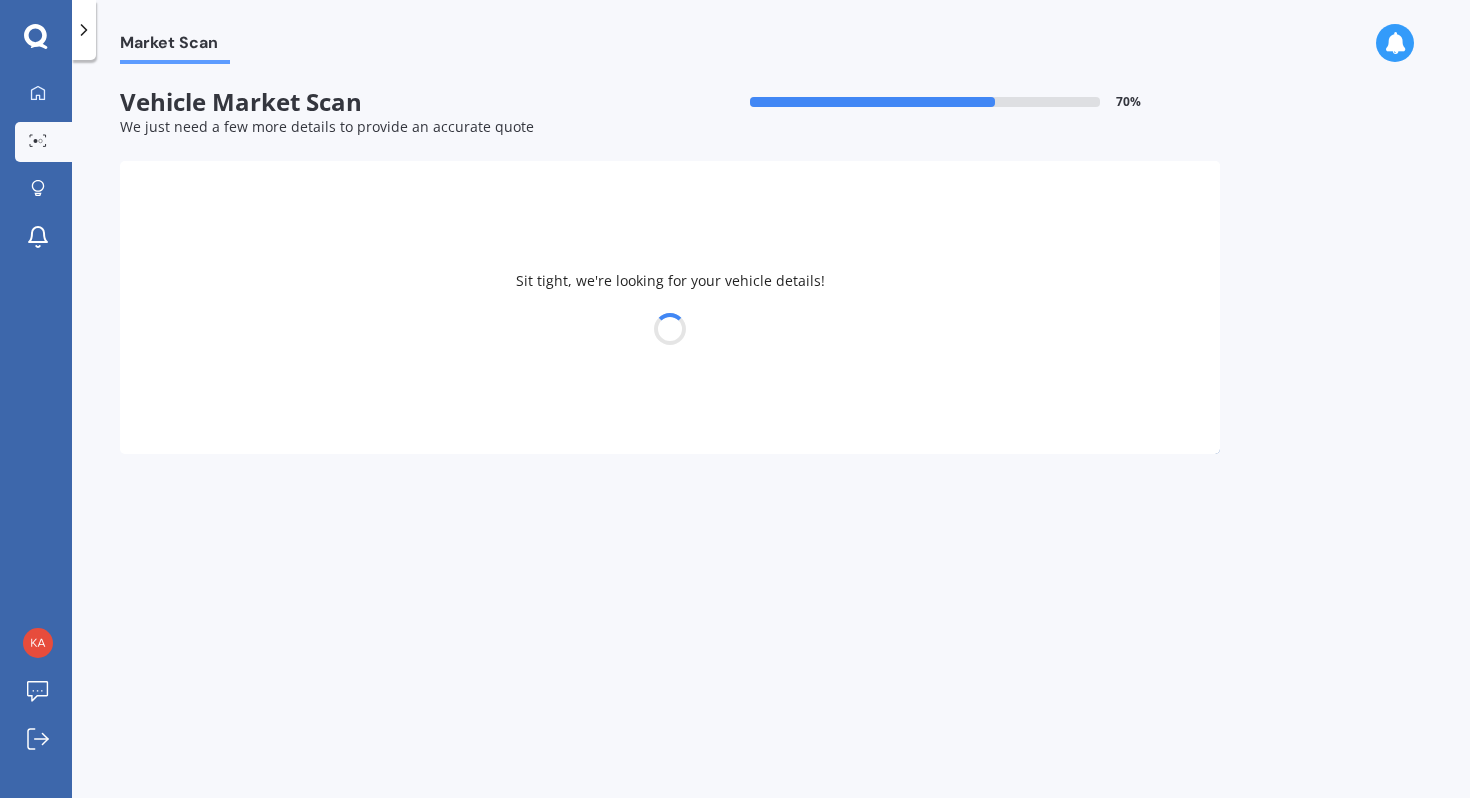 select on "TOYOTA" 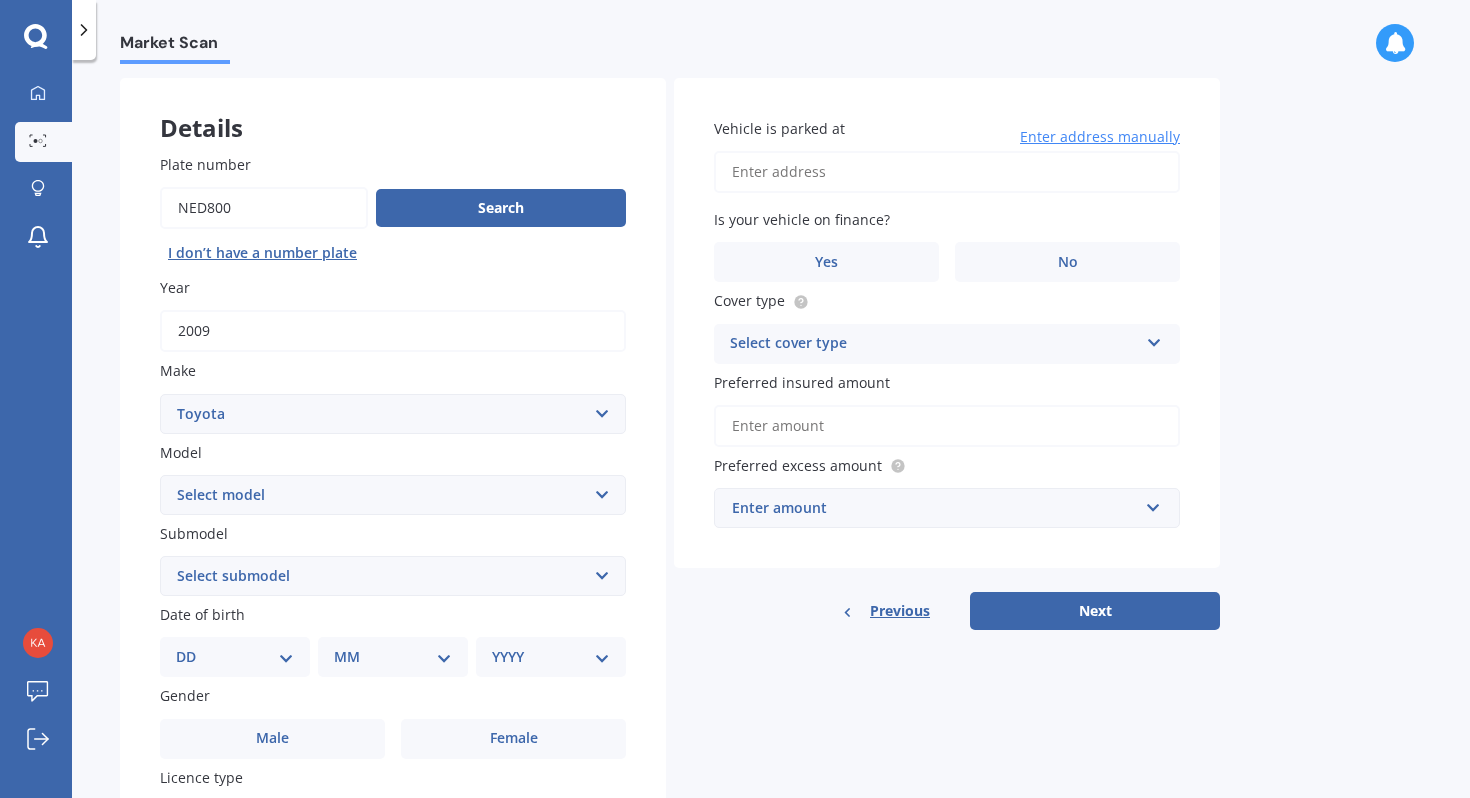 scroll, scrollTop: 93, scrollLeft: 0, axis: vertical 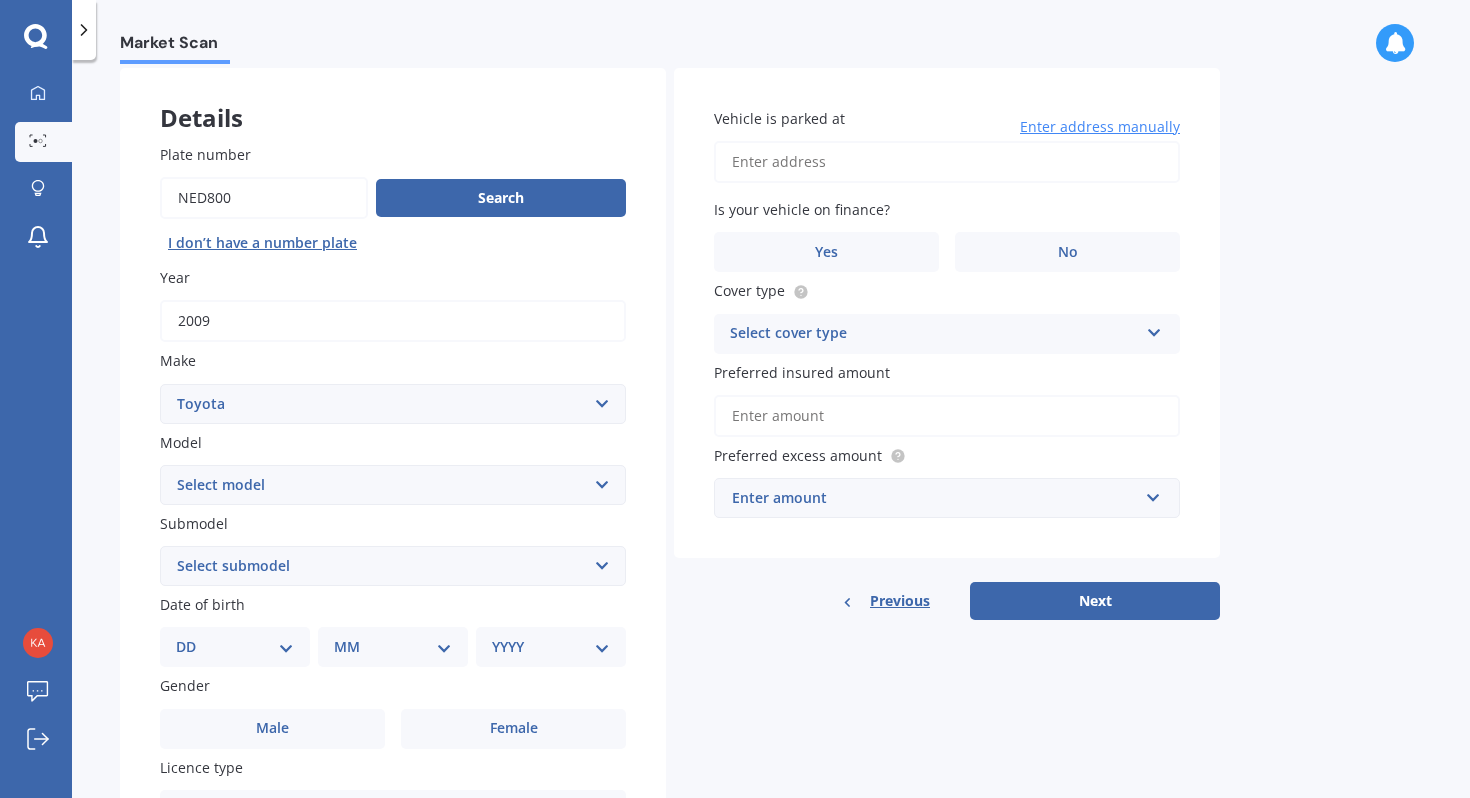 click on "Select submodel (All)" at bounding box center (393, 566) 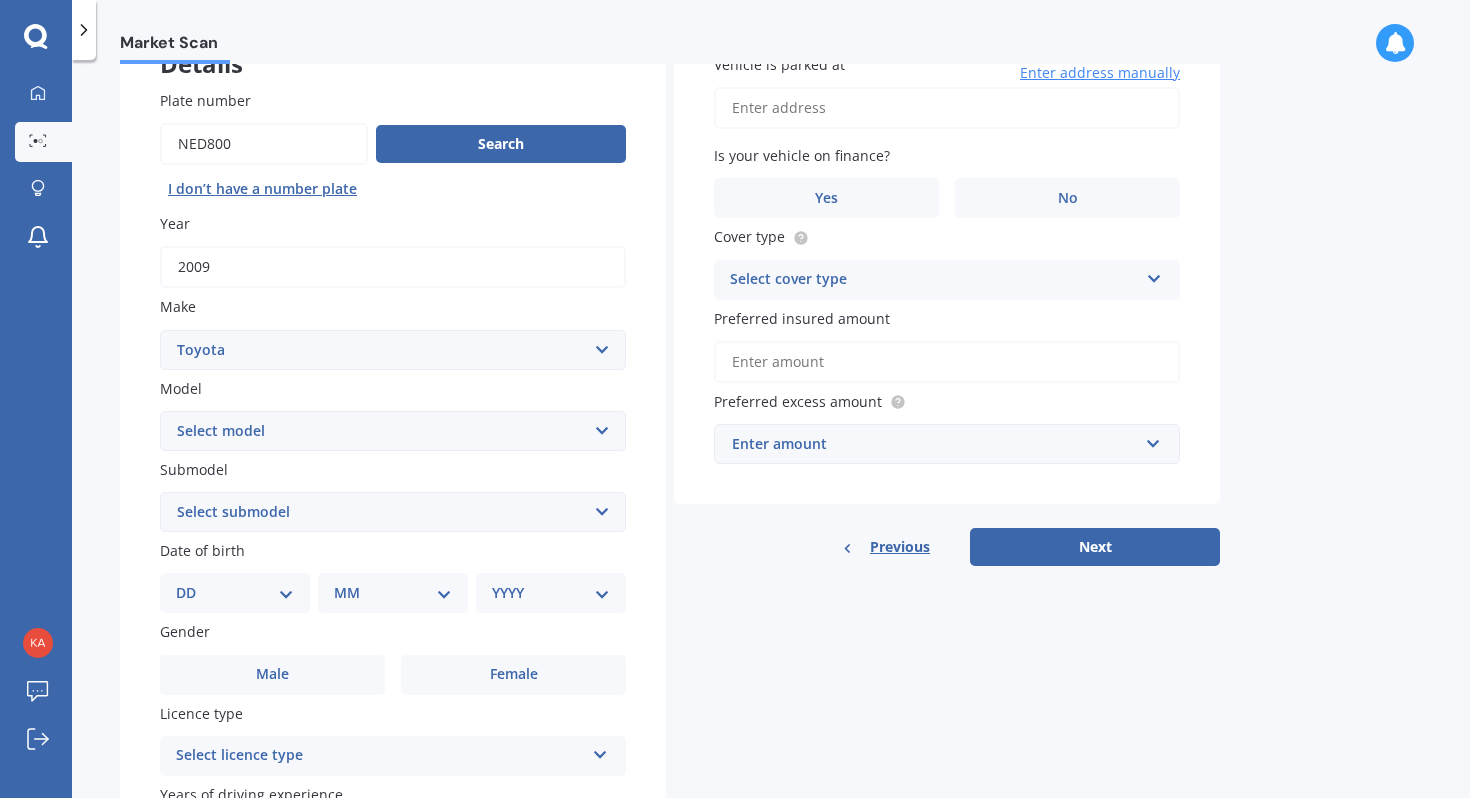 scroll, scrollTop: 153, scrollLeft: 0, axis: vertical 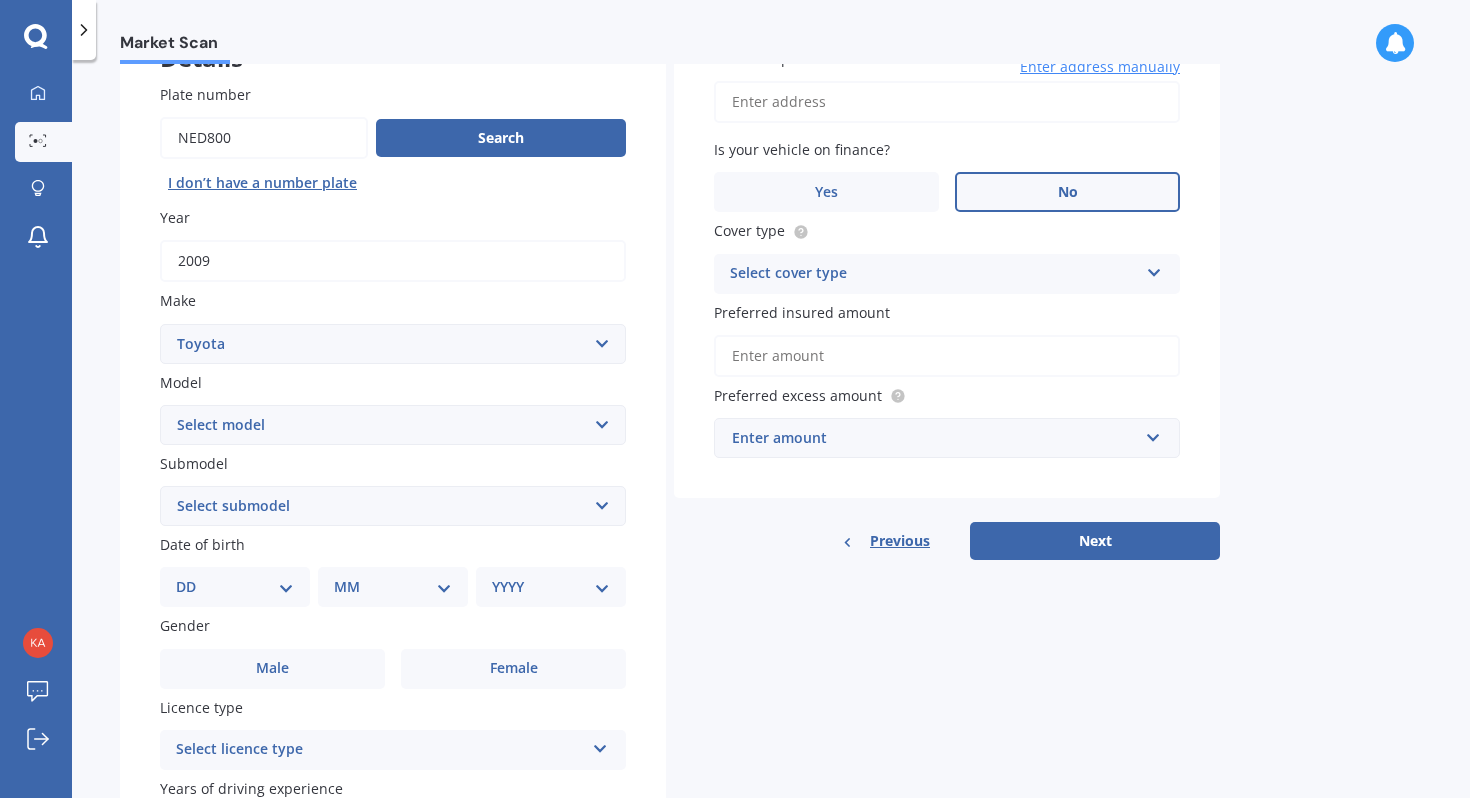 click on "No" at bounding box center (1067, 192) 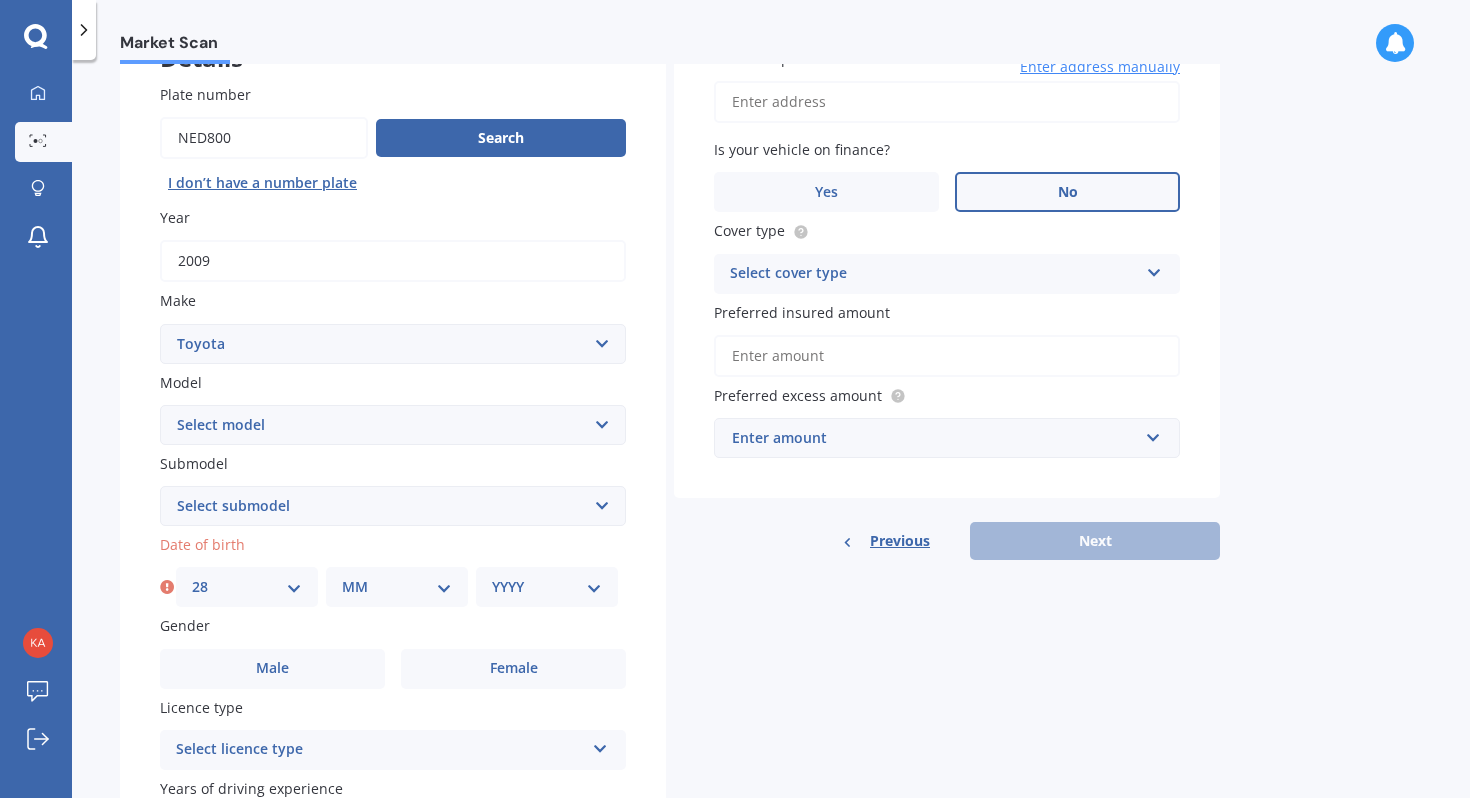 click on "MM 01 02 03 04 05 06 07 08 09 10 11 12" at bounding box center [397, 587] 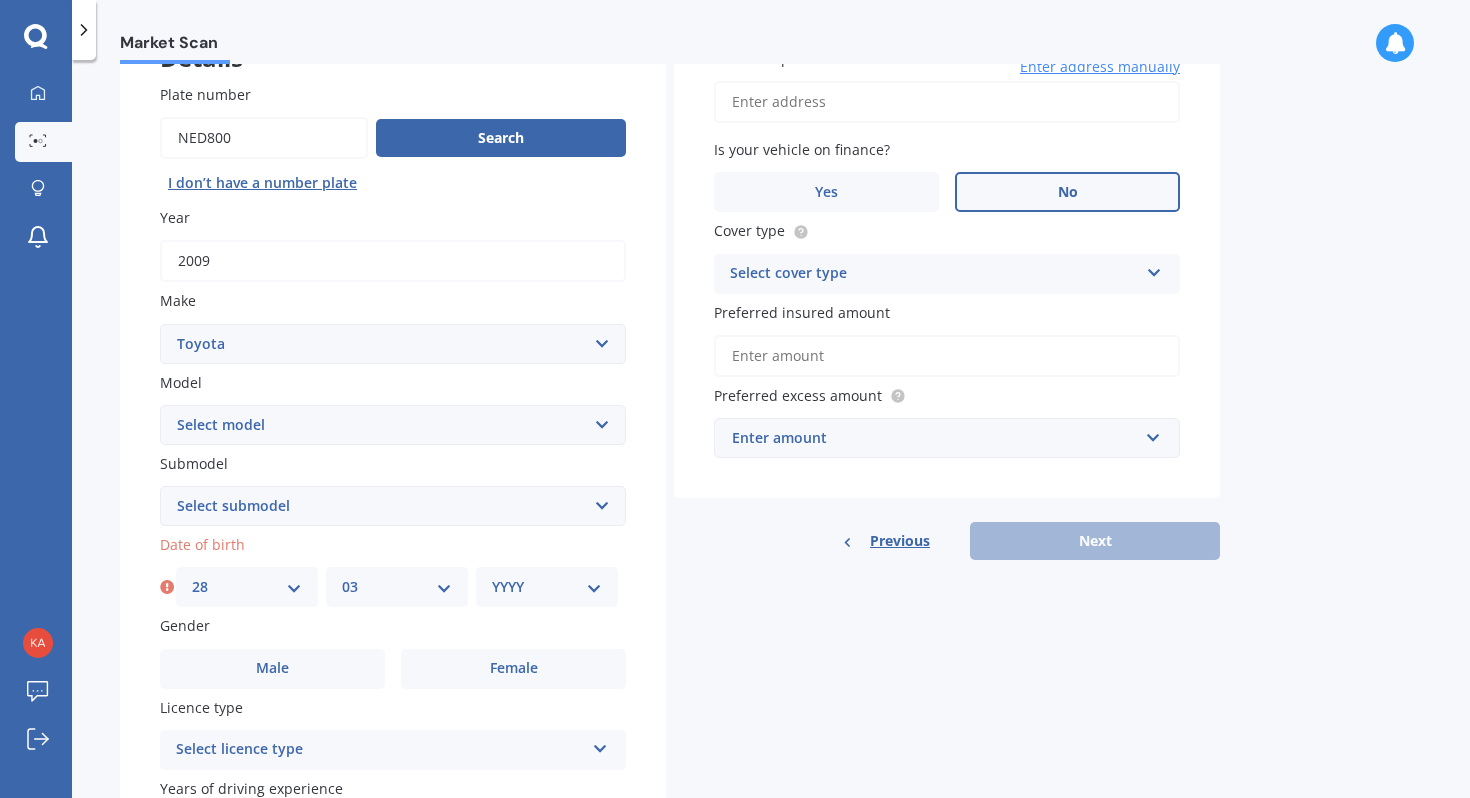 click on "YYYY 2025 2024 2023 2022 2021 2020 2019 2018 2017 2016 2015 2014 2013 2012 2011 2010 2009 2008 2007 2006 2005 2004 2003 2002 2001 2000 1999 1998 1997 1996 1995 1994 1993 1992 1991 1990 1989 1988 1987 1986 1985 1984 1983 1982 1981 1980 1979 1978 1977 1976 1975 1974 1973 1972 1971 1970 1969 1968 1967 1966 1965 1964 1963 1962 1961 1960 1959 1958 1957 1956 1955 1954 1953 1952 1951 1950 1949 1948 1947 1946 1945 1944 1943 1942 1941 1940 1939 1938 1937 1936 1935 1934 1933 1932 1931 1930 1929 1928 1927 1926" at bounding box center (547, 587) 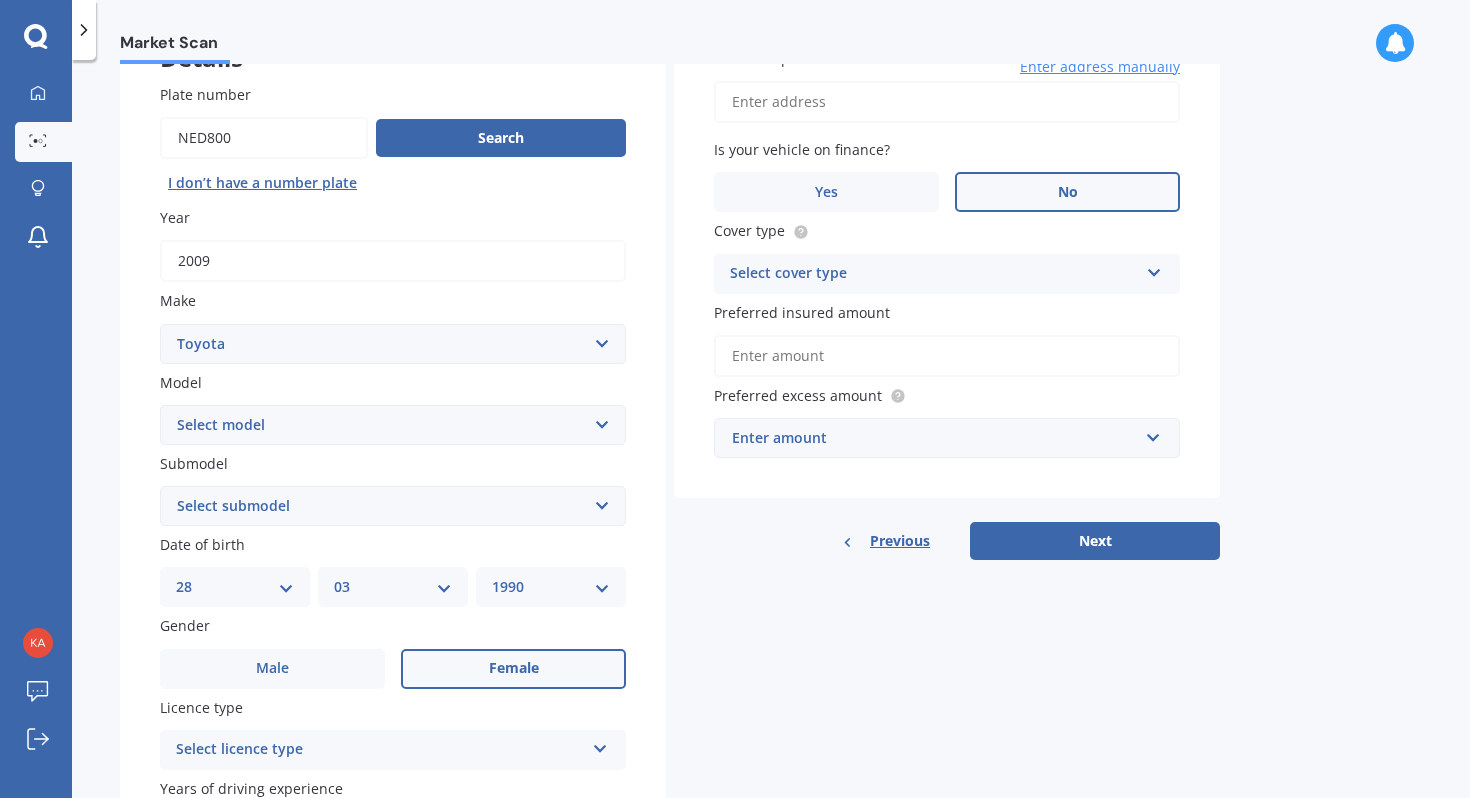 click on "Female" at bounding box center [513, 669] 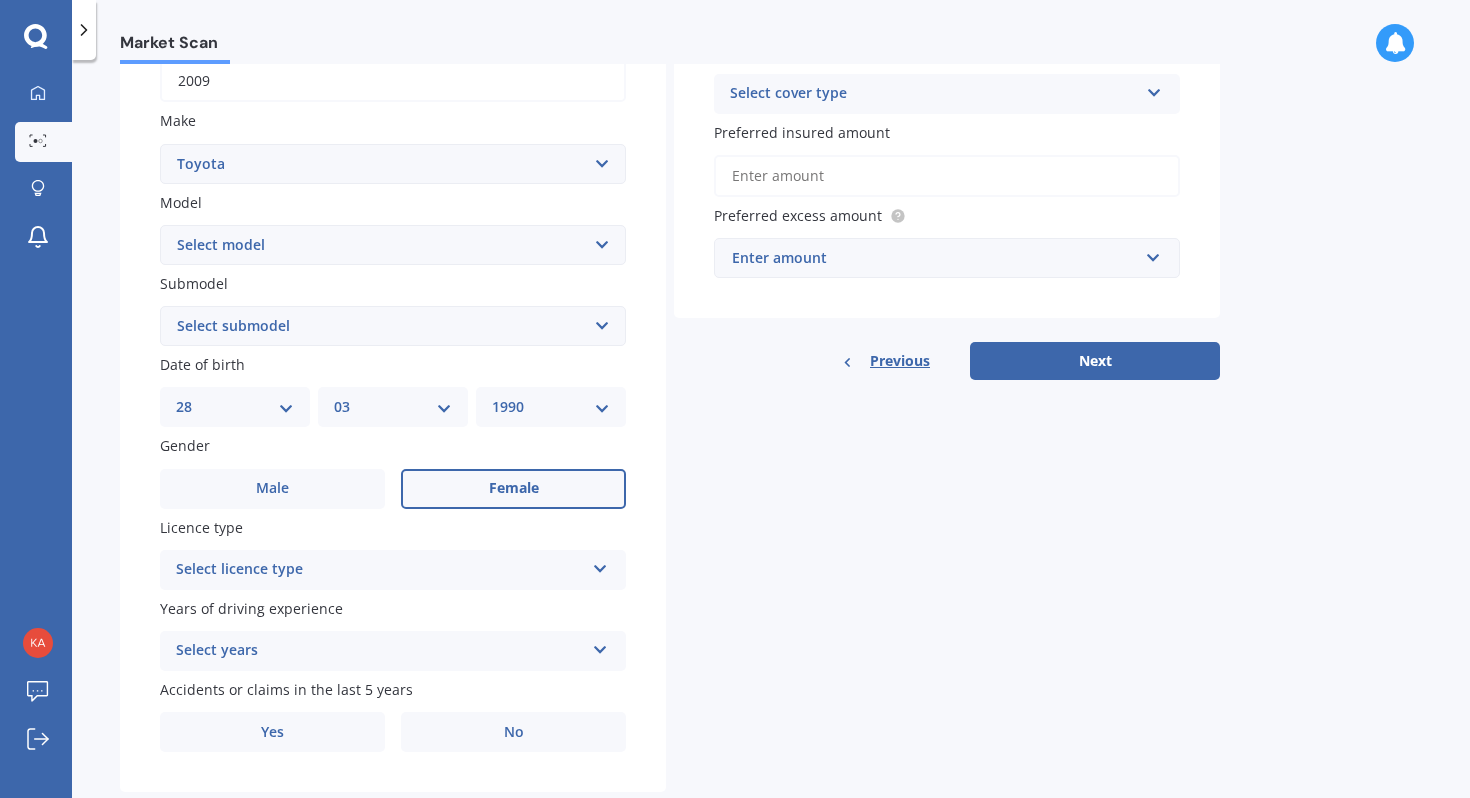 scroll, scrollTop: 384, scrollLeft: 0, axis: vertical 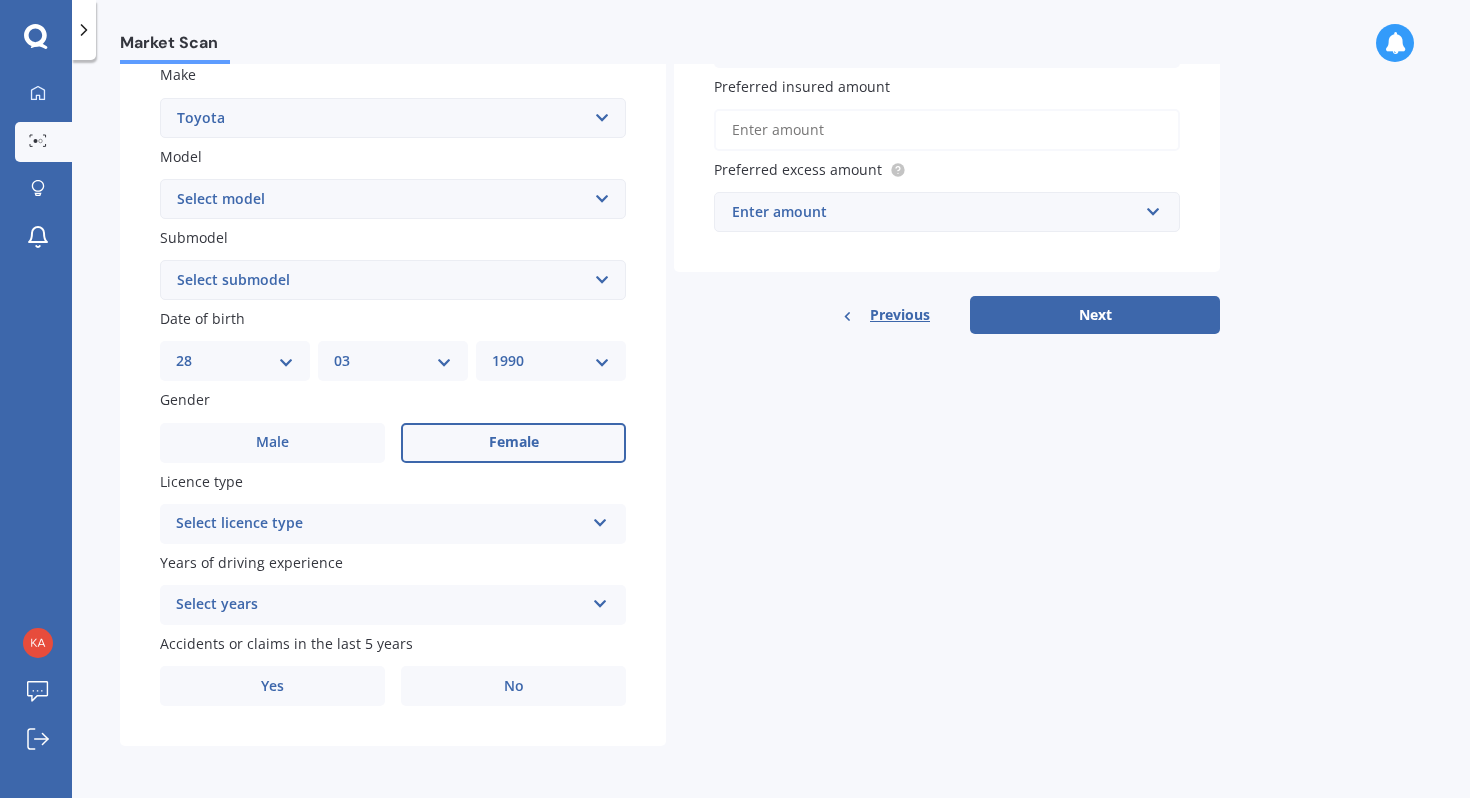 click at bounding box center [600, 519] 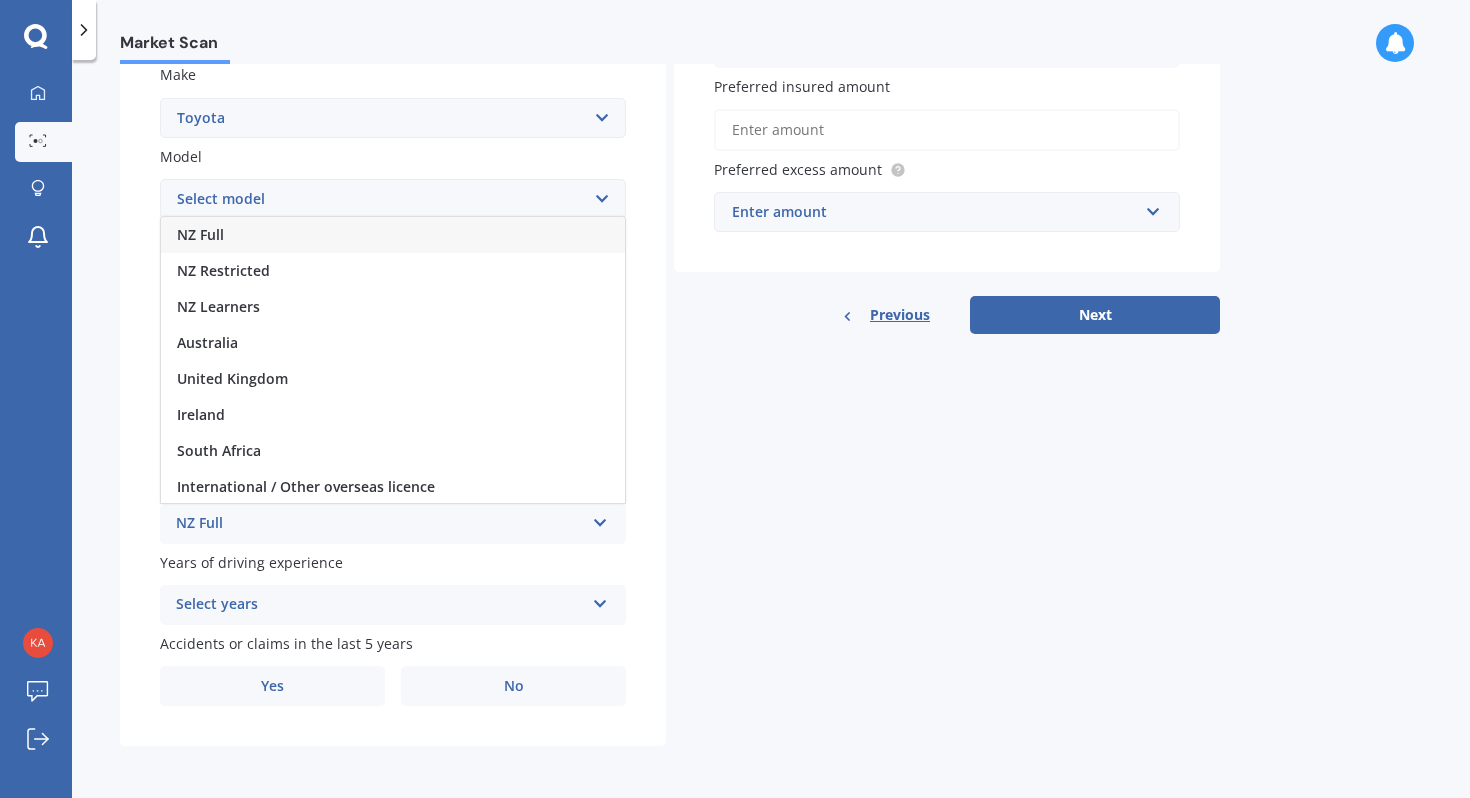 click on "NZ Full" at bounding box center (393, 235) 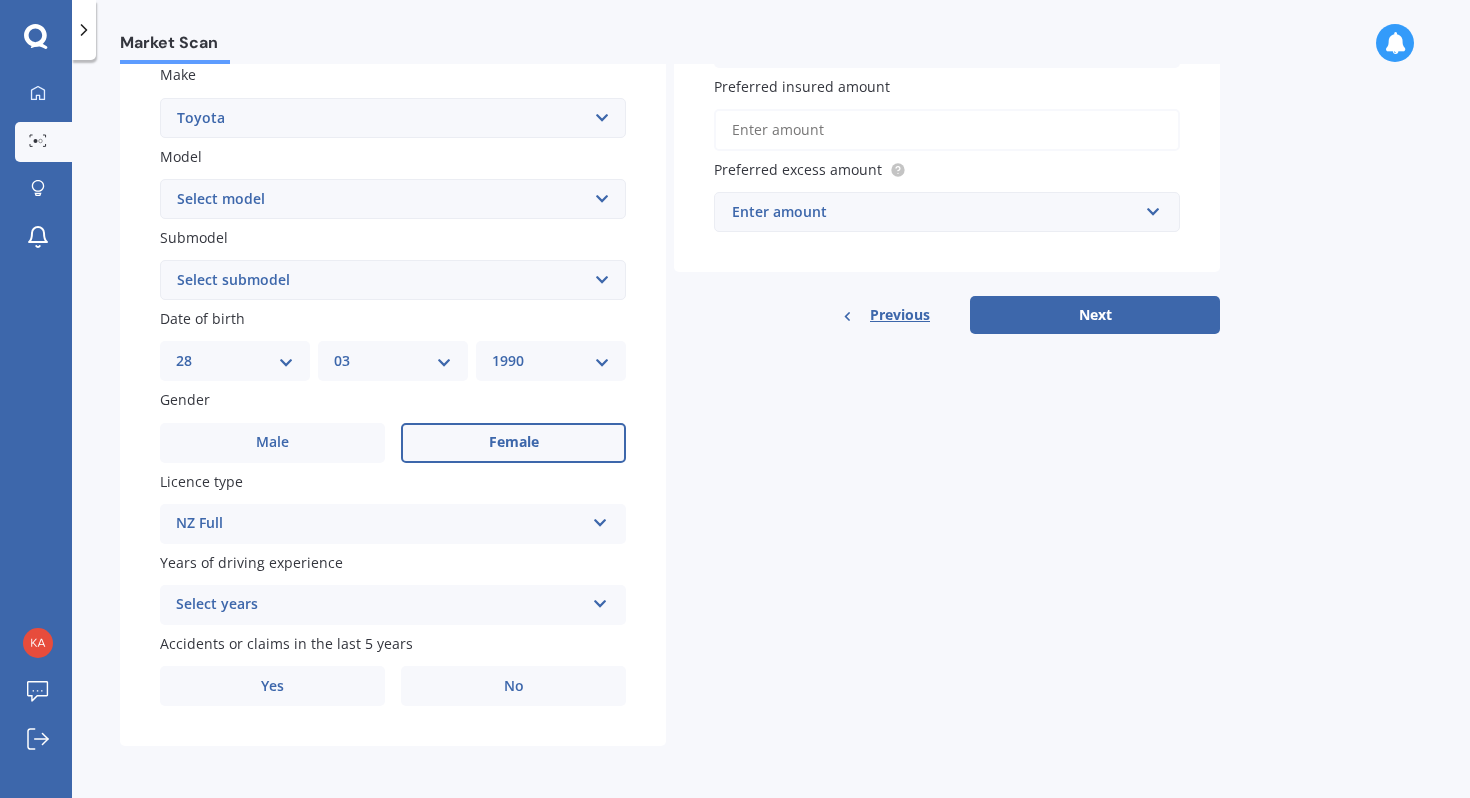 click on "Select years" at bounding box center [380, 605] 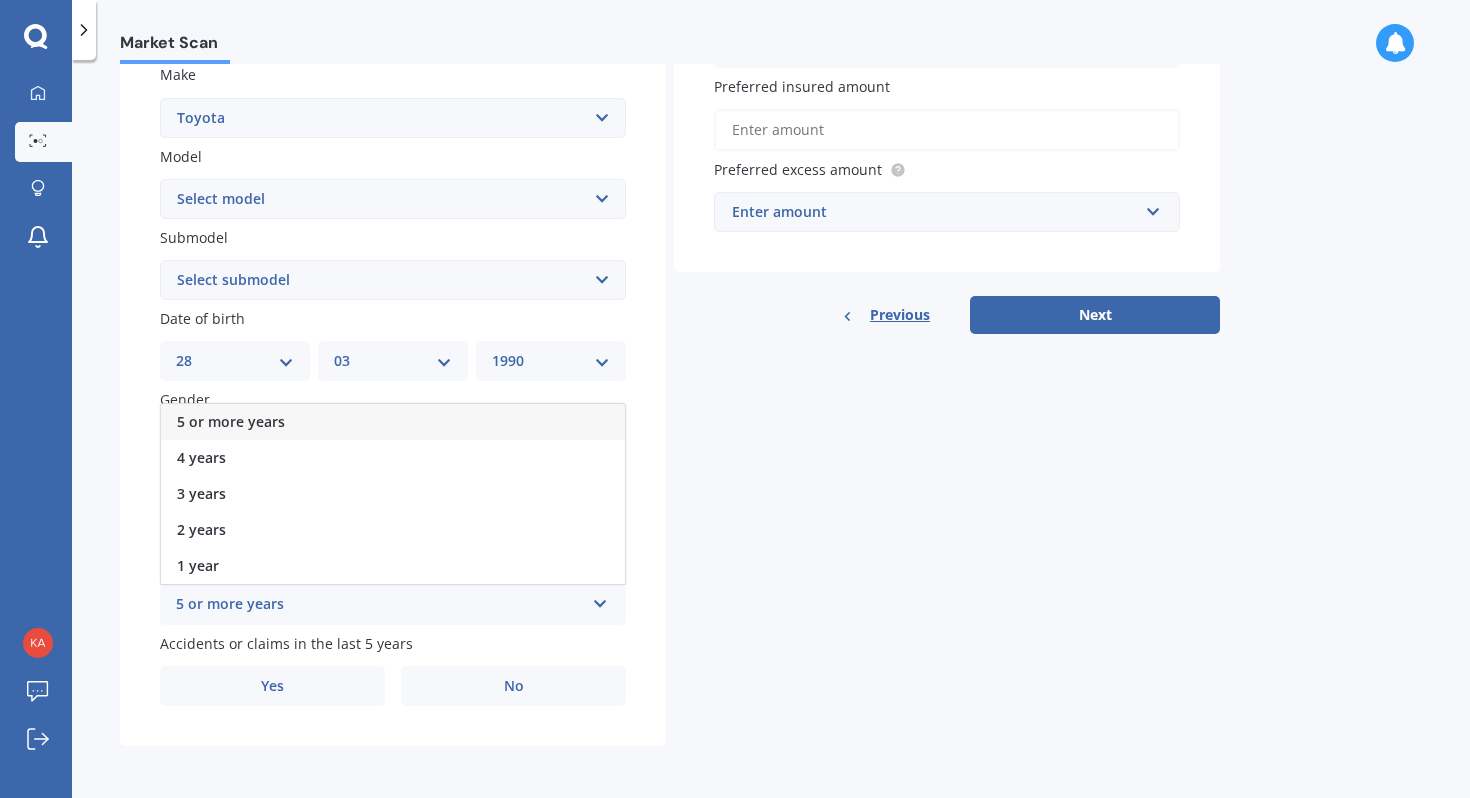 click on "5 or more years" at bounding box center (393, 422) 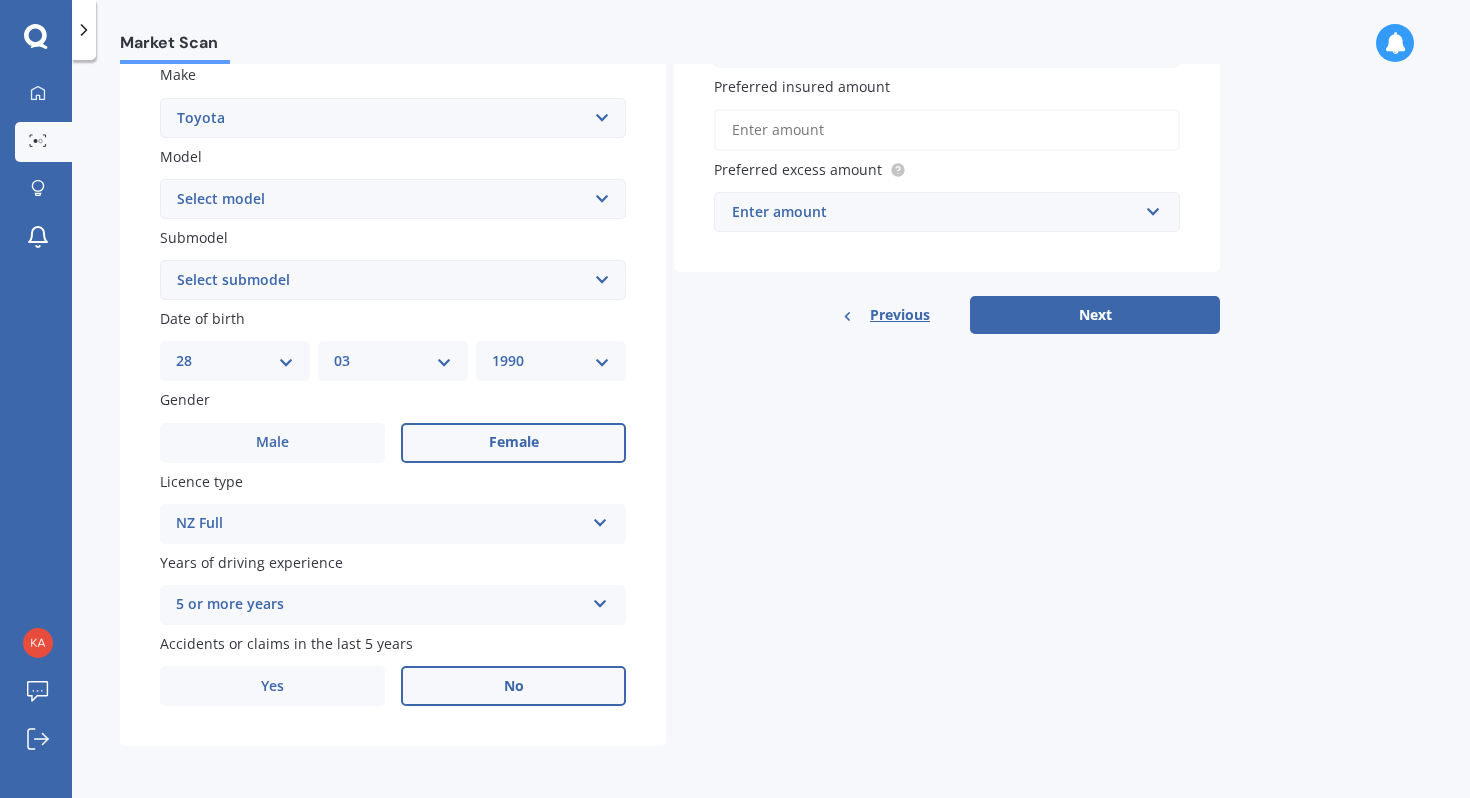 click on "No" at bounding box center (513, 686) 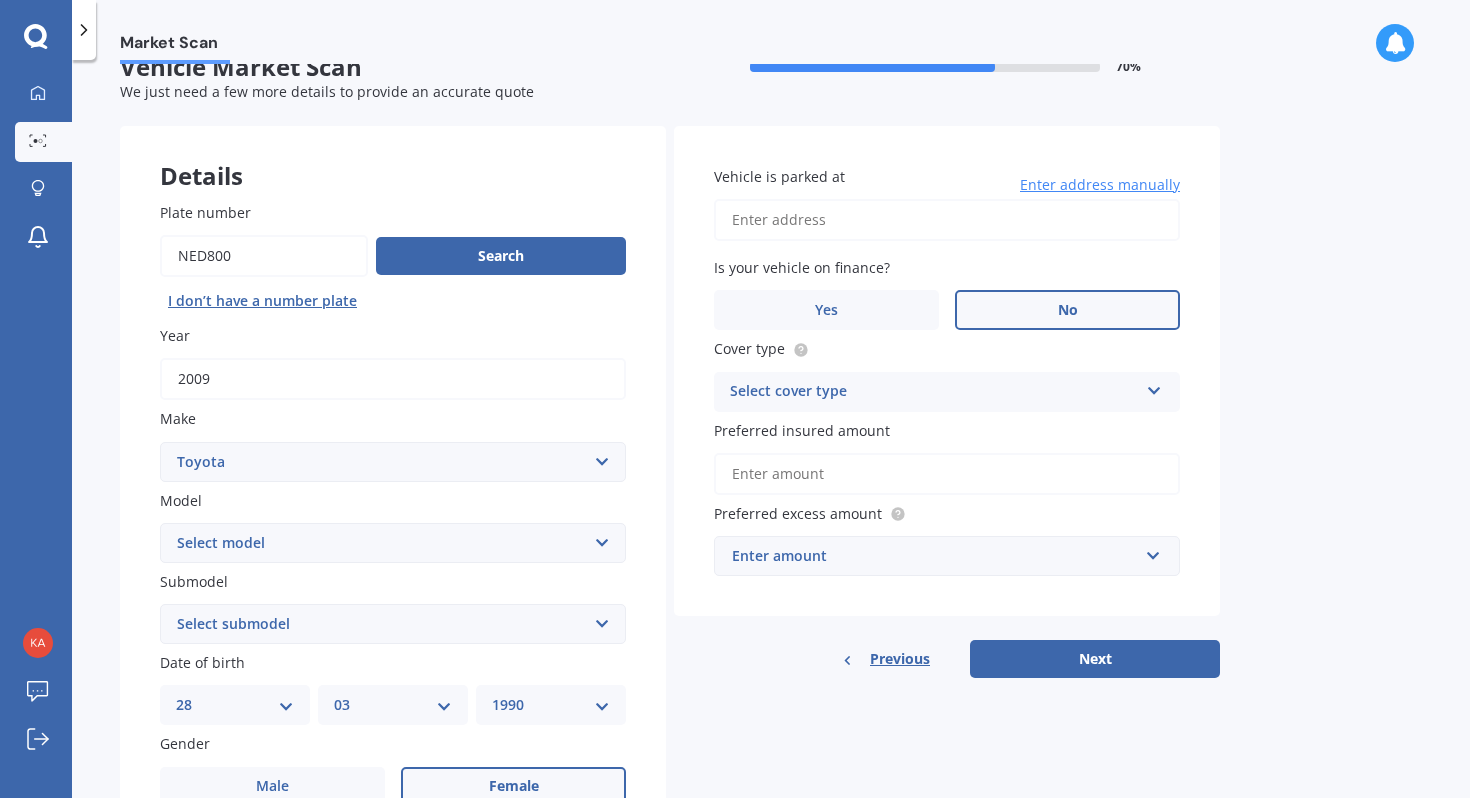 scroll, scrollTop: 0, scrollLeft: 0, axis: both 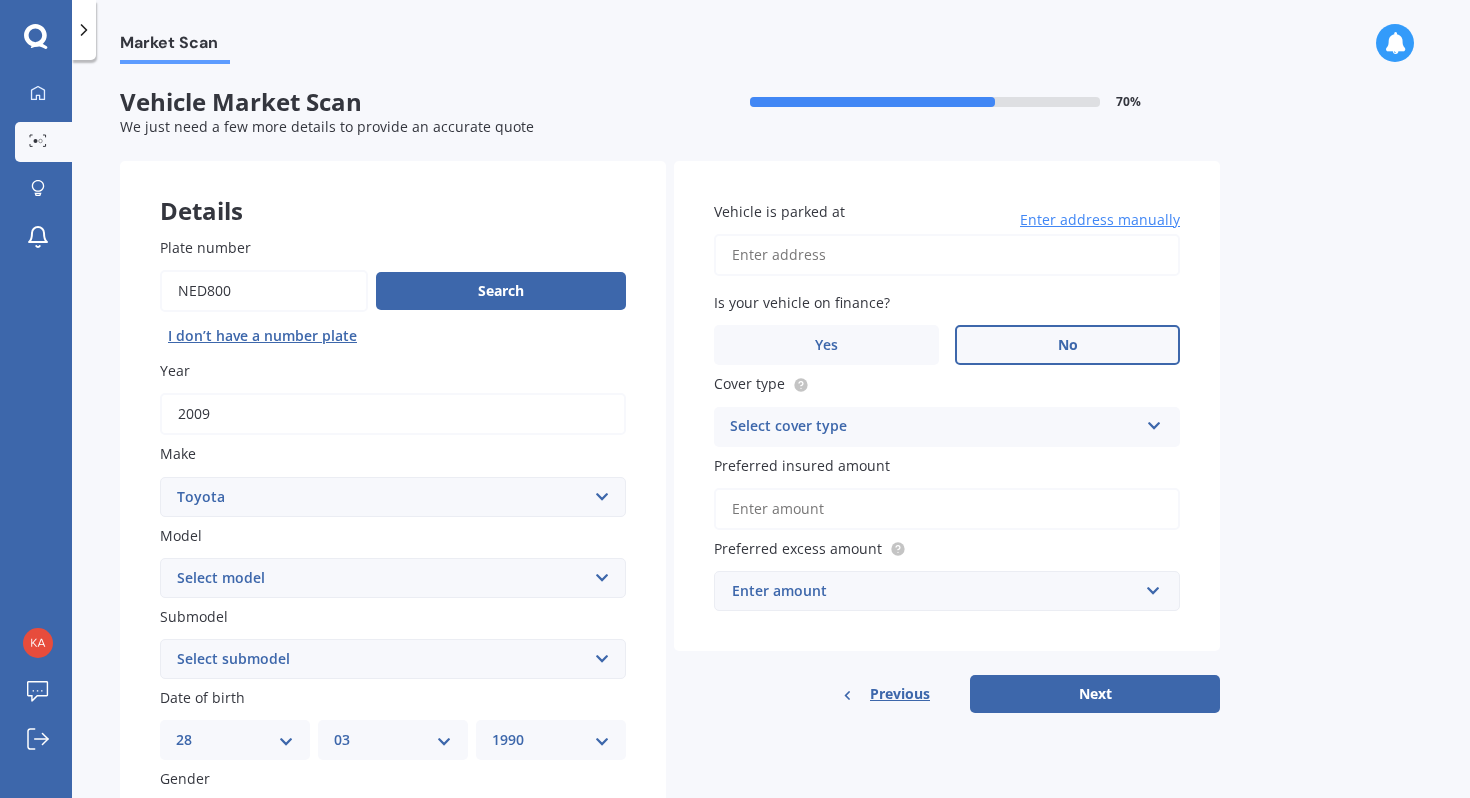 click on "Vehicle is parked at" at bounding box center [947, 255] 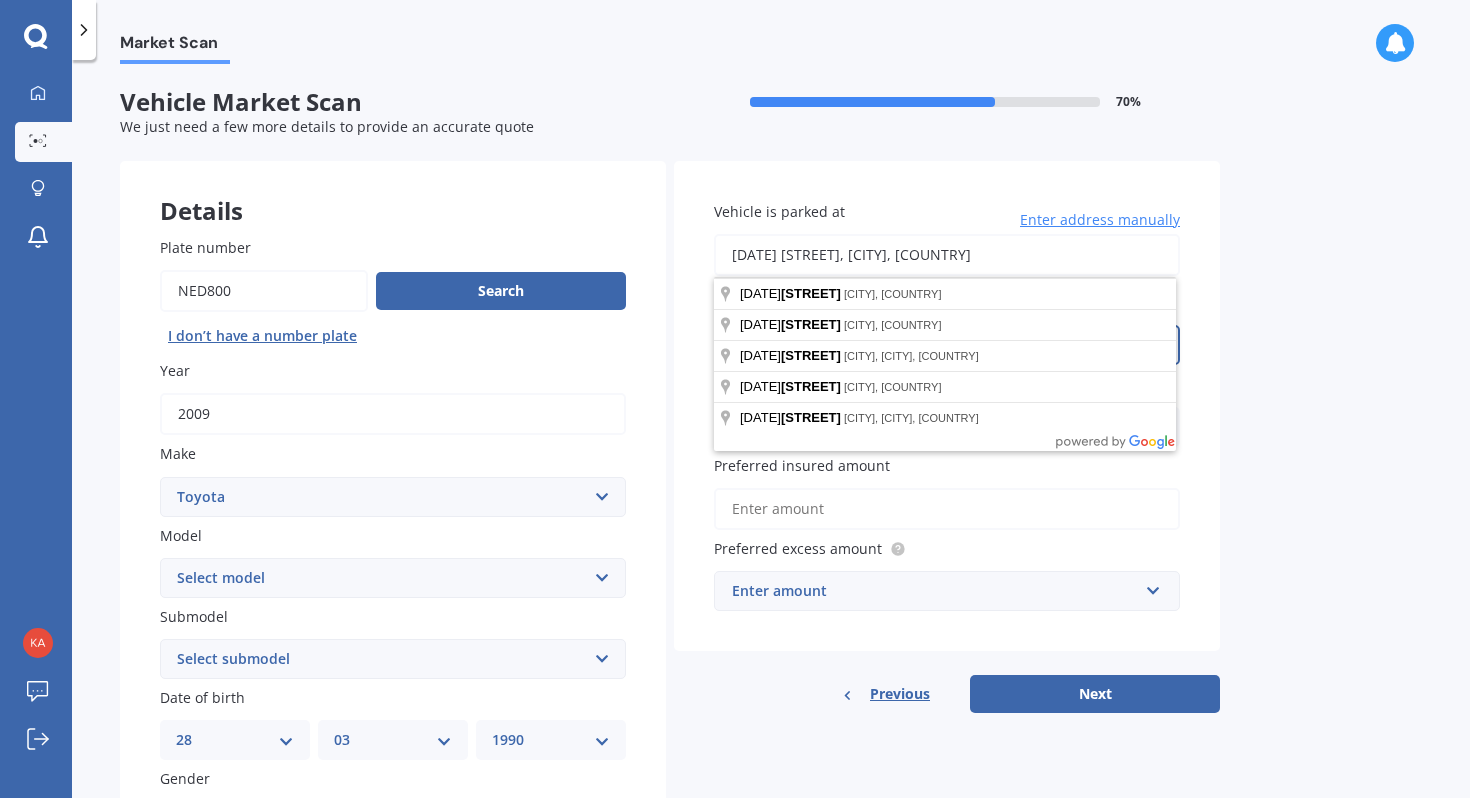type on "[DATE] [STREET], [CITY] [POSTAL_CODE]" 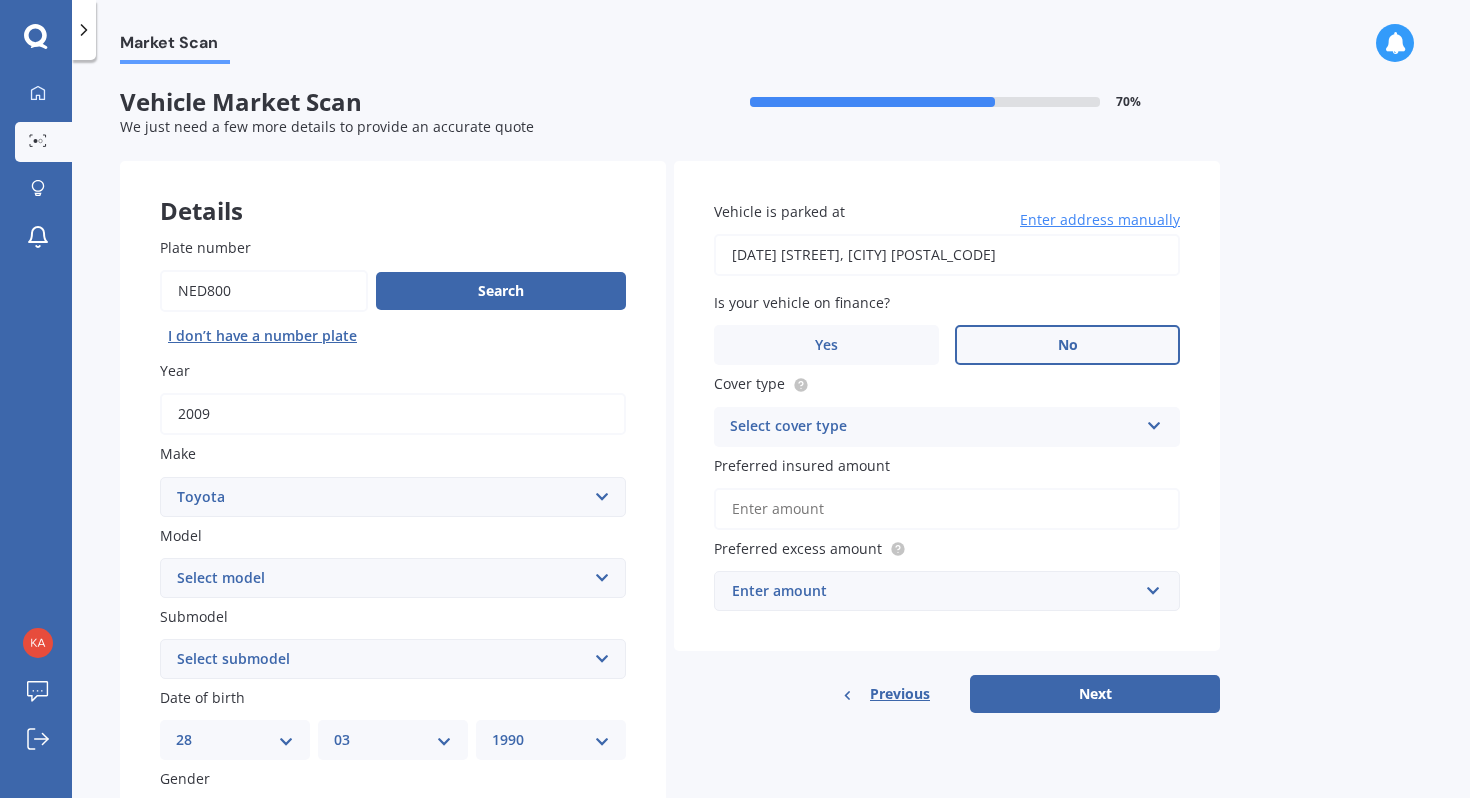 click on "Select cover type" at bounding box center [934, 427] 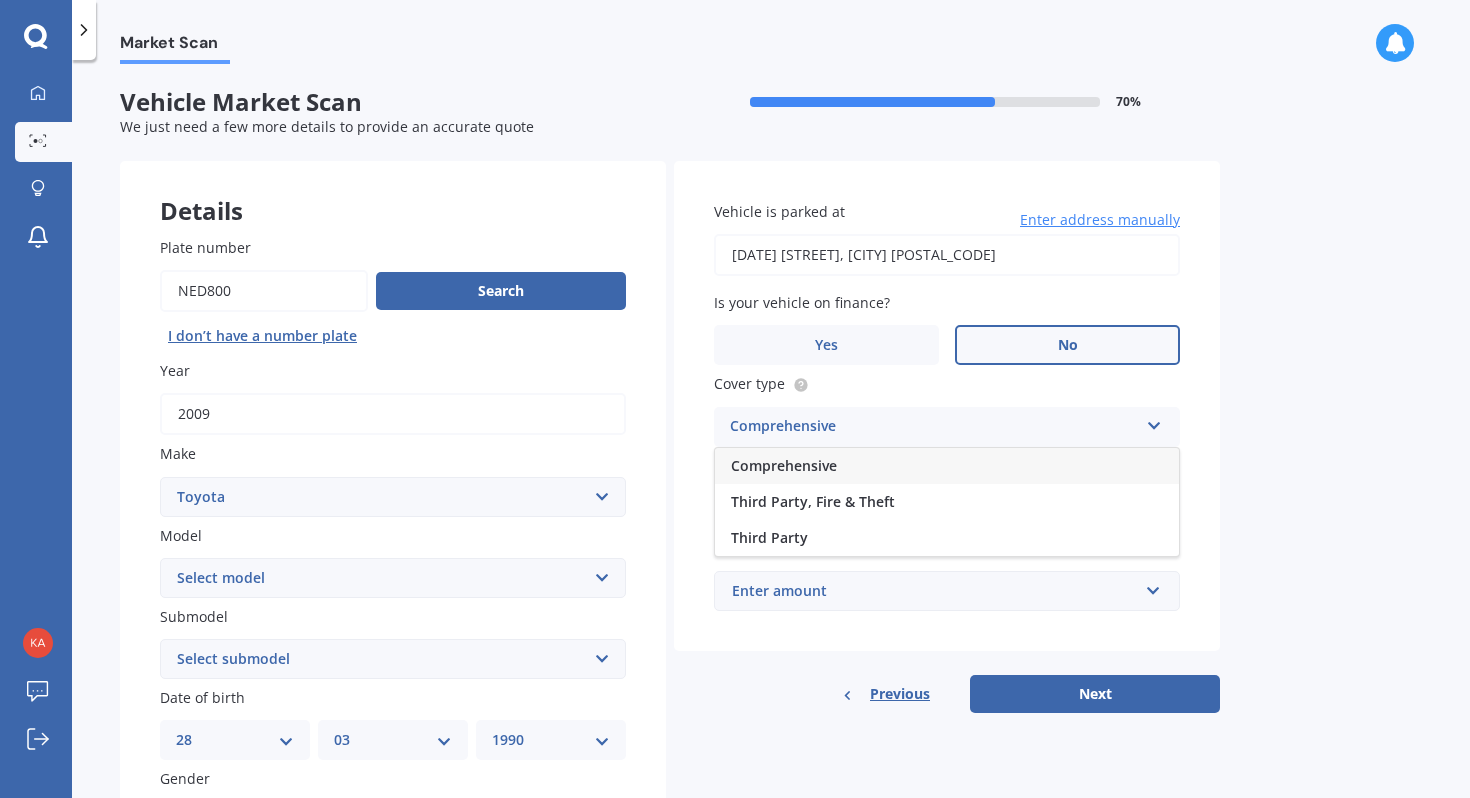 click on "Comprehensive" at bounding box center (947, 466) 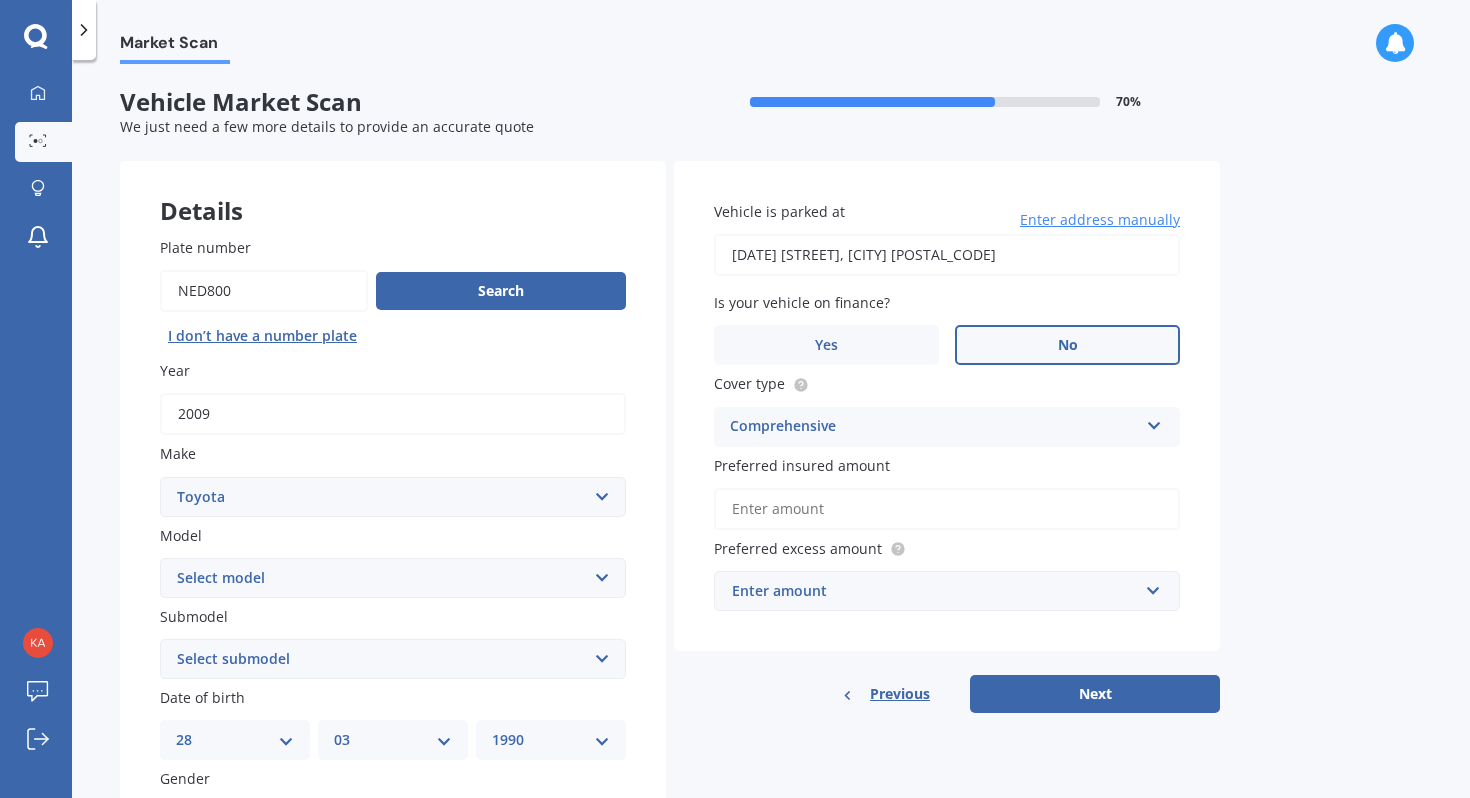 click on "Preferred insured amount" at bounding box center [947, 509] 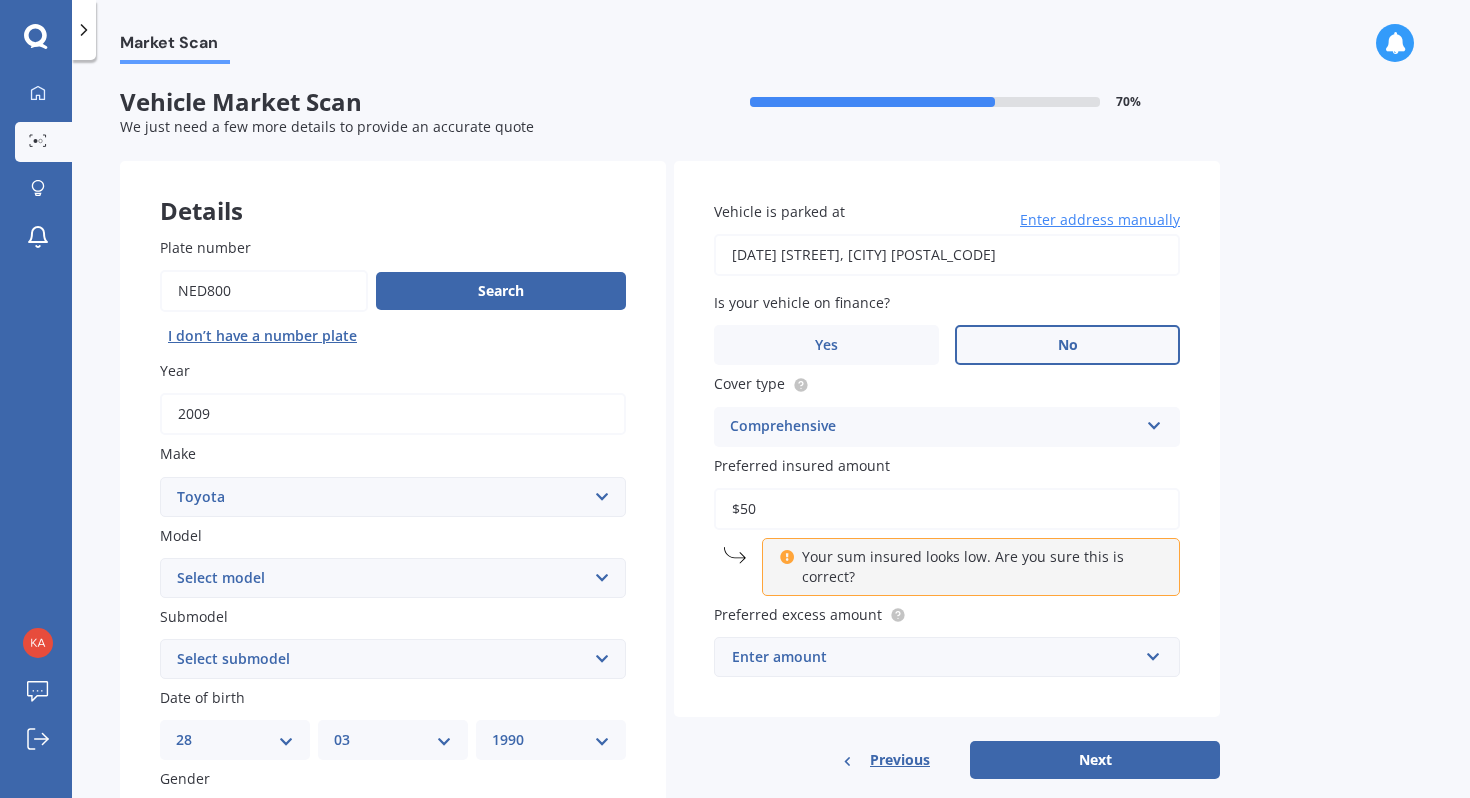 type on "$5" 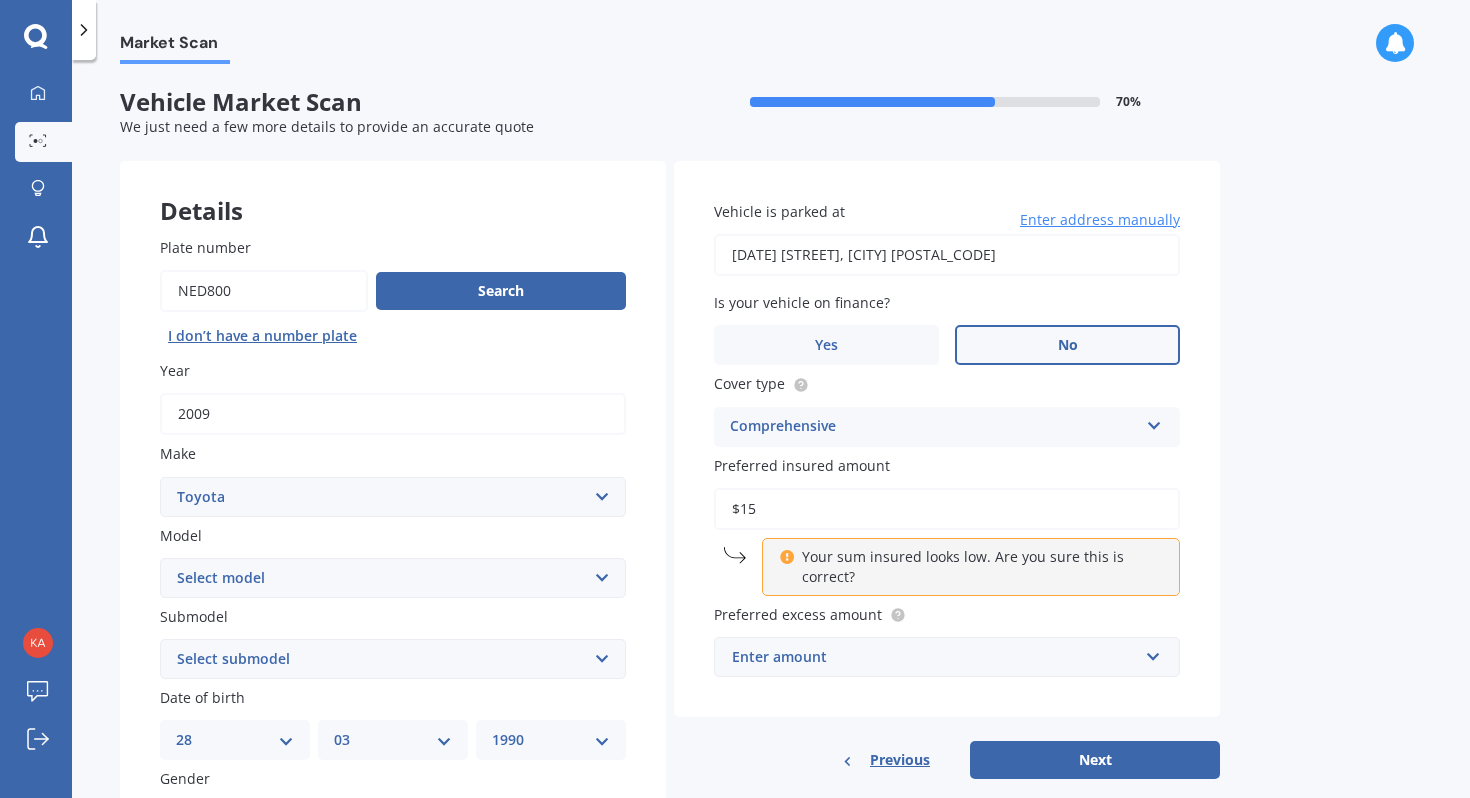 type on "$1" 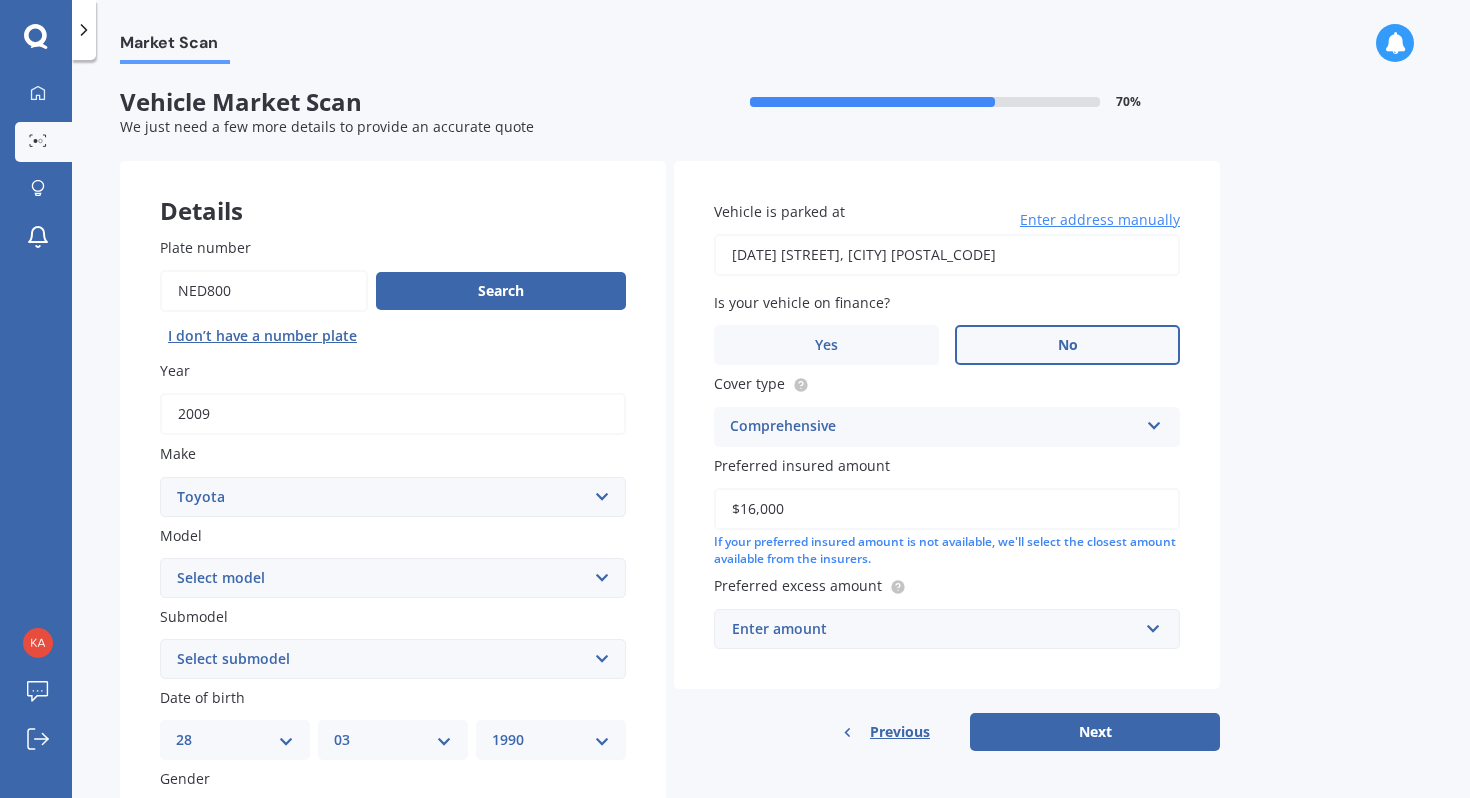 type on "$16,000" 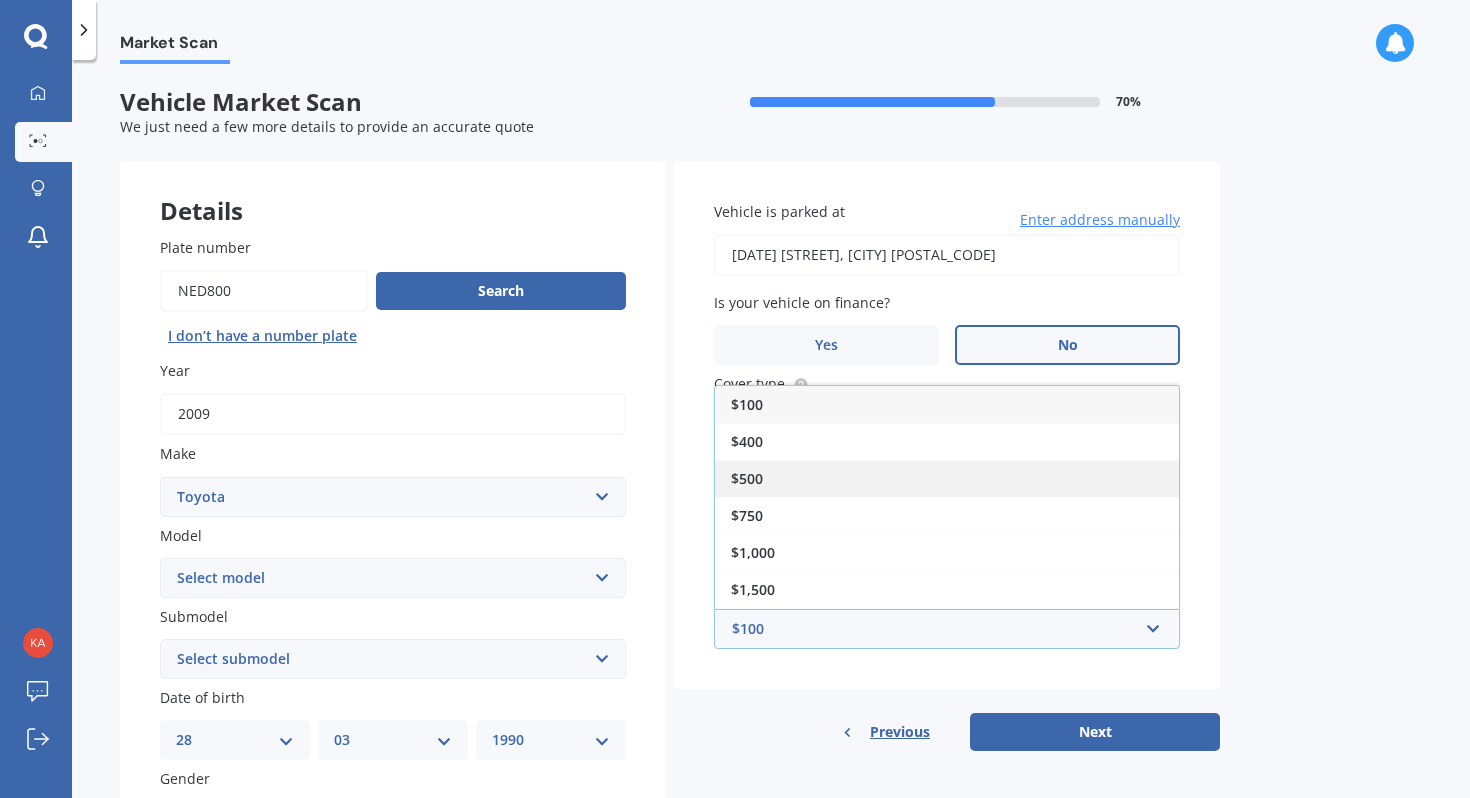 click on "$500" at bounding box center [947, 478] 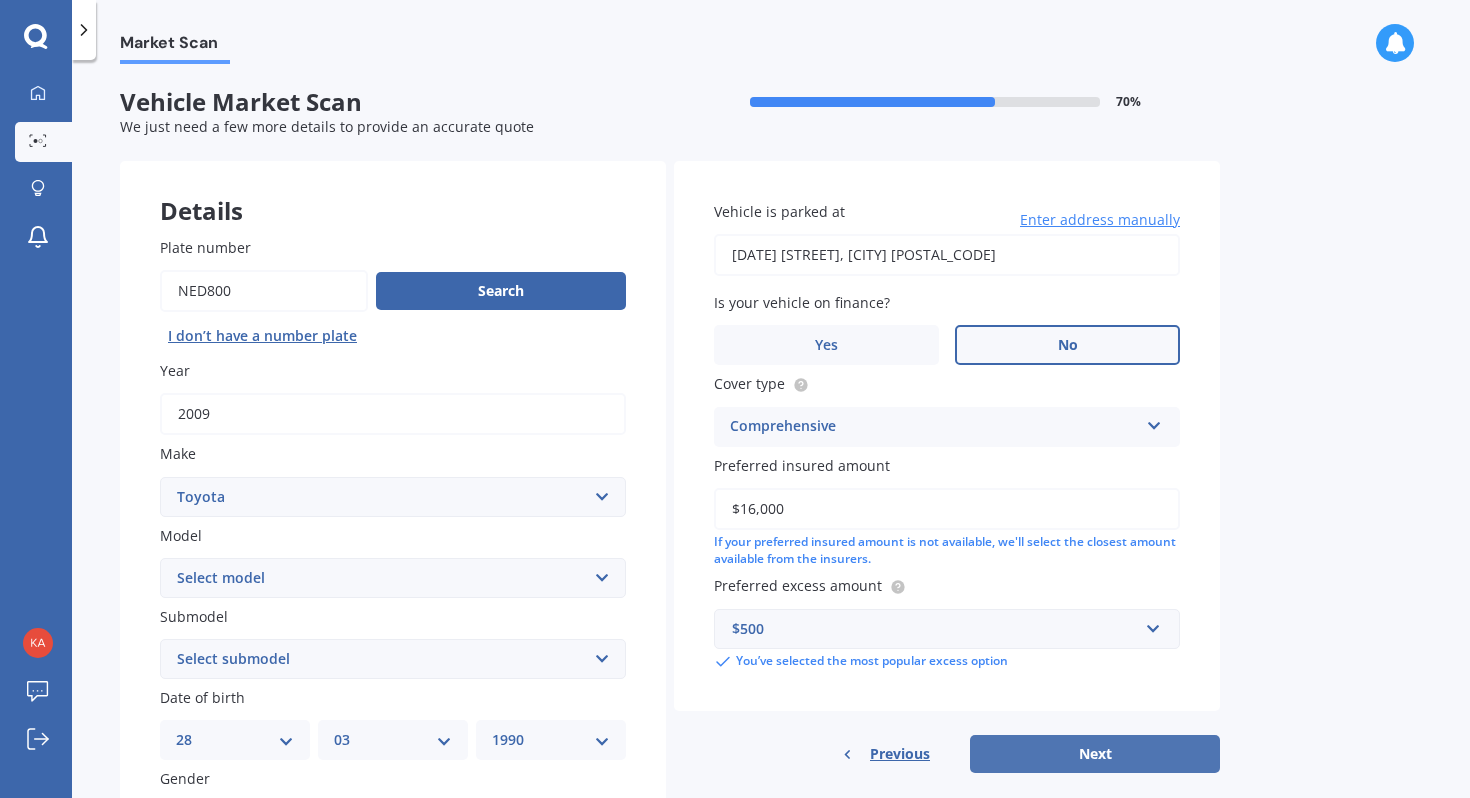 click on "Next" at bounding box center [1095, 754] 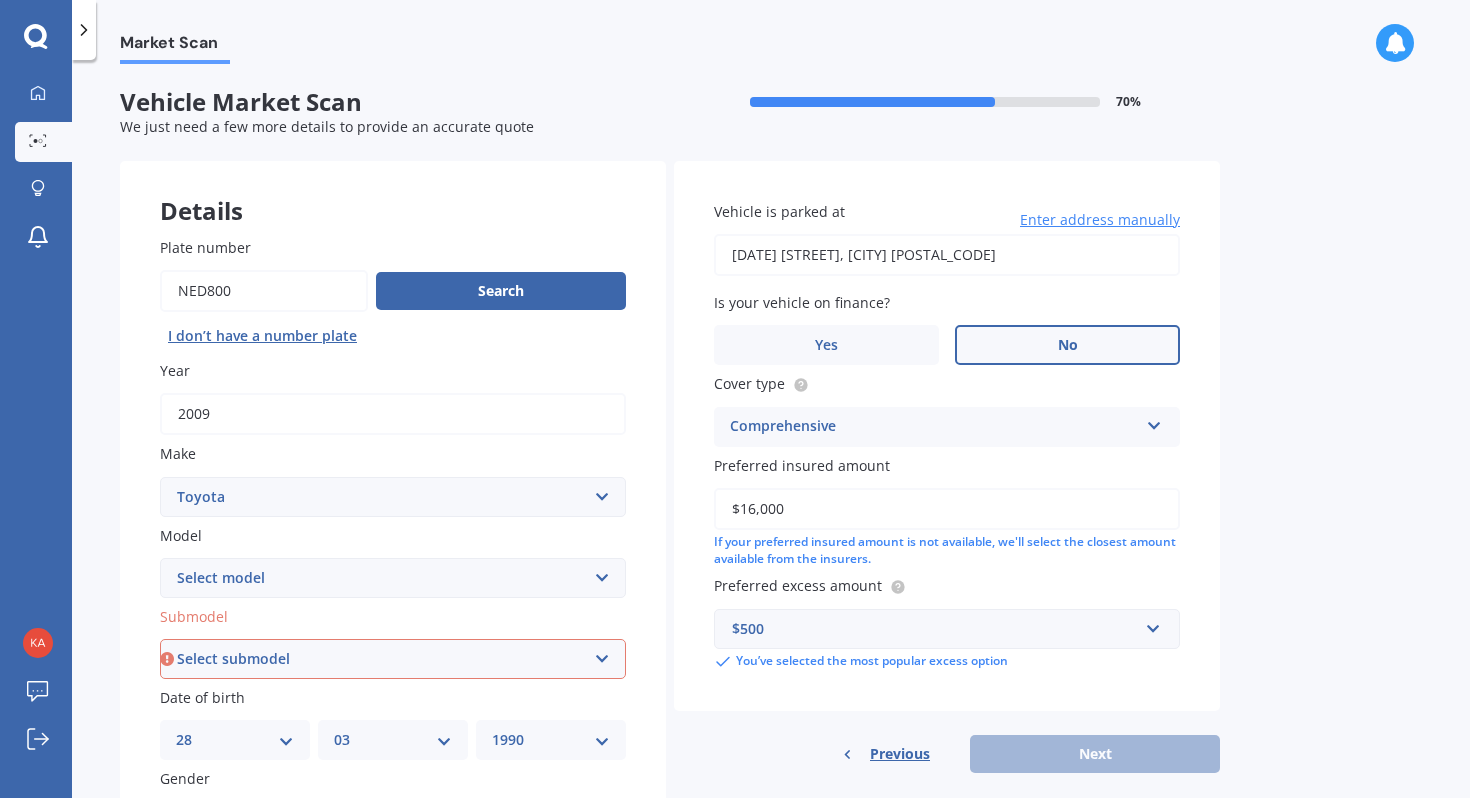click on "Select submodel (All)" at bounding box center (393, 659) 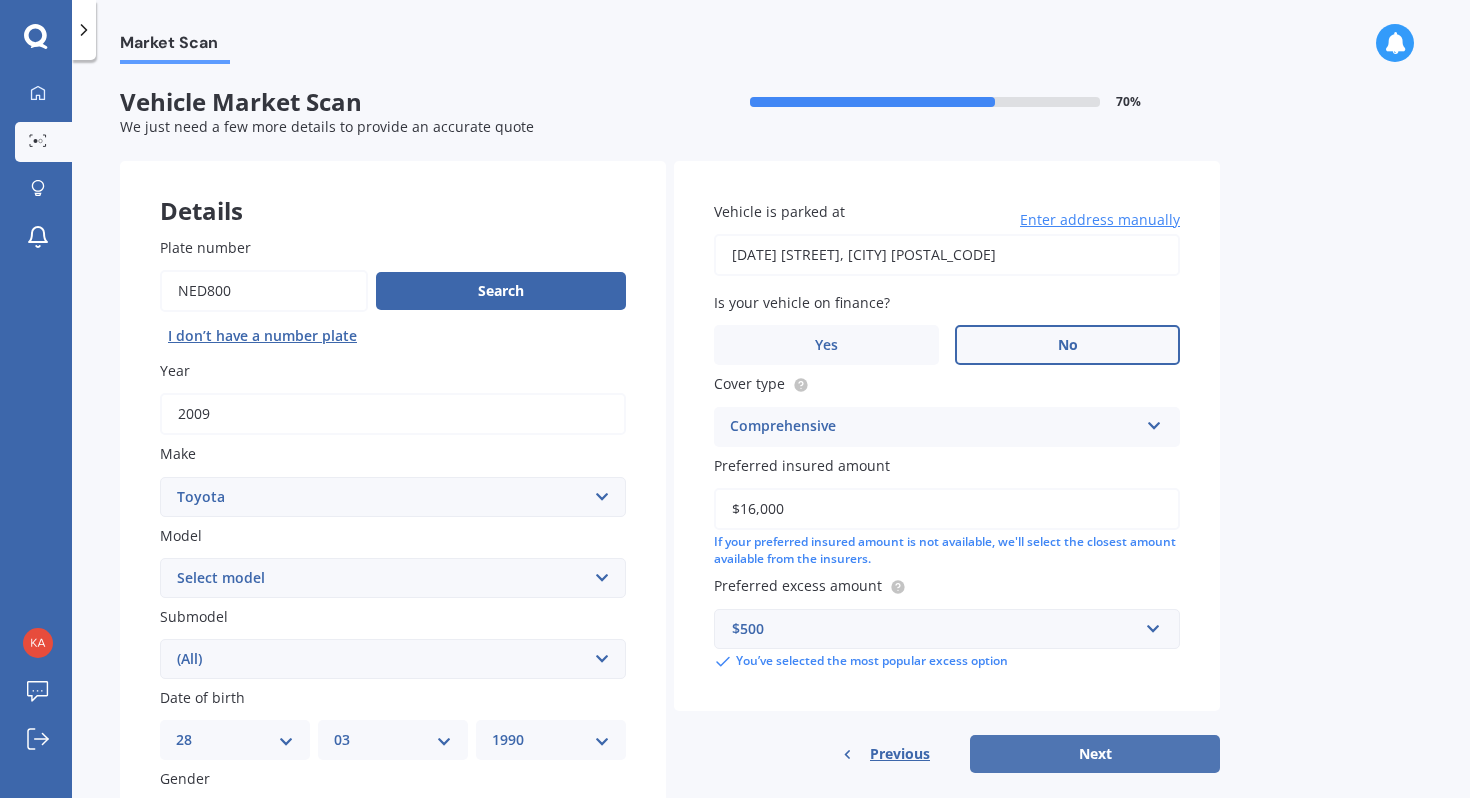 click on "Next" at bounding box center (1095, 754) 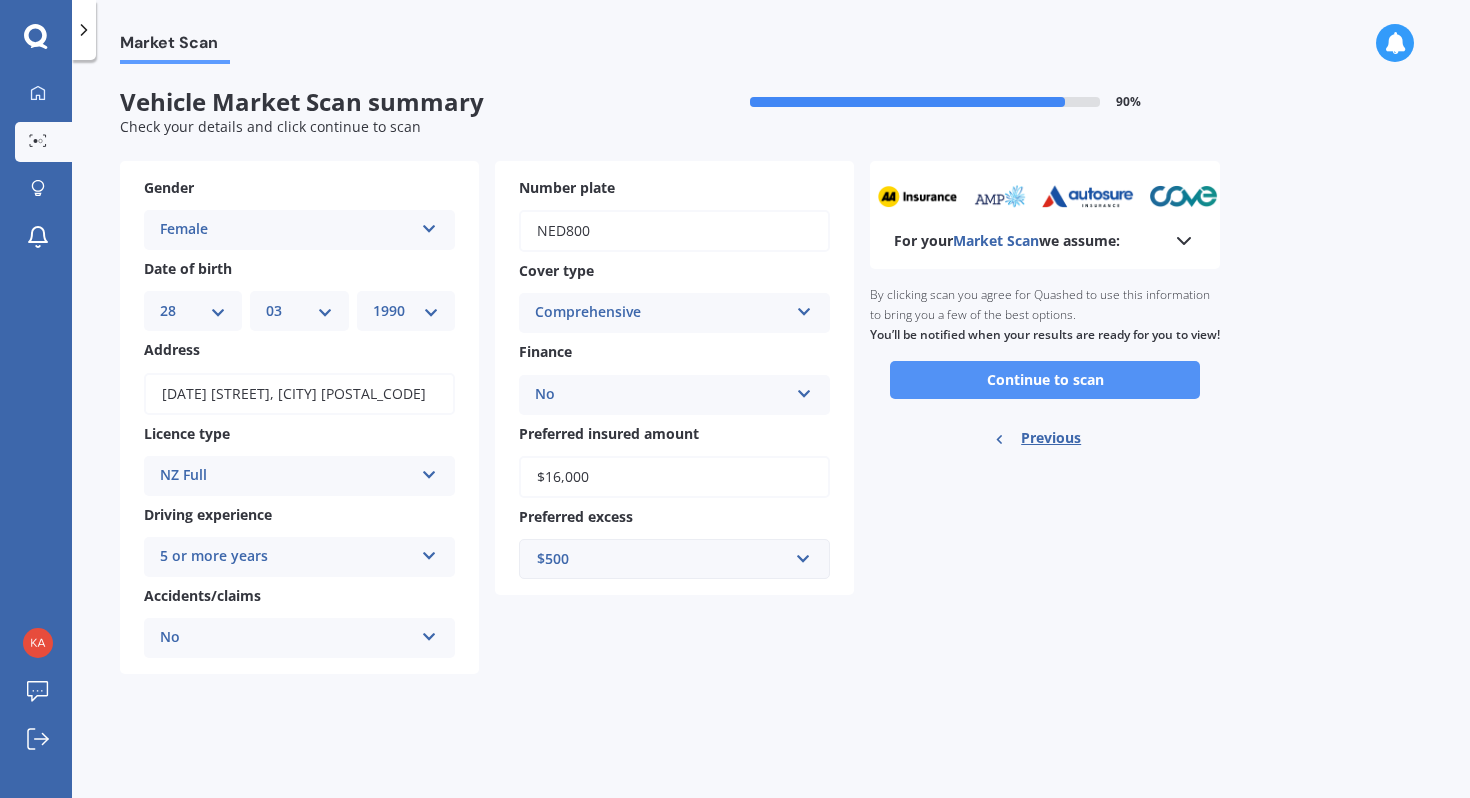 click on "Continue to scan" at bounding box center [1045, 380] 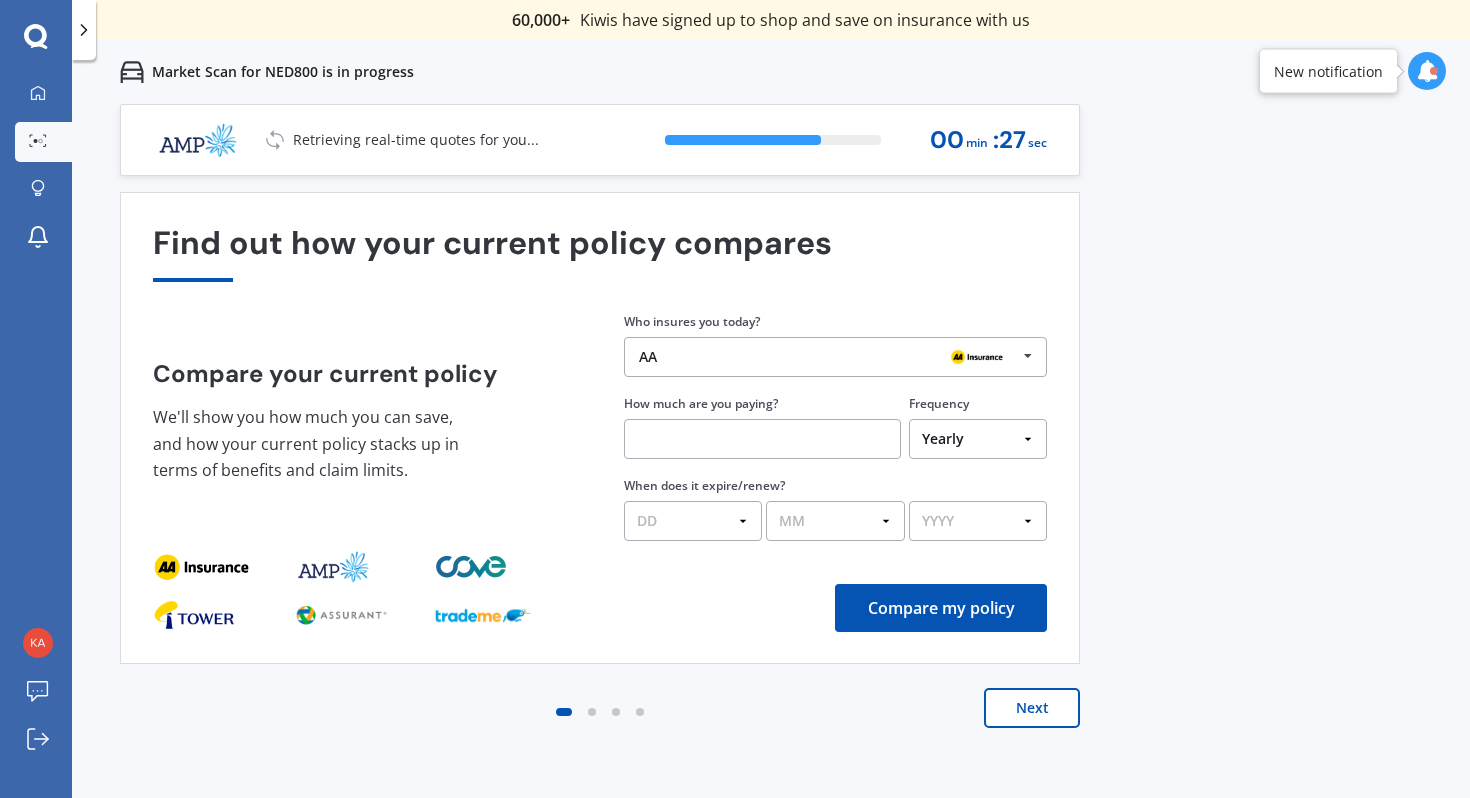 click at bounding box center [1028, 356] 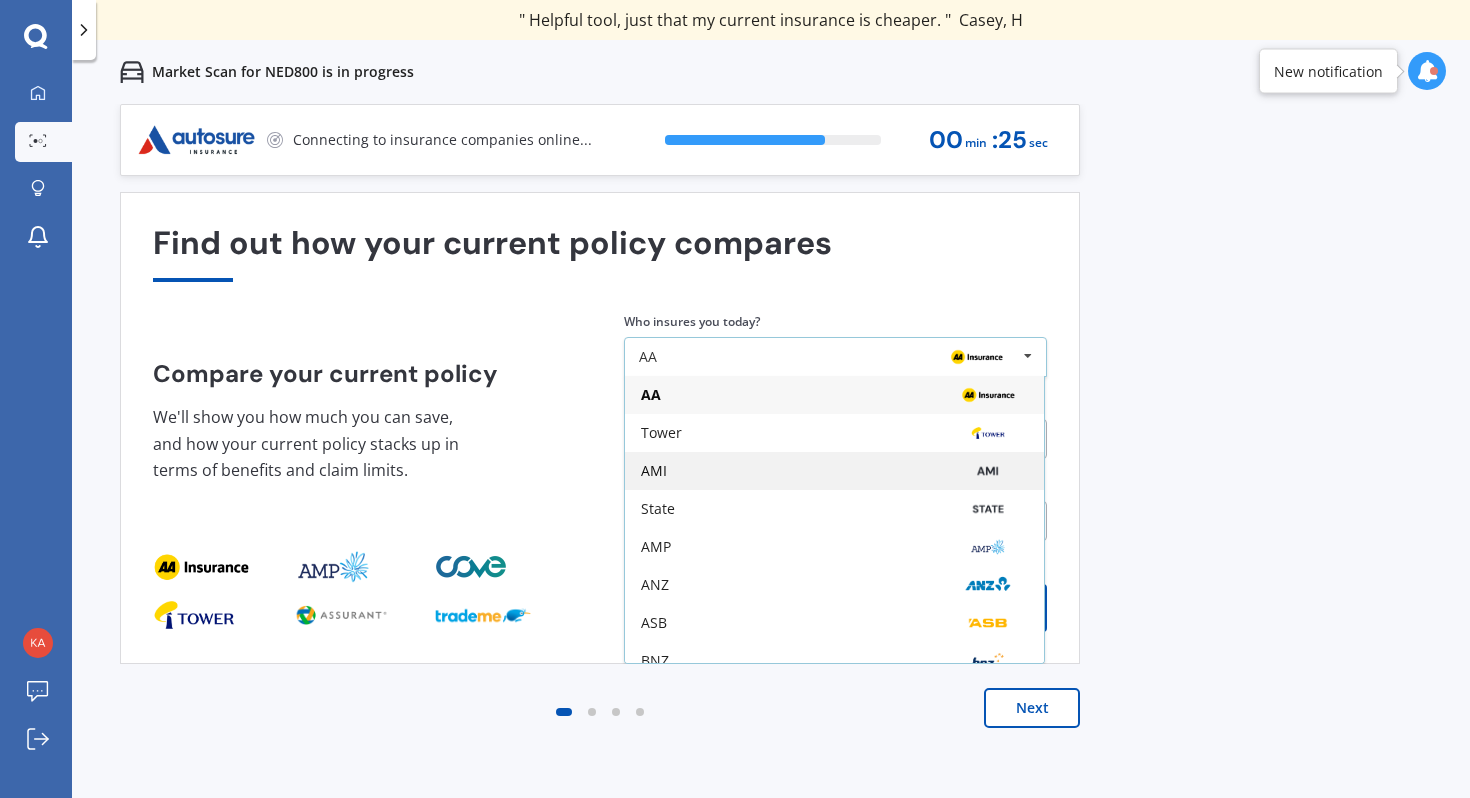 click on "AMI" at bounding box center [834, 471] 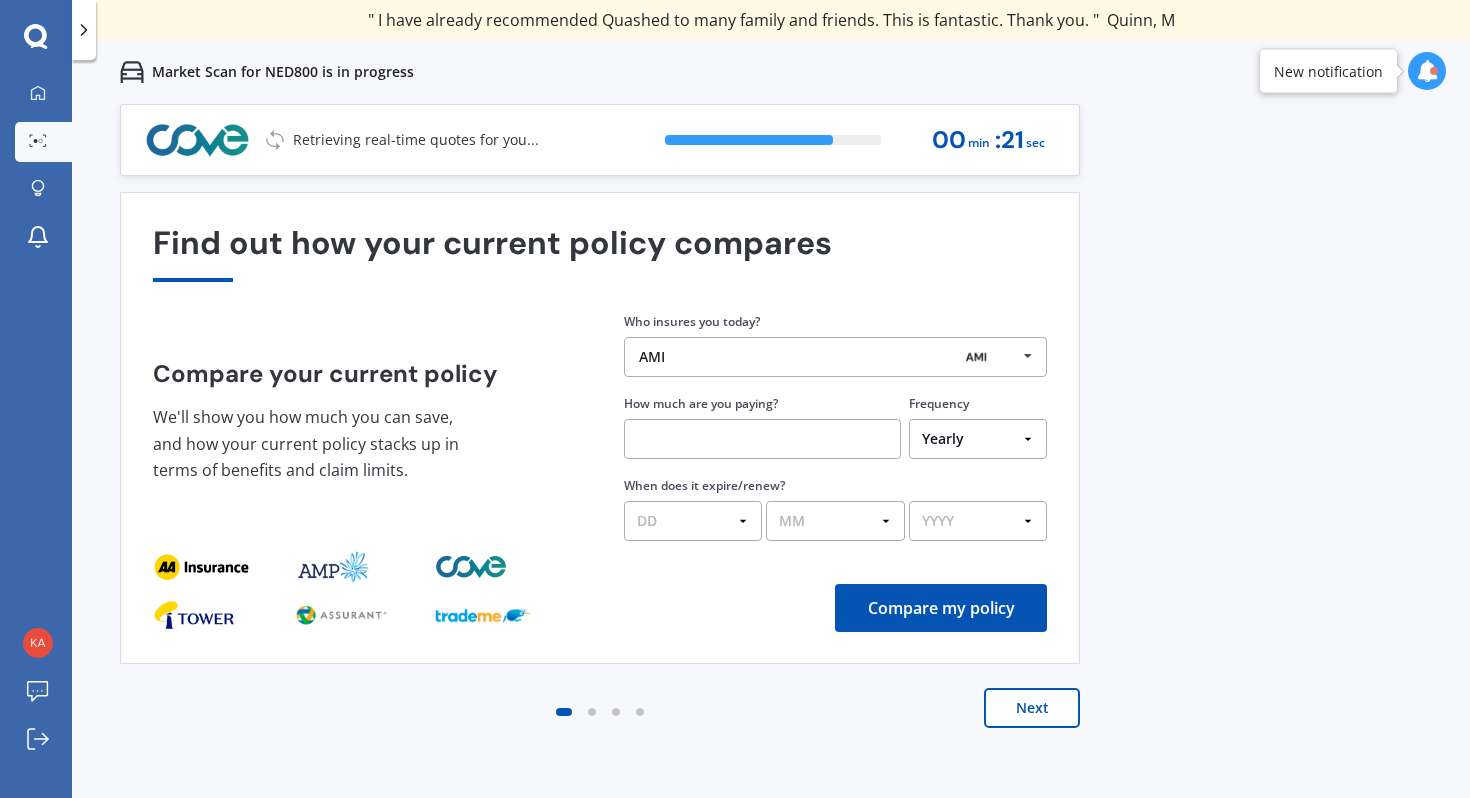 click at bounding box center [762, 439] 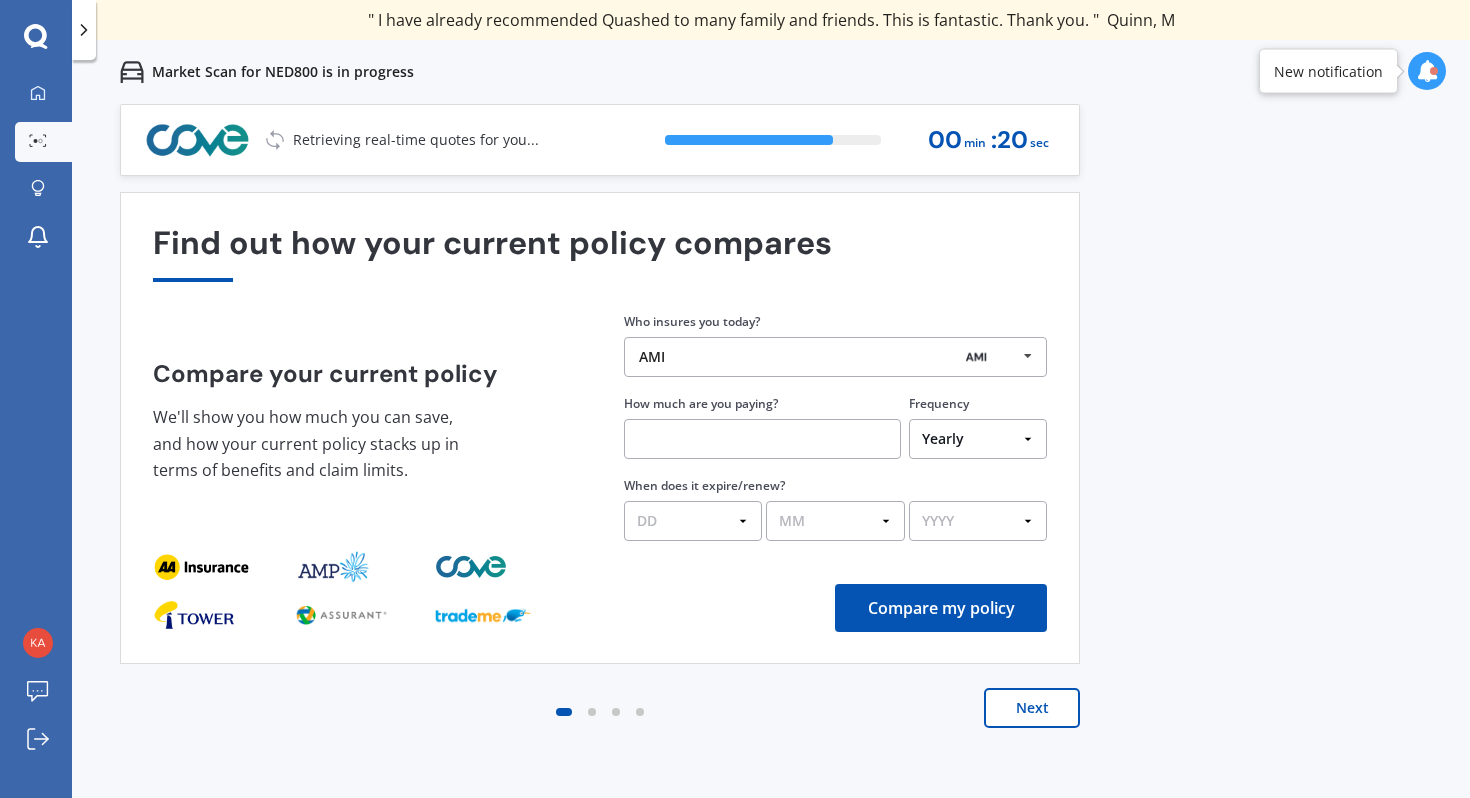 click on "Yearly Six-Monthly Quarterly Monthly Fortnightly Weekly One-Off" at bounding box center (978, 439) 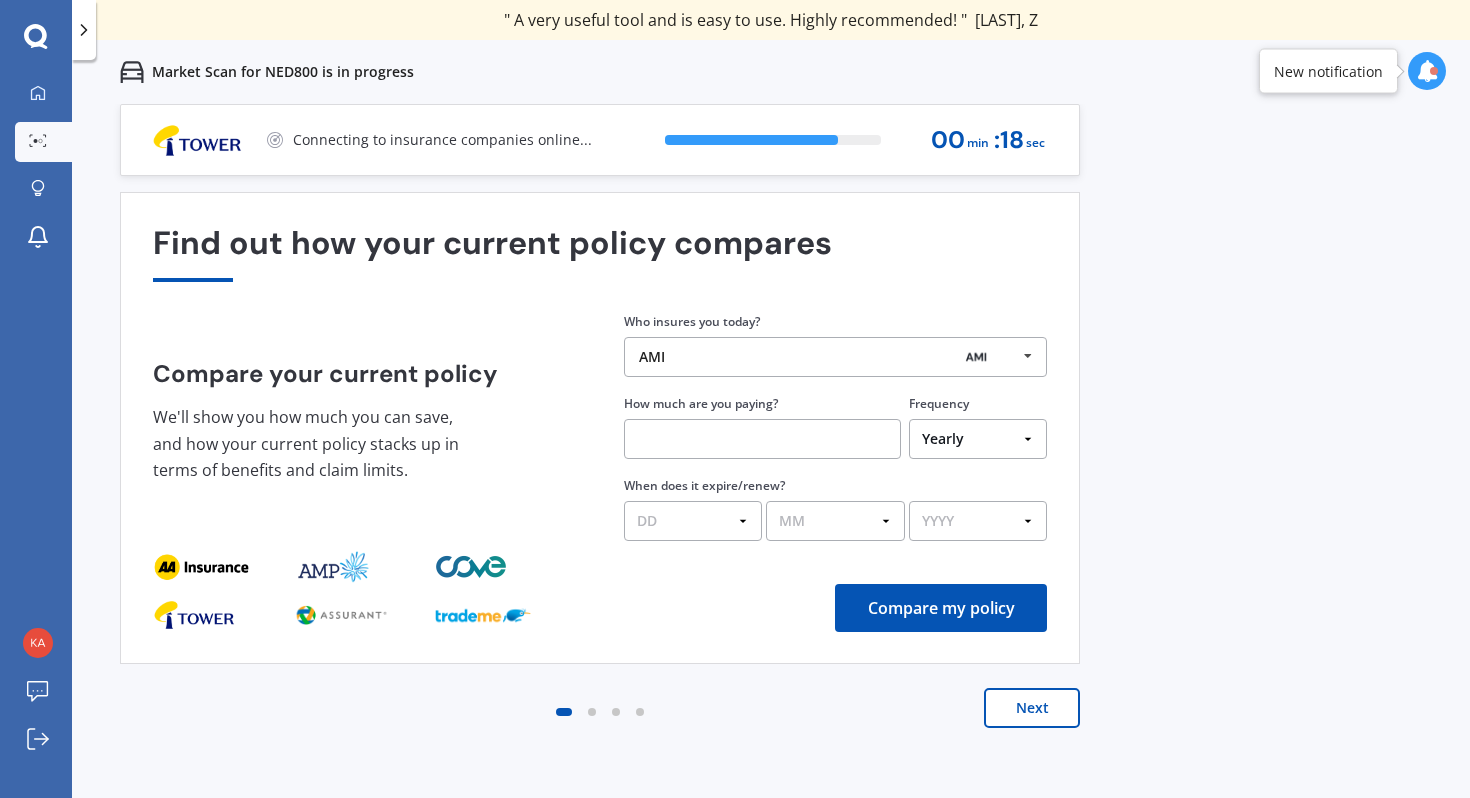 select on "Monthly" 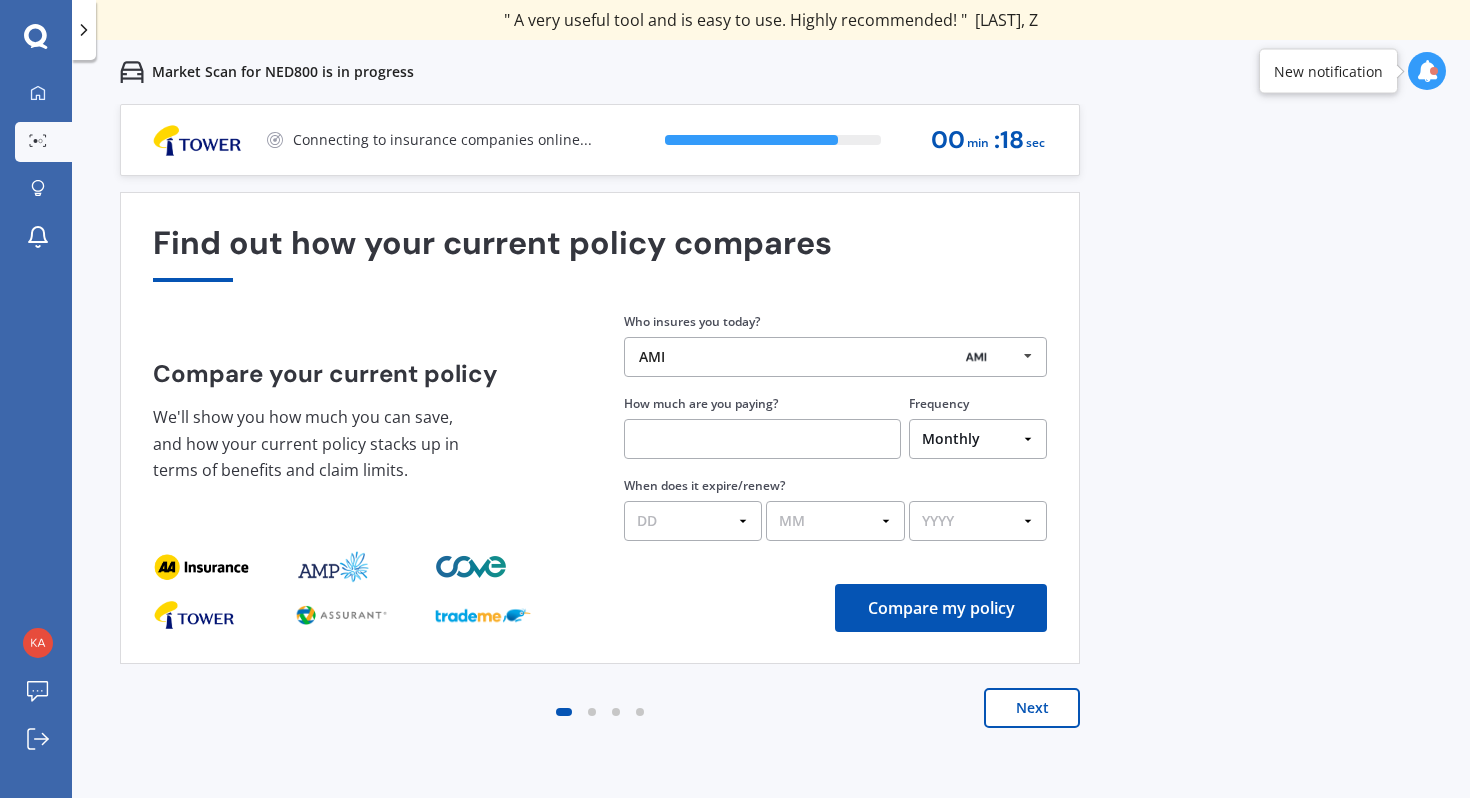 click at bounding box center [1028, 356] 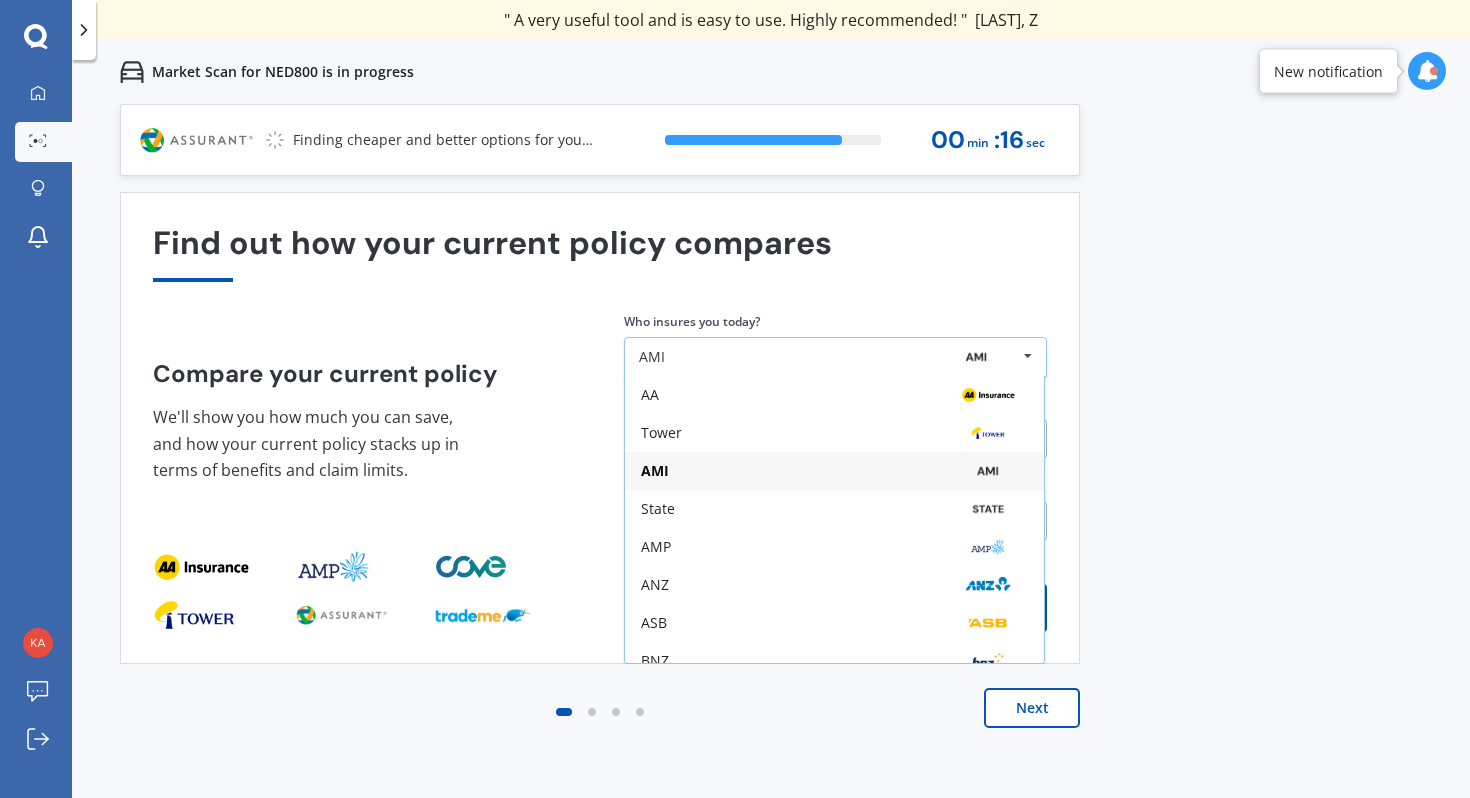 click on "AMI" at bounding box center [834, 471] 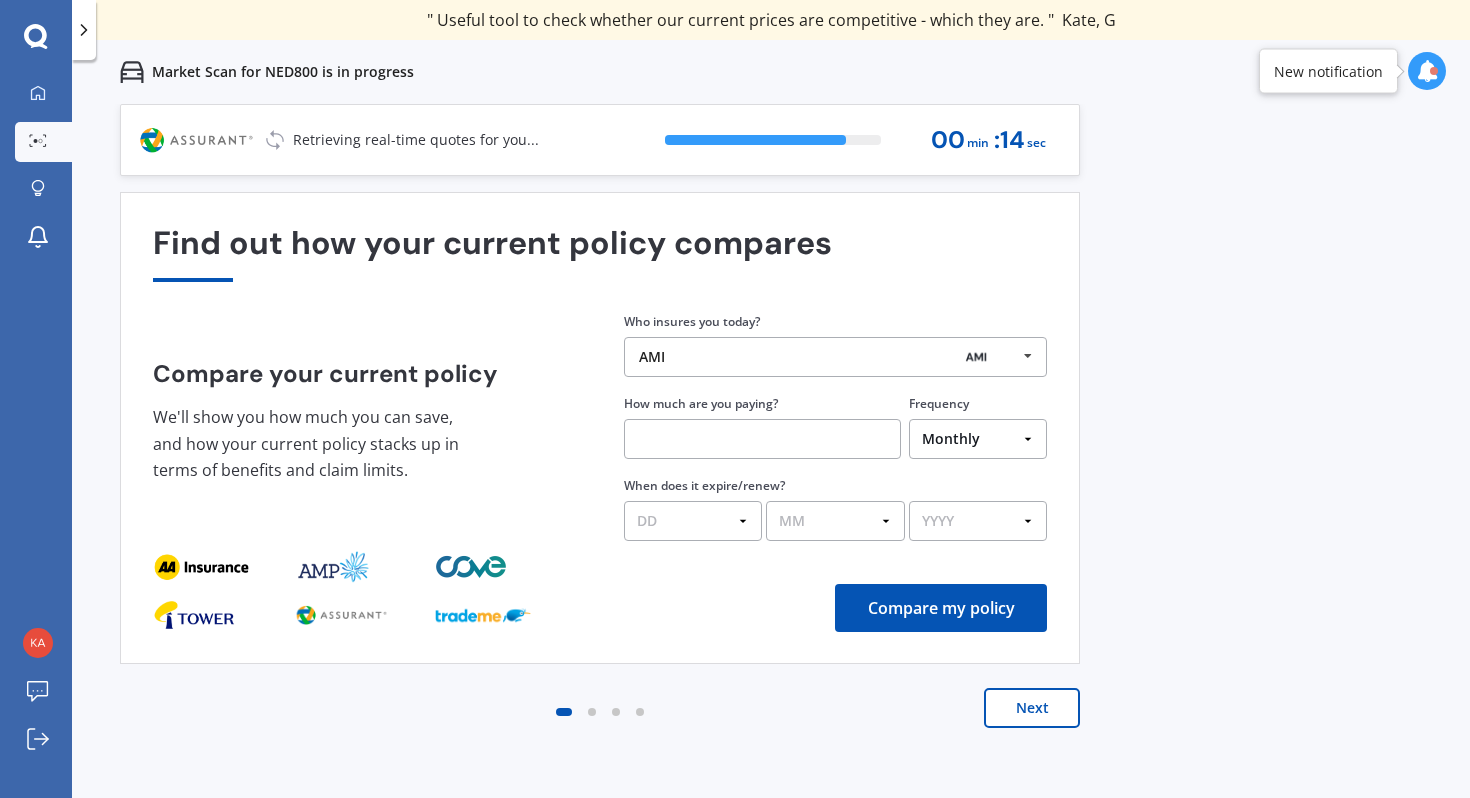 click at bounding box center [762, 439] 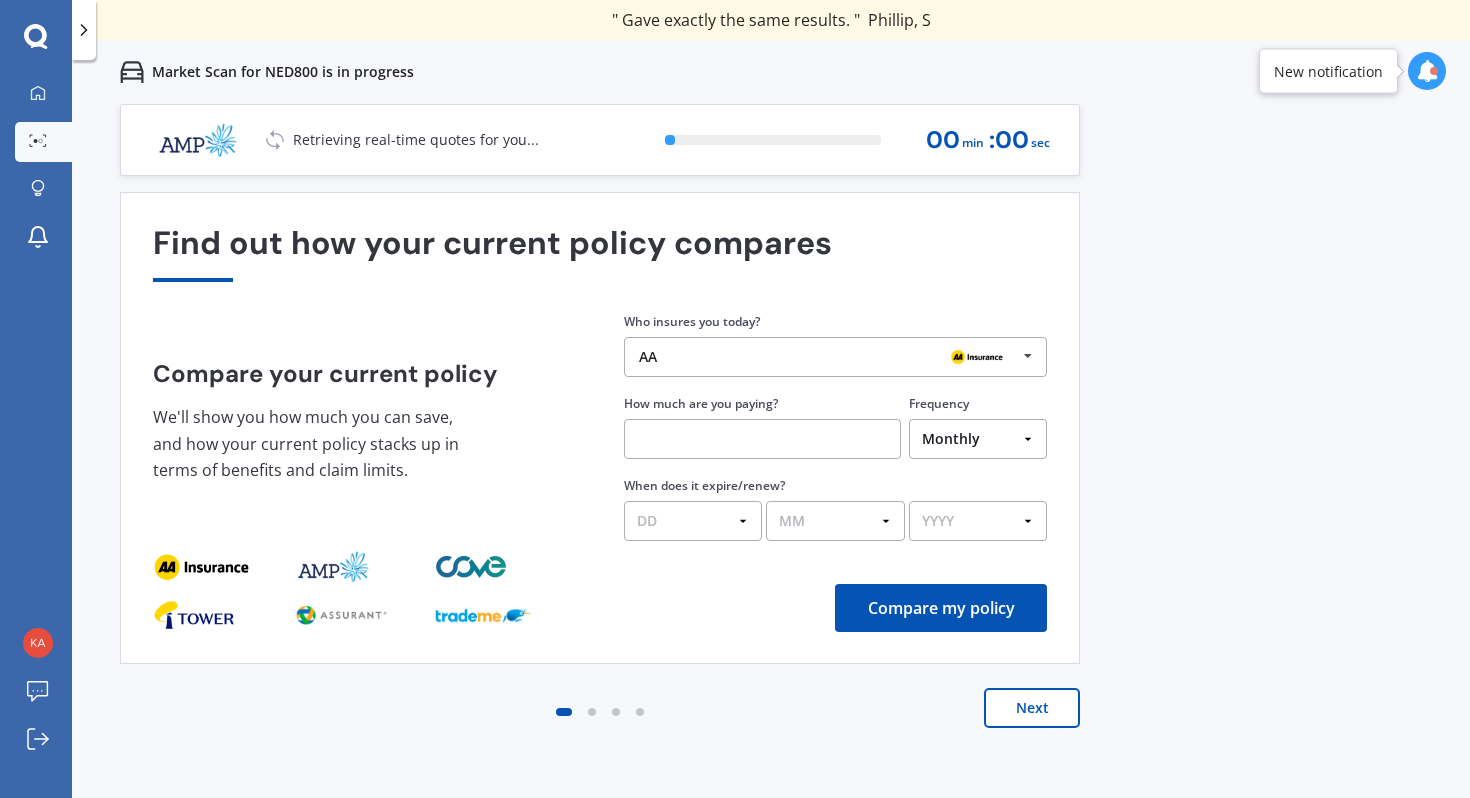 click at bounding box center (1028, 356) 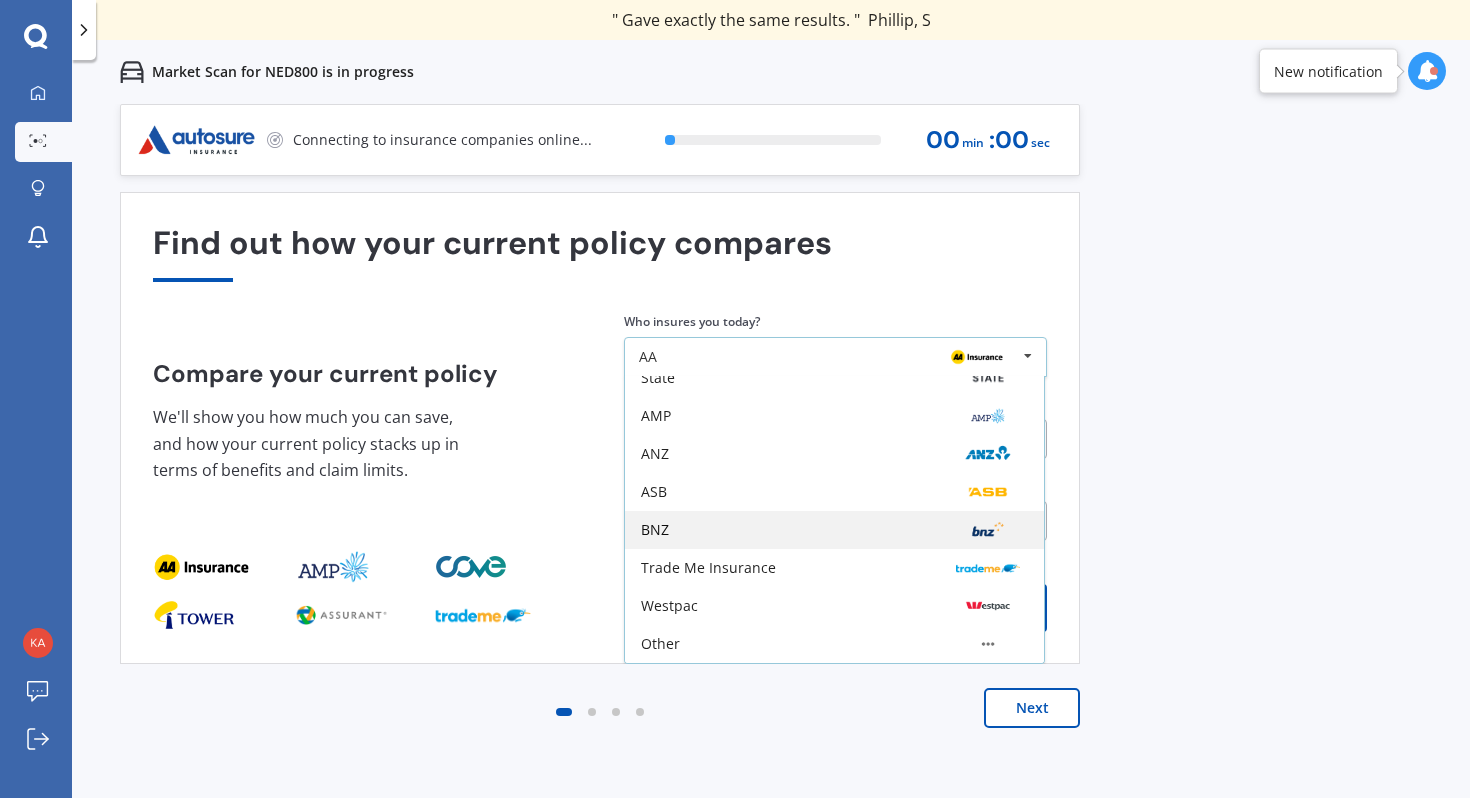 scroll, scrollTop: 0, scrollLeft: 0, axis: both 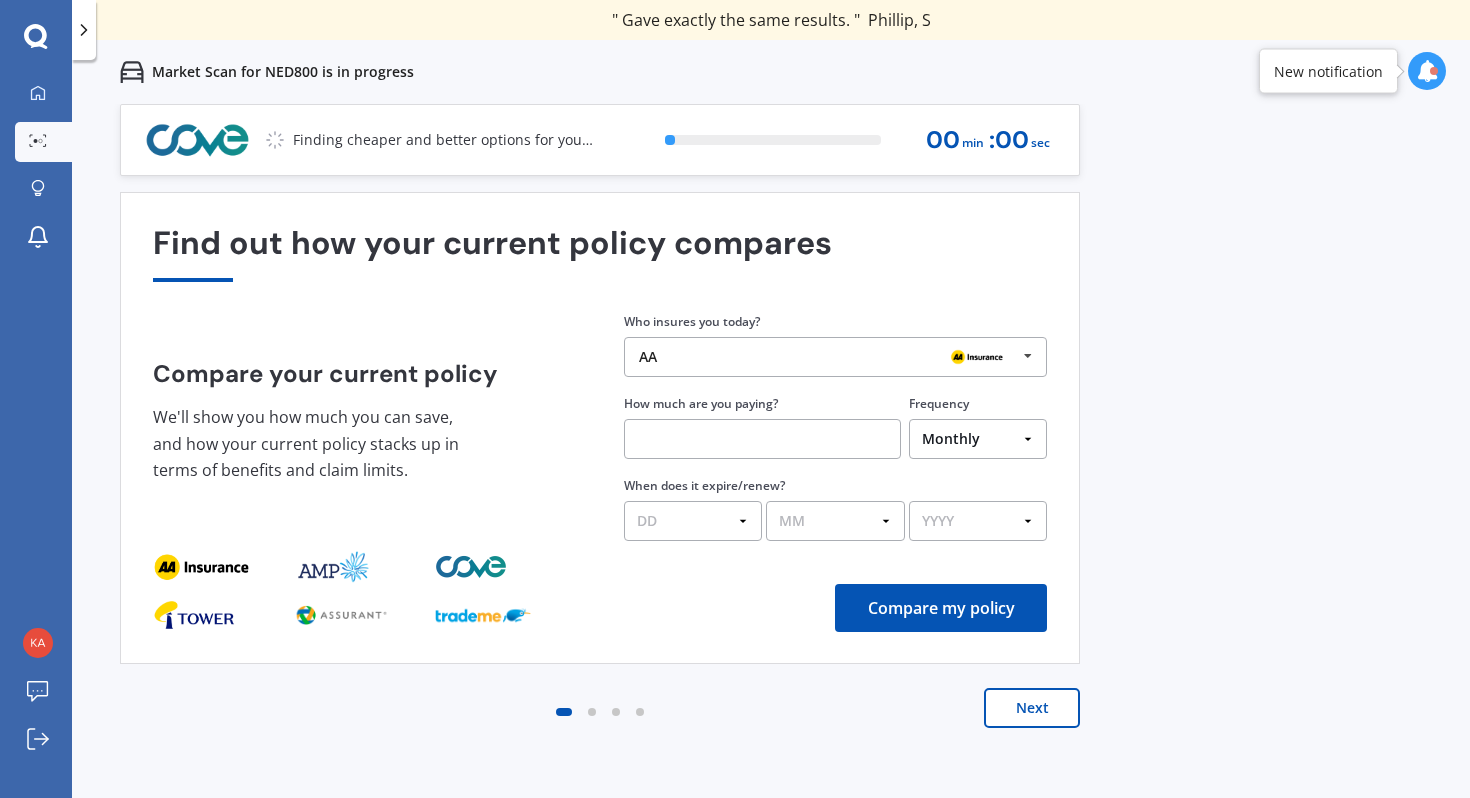 click on "Find out how your current policy compares Compare your current policy  We'll show you how much you can save, and how your current policy stacks up in terms of benefits and claim limits. Enter your policy information Who insures you today? AA AA Tower AMI State AMP ANZ ASB BNZ Trade Me Insurance Westpac Other How much are you paying? Frequency Yearly Six-Monthly Quarterly Monthly Fortnightly Weekly One-Off When does it expire/renew? DD 01 02 03 04 05 06 07 08 09 10 11 12 13 14 15 16 17 18 19 20 21 22 23 24 25 26 27 28 29 30 31 MM 01 02 03 04 05 06 07 08 09 10 11 12 YYYY 2026 2025 2024 Compare my policy" at bounding box center (600, 428) 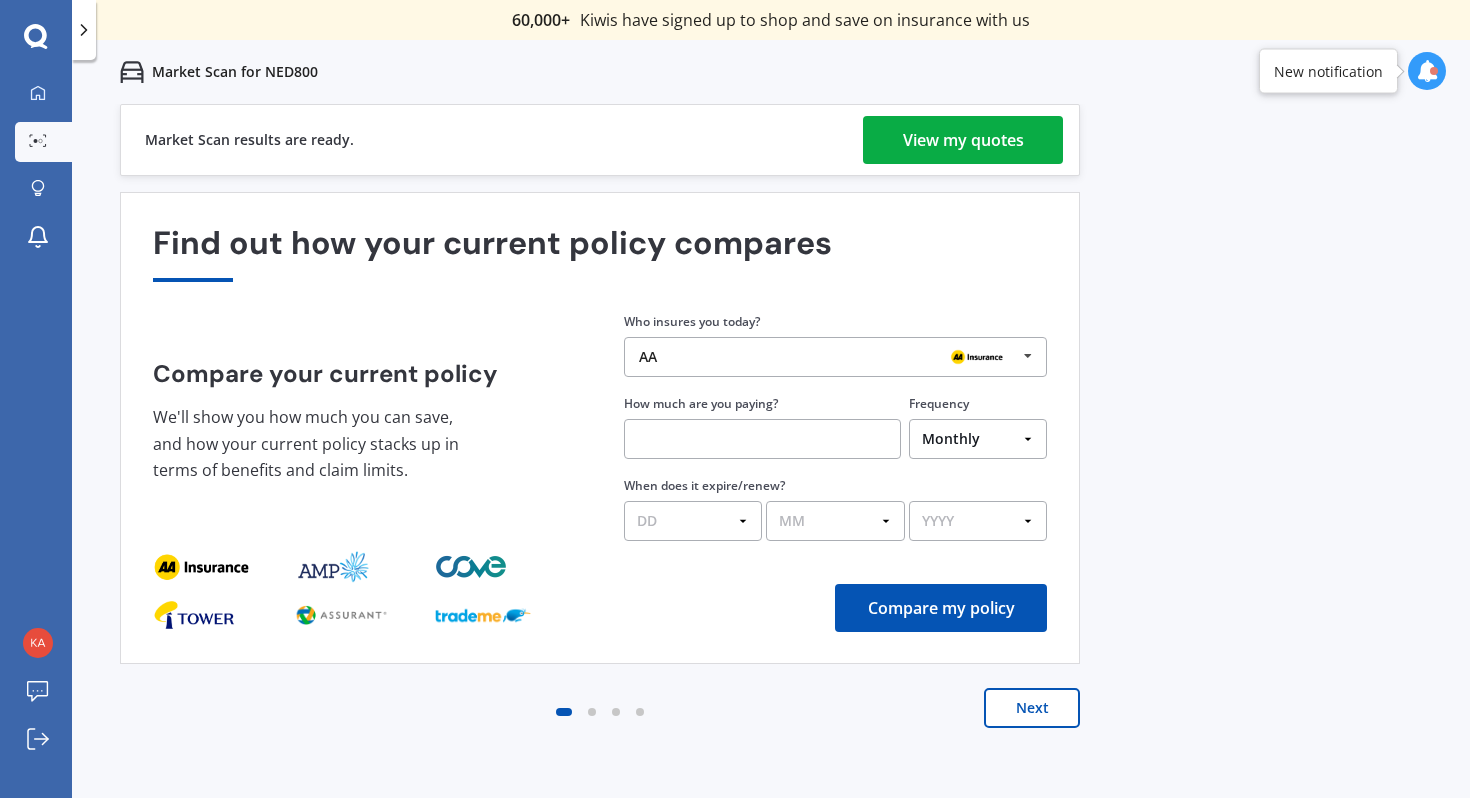 click on "View my quotes" at bounding box center [963, 140] 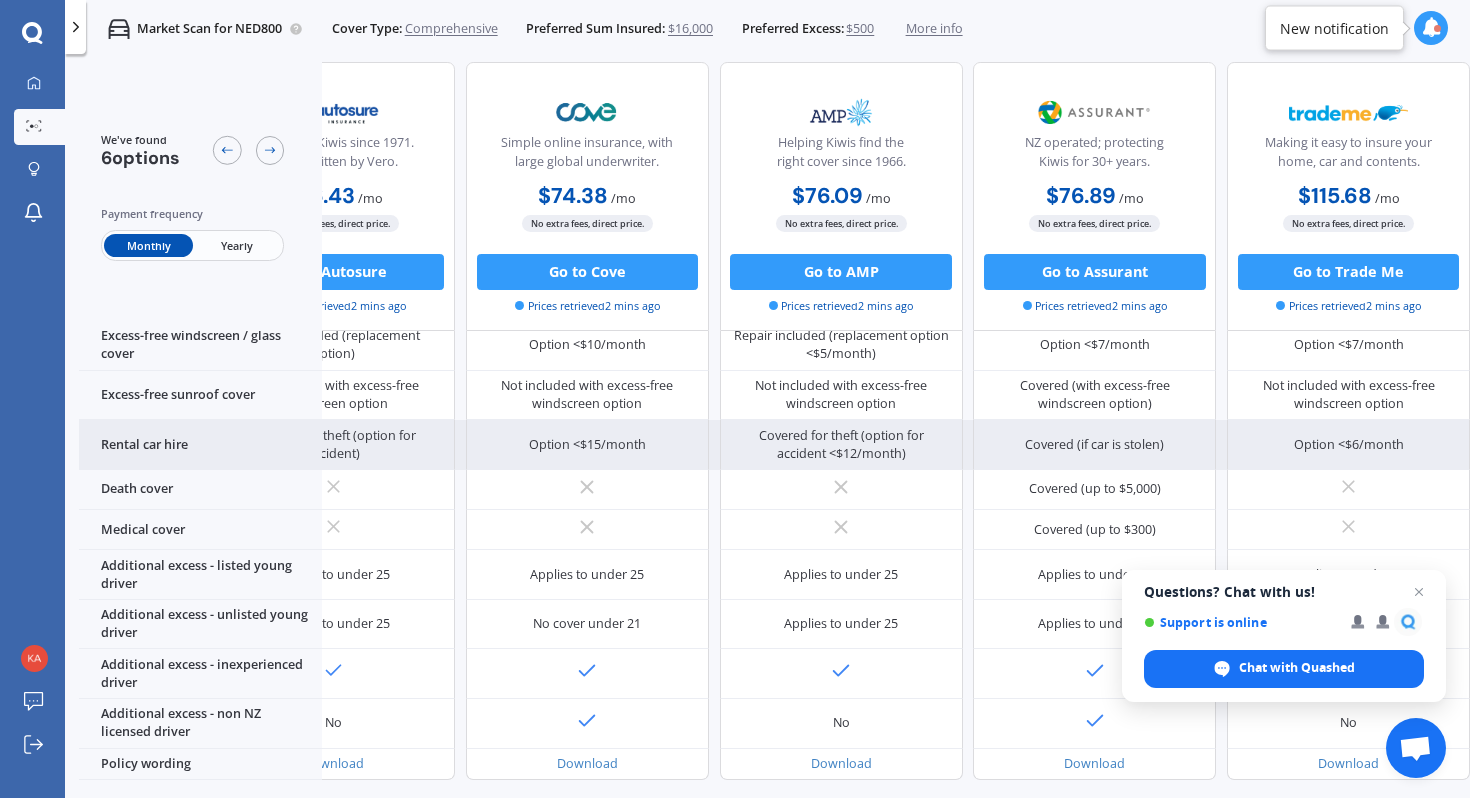 scroll, scrollTop: 746, scrollLeft: 414, axis: both 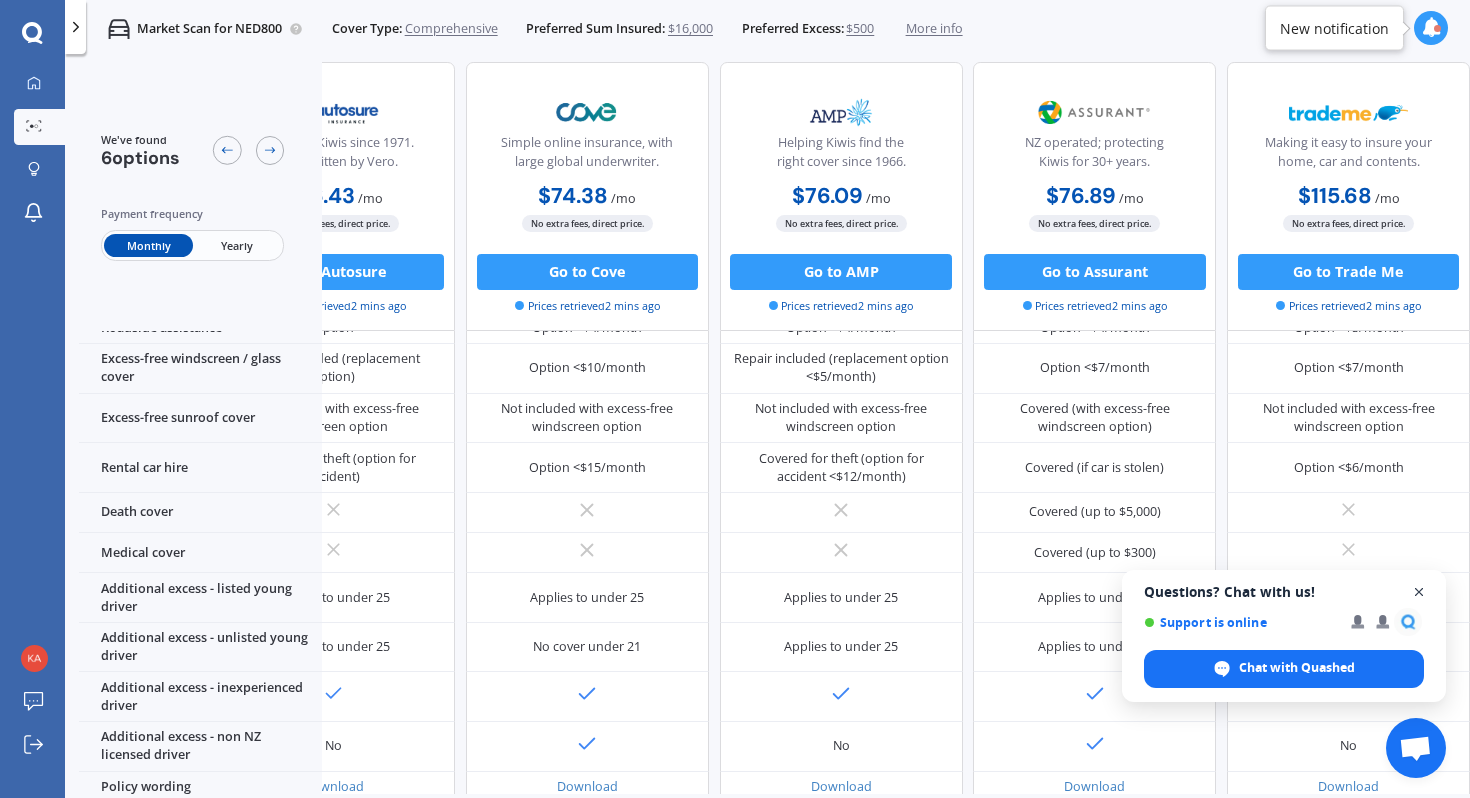 click at bounding box center [1419, 592] 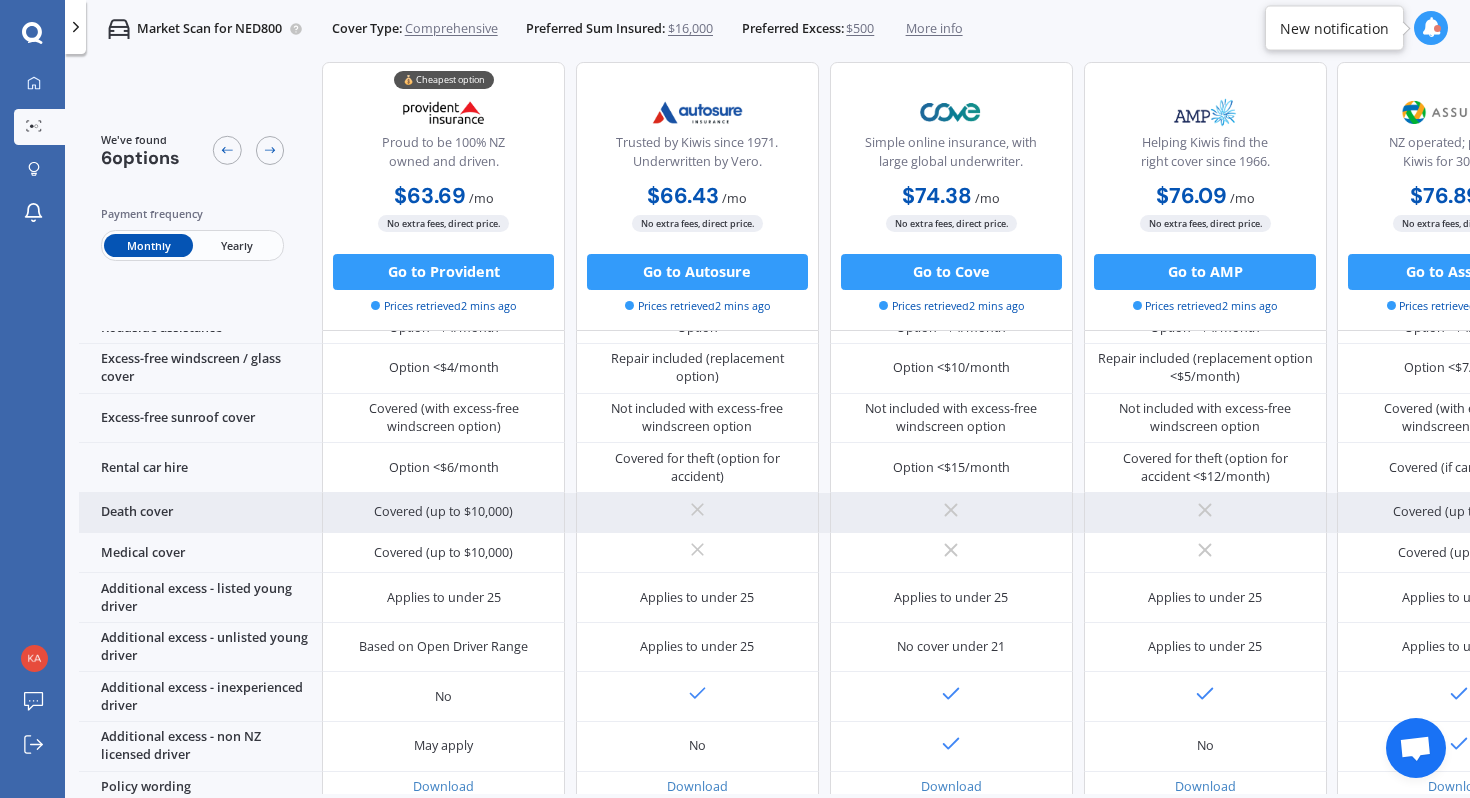 scroll, scrollTop: 835, scrollLeft: 0, axis: vertical 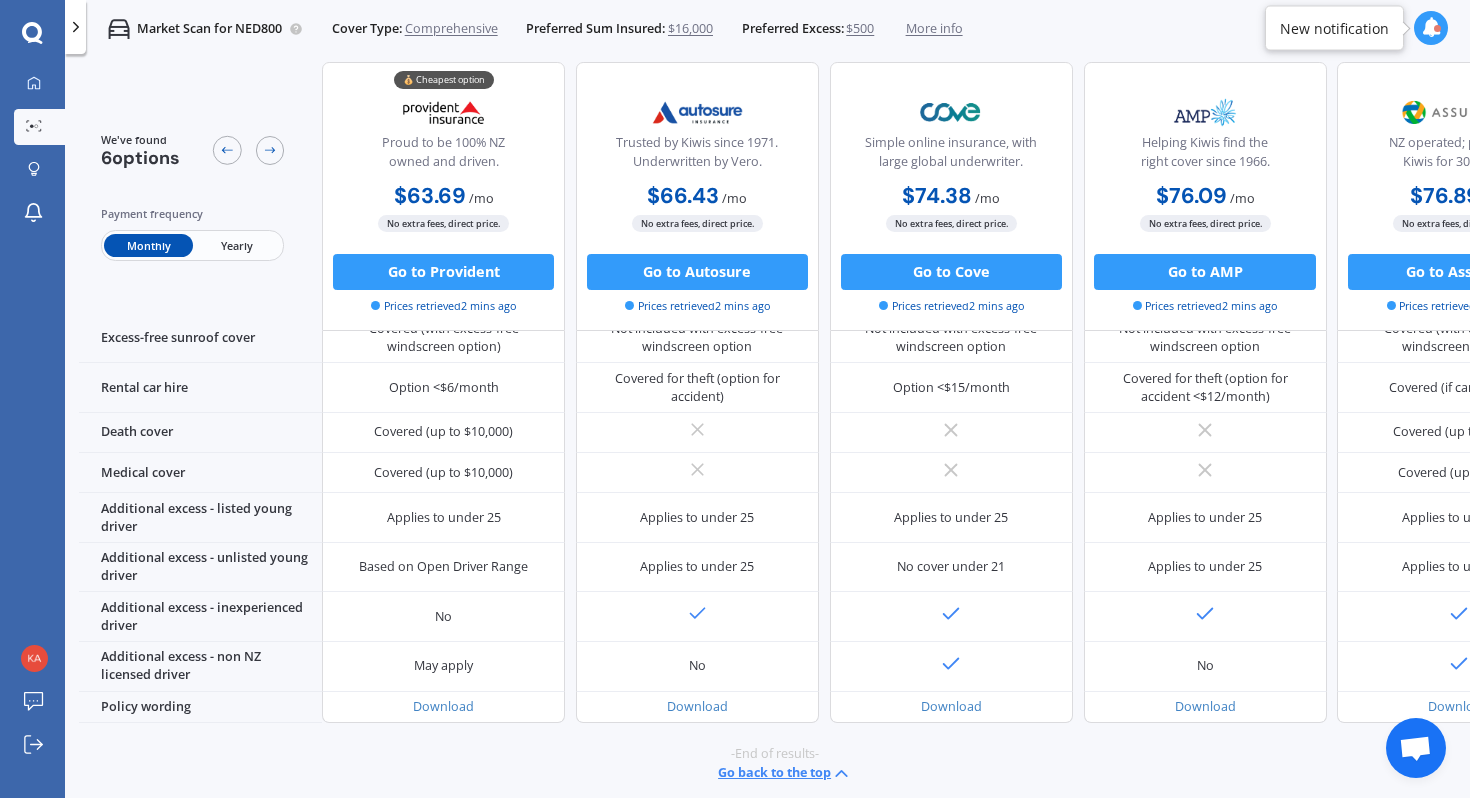 click on "Yearly" at bounding box center (237, 245) 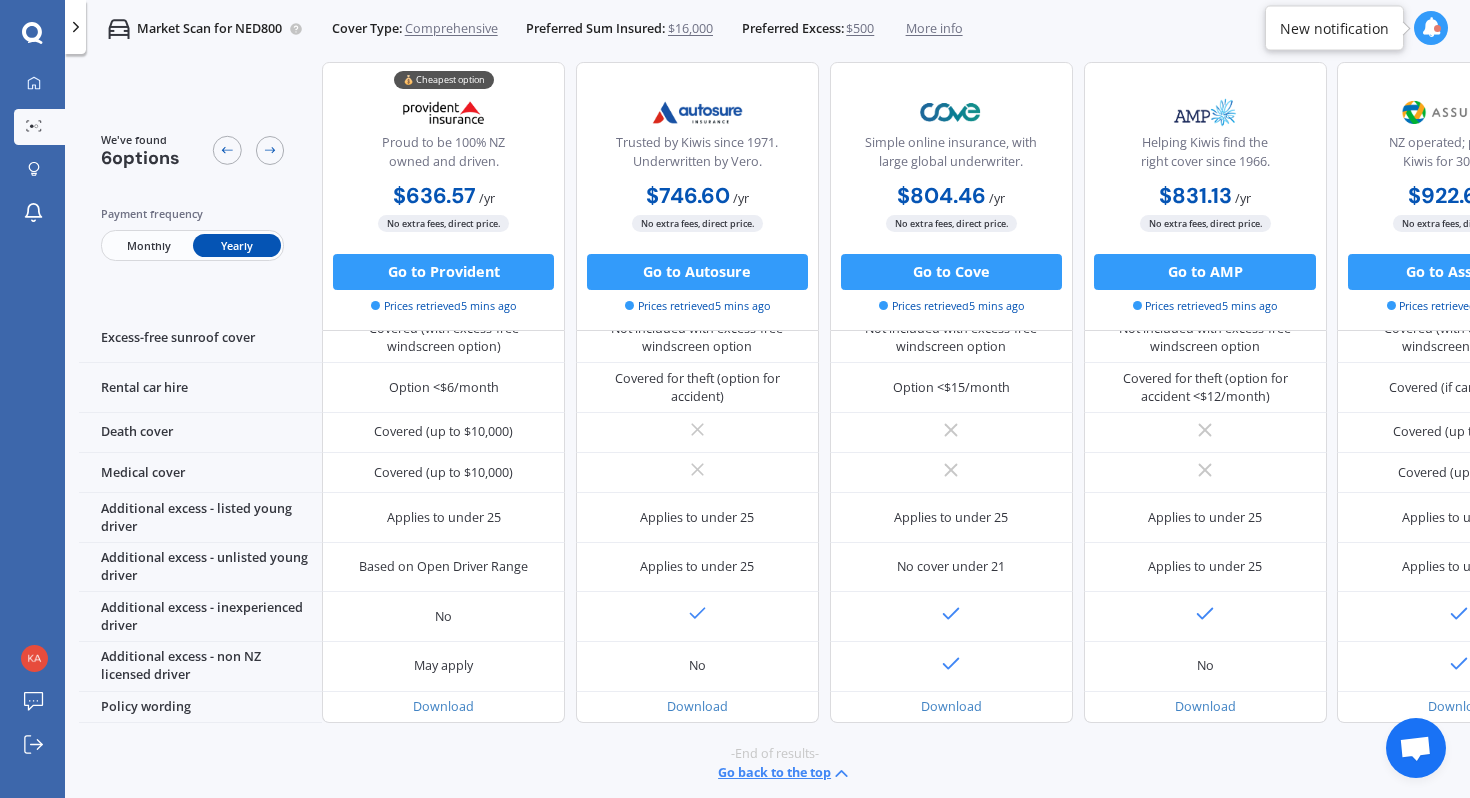 click on "Monthly" at bounding box center (148, 245) 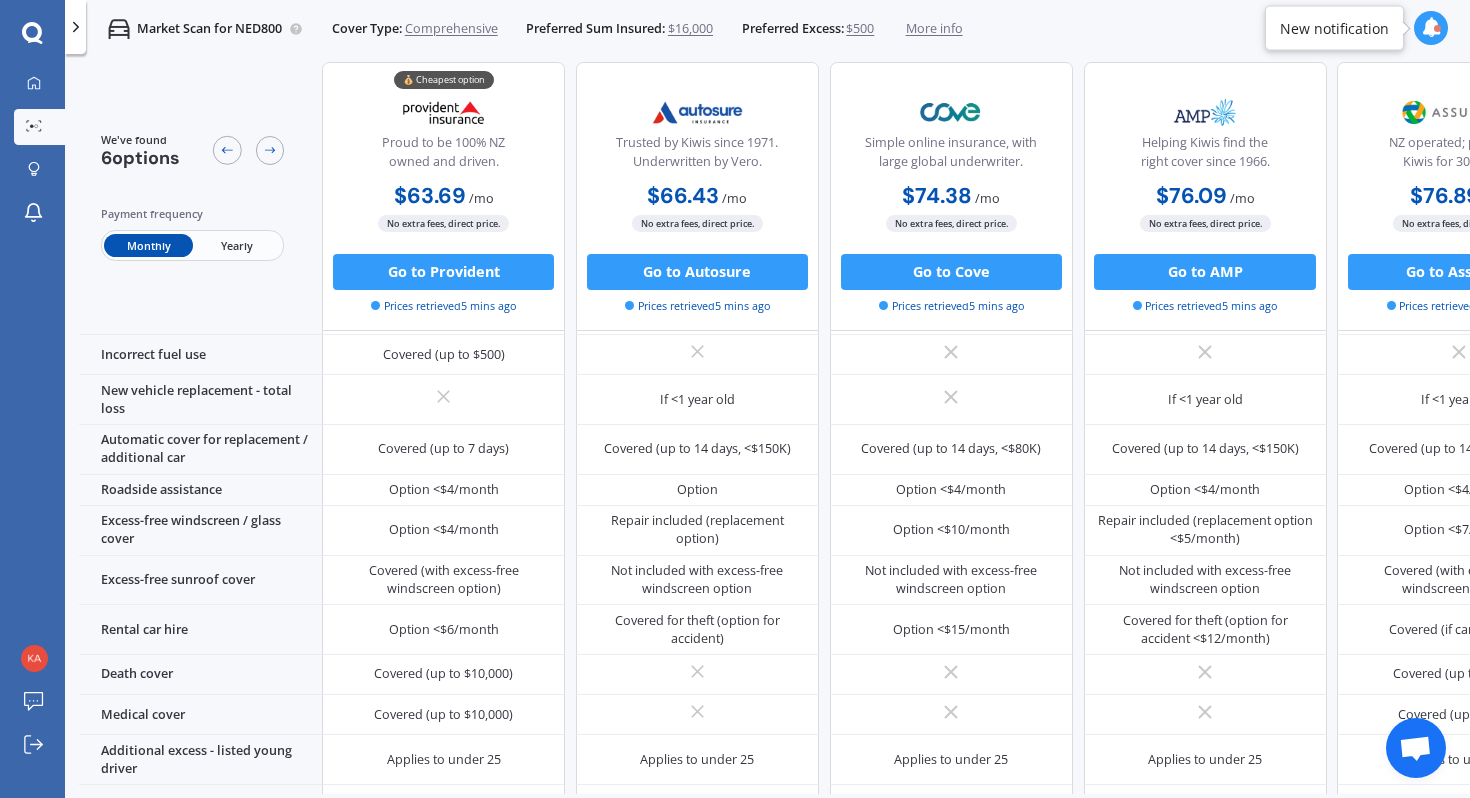 scroll, scrollTop: 567, scrollLeft: 0, axis: vertical 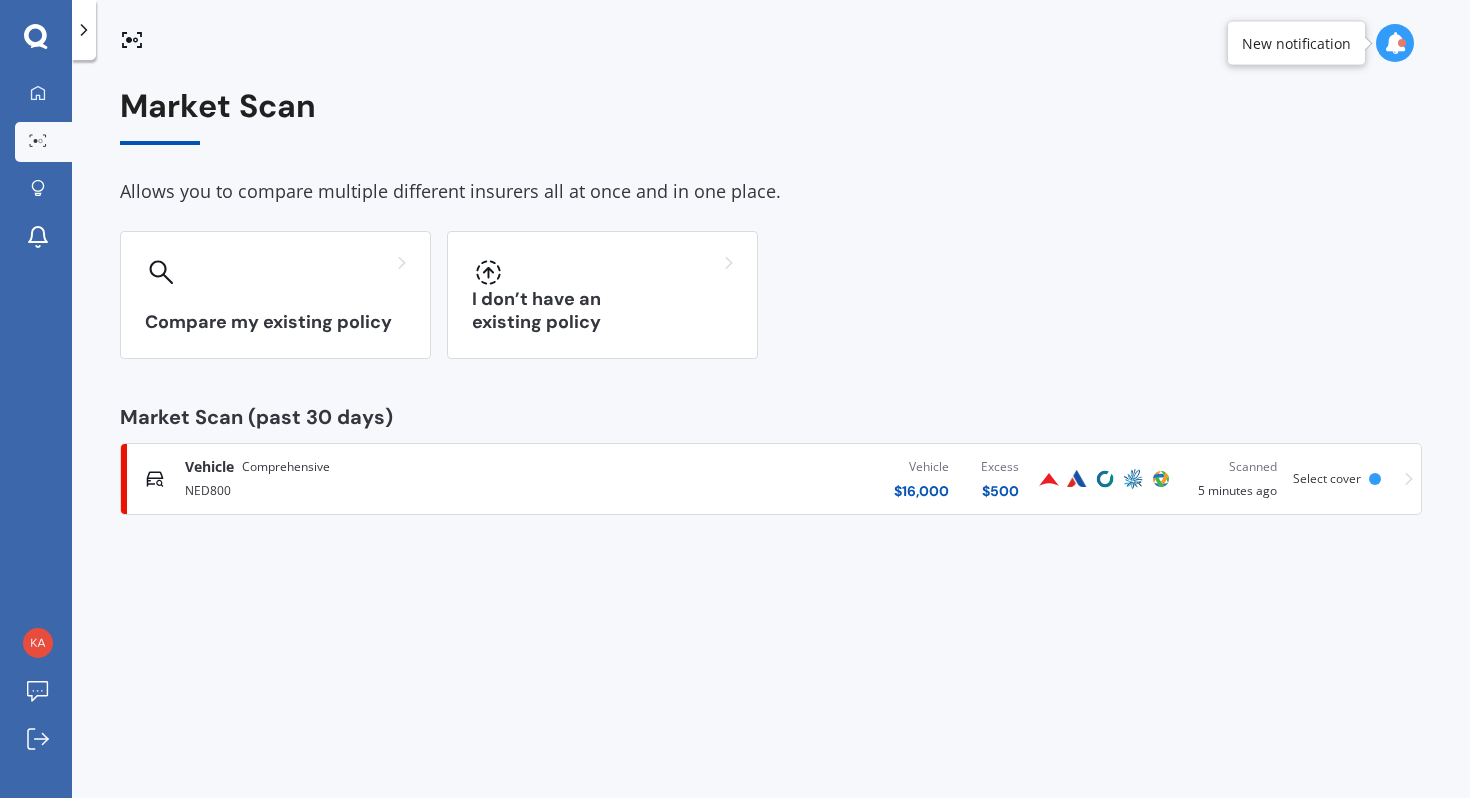 click on "Vehicle $ 16,000 Excess $ 500" at bounding box center (812, 479) 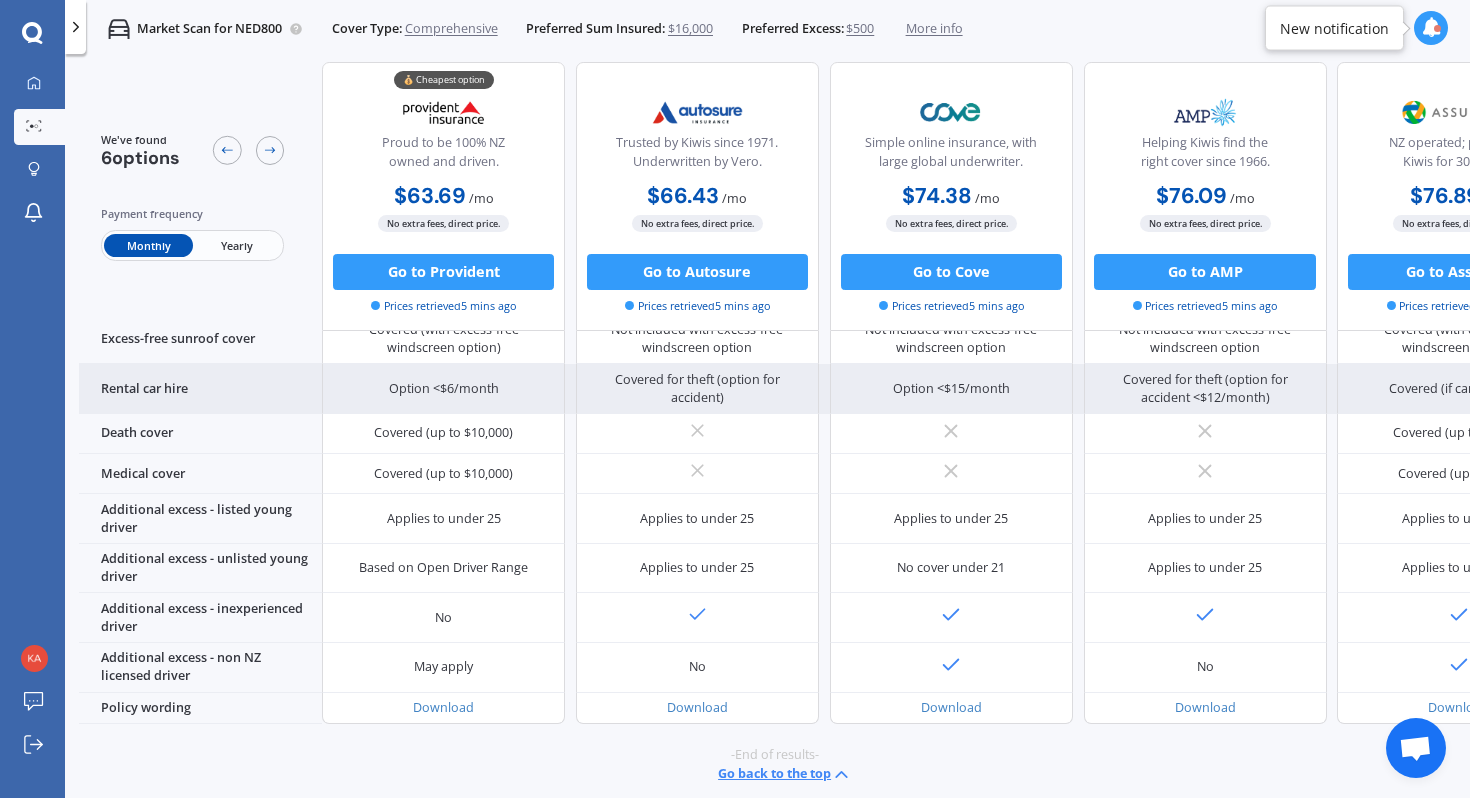 scroll, scrollTop: 835, scrollLeft: 0, axis: vertical 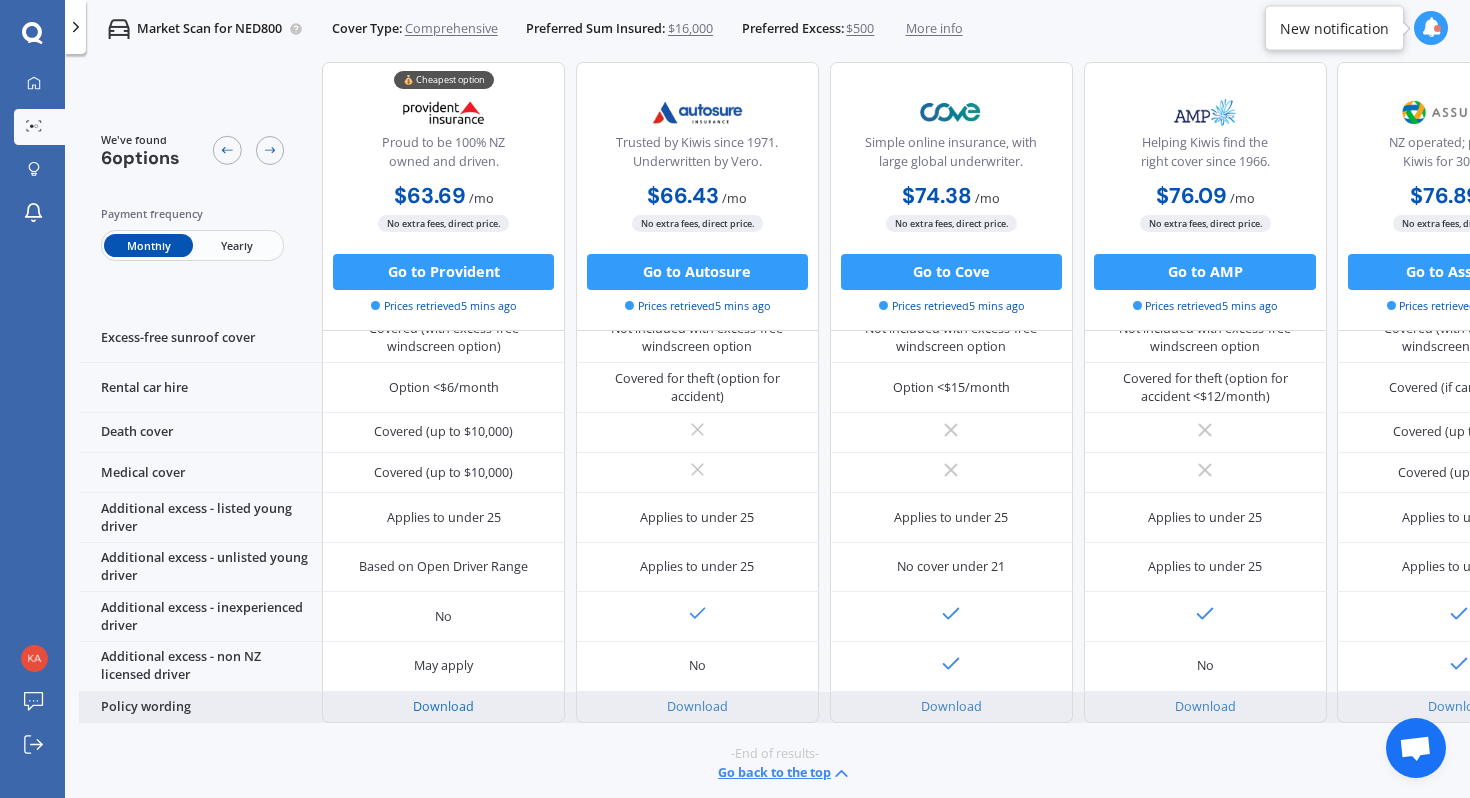 click on "Download" at bounding box center [443, 706] 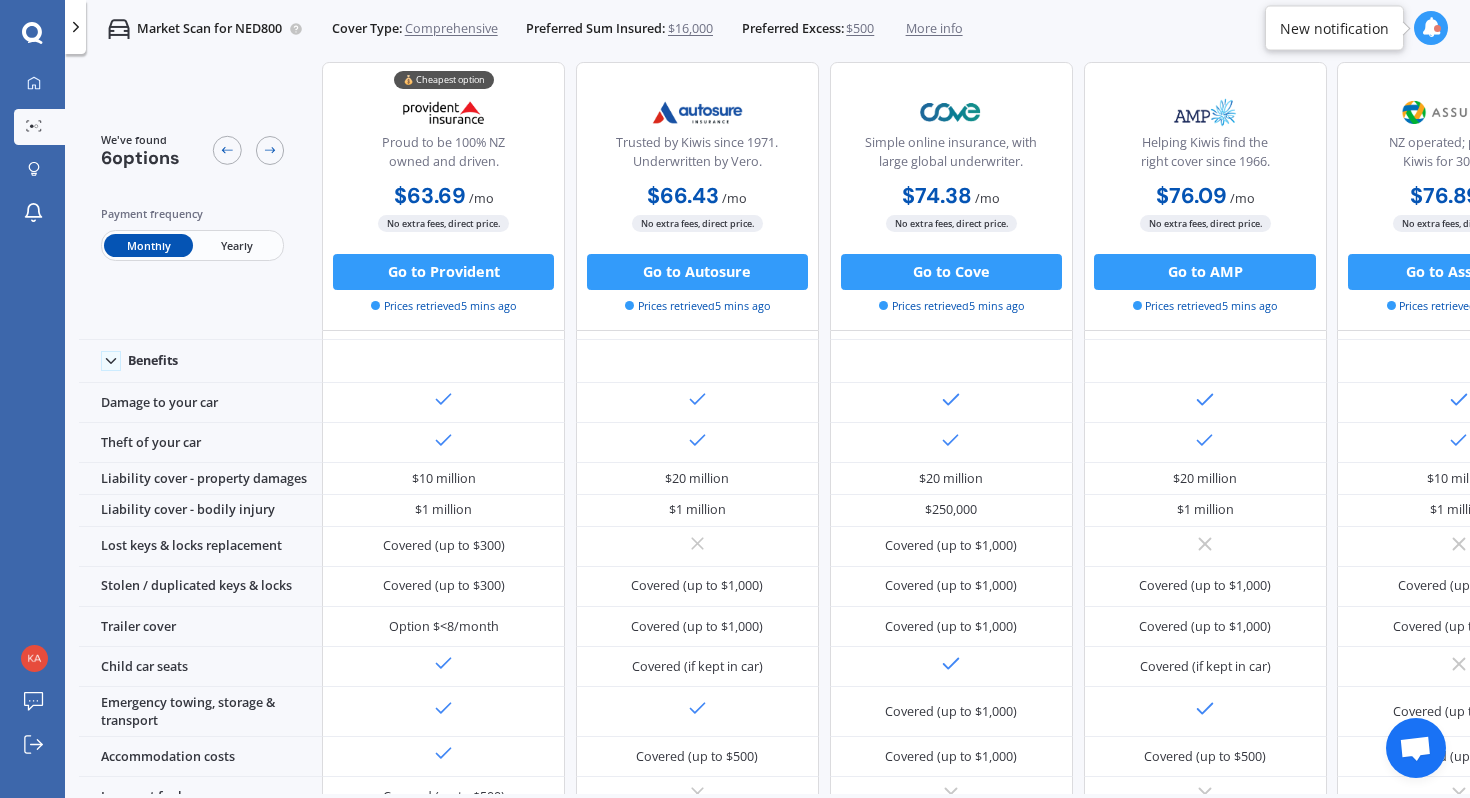 scroll, scrollTop: 0, scrollLeft: 0, axis: both 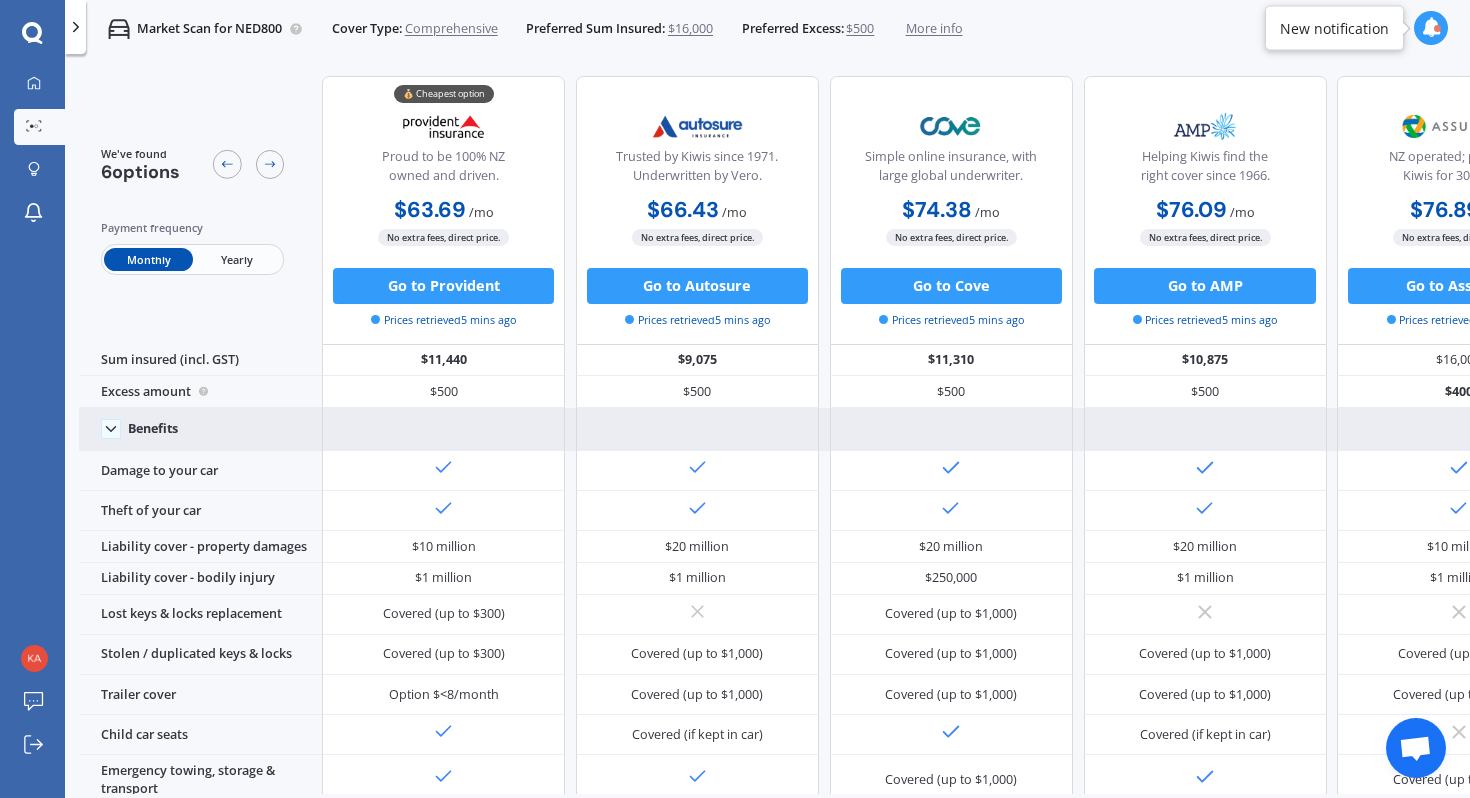 click 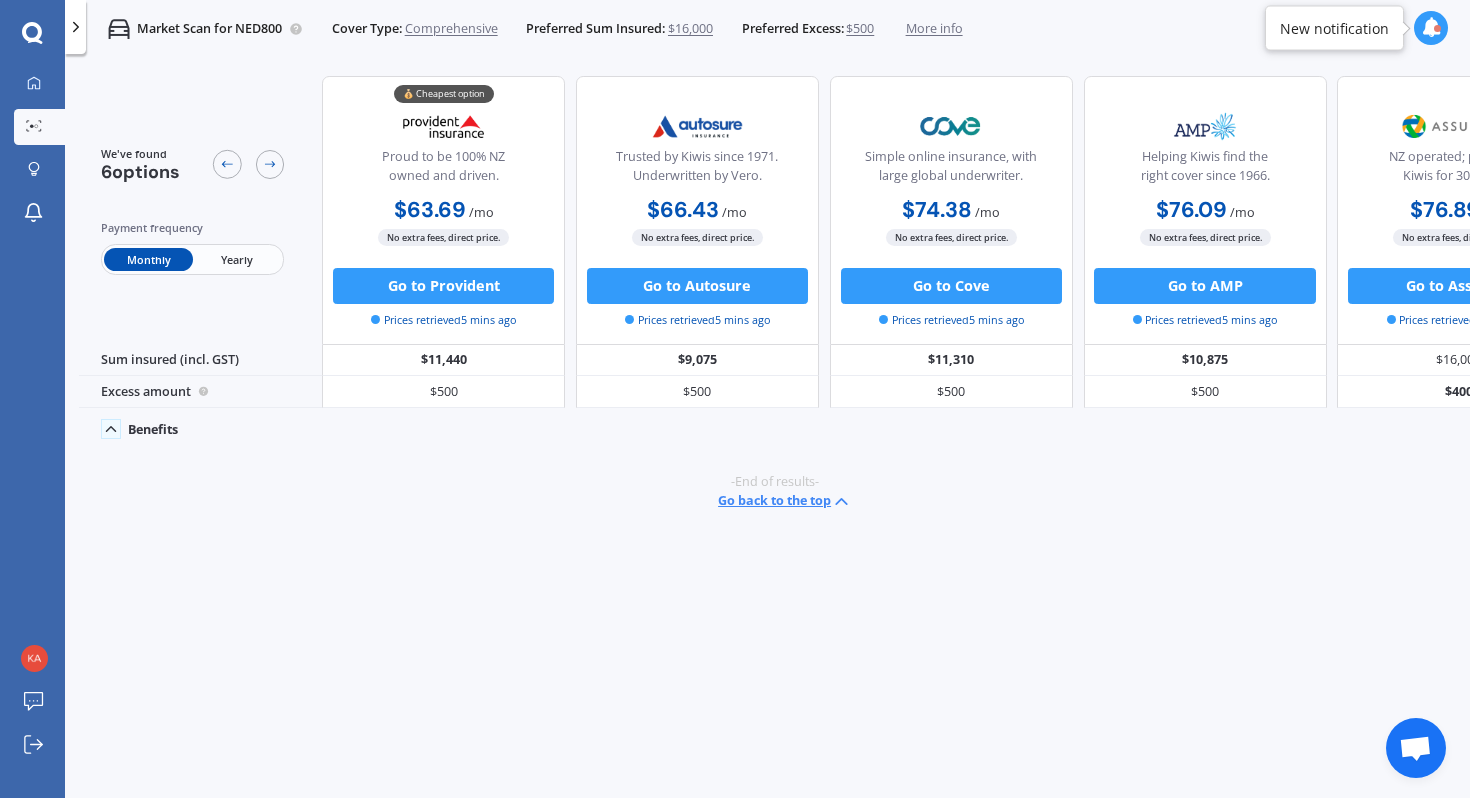 click 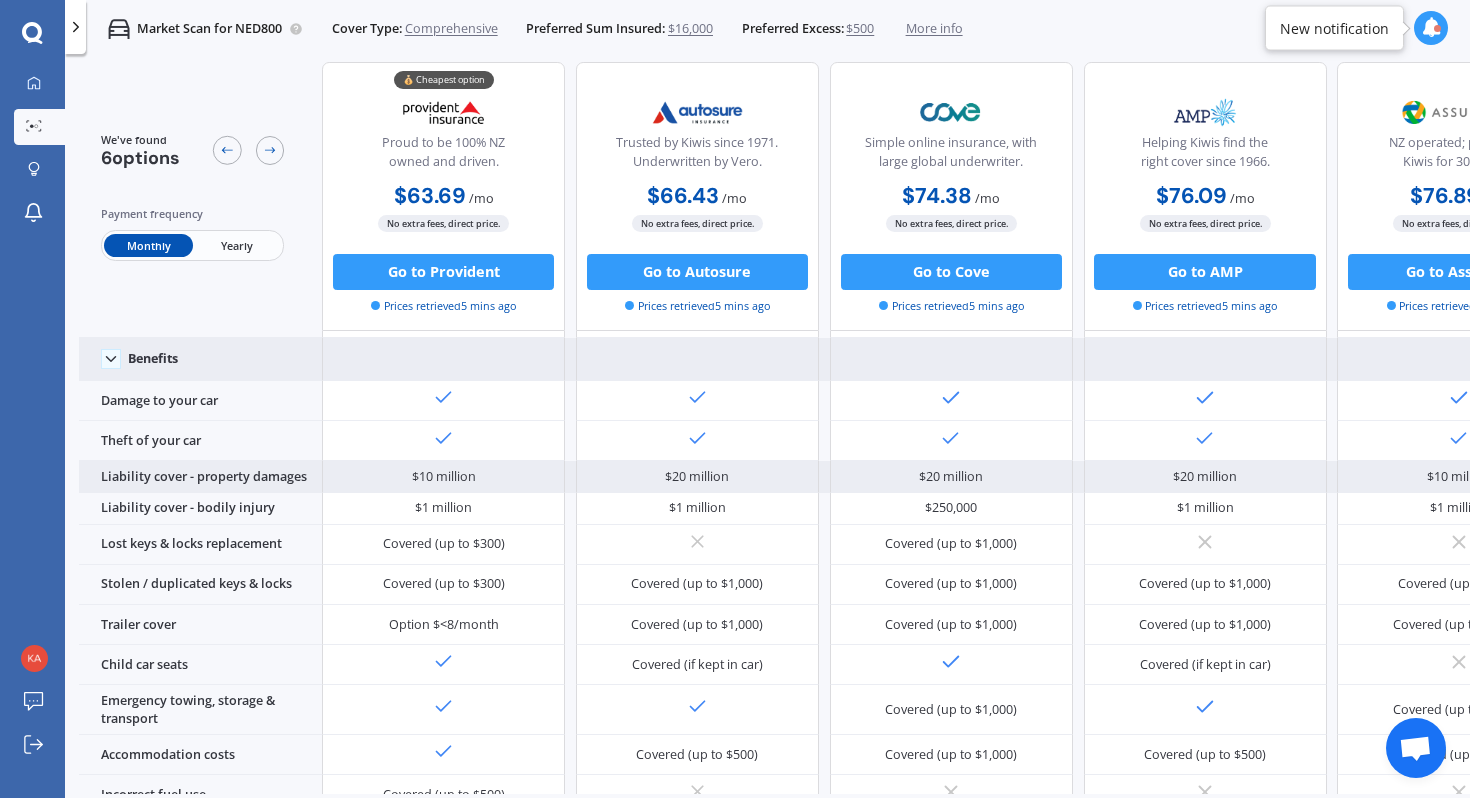scroll, scrollTop: 0, scrollLeft: 0, axis: both 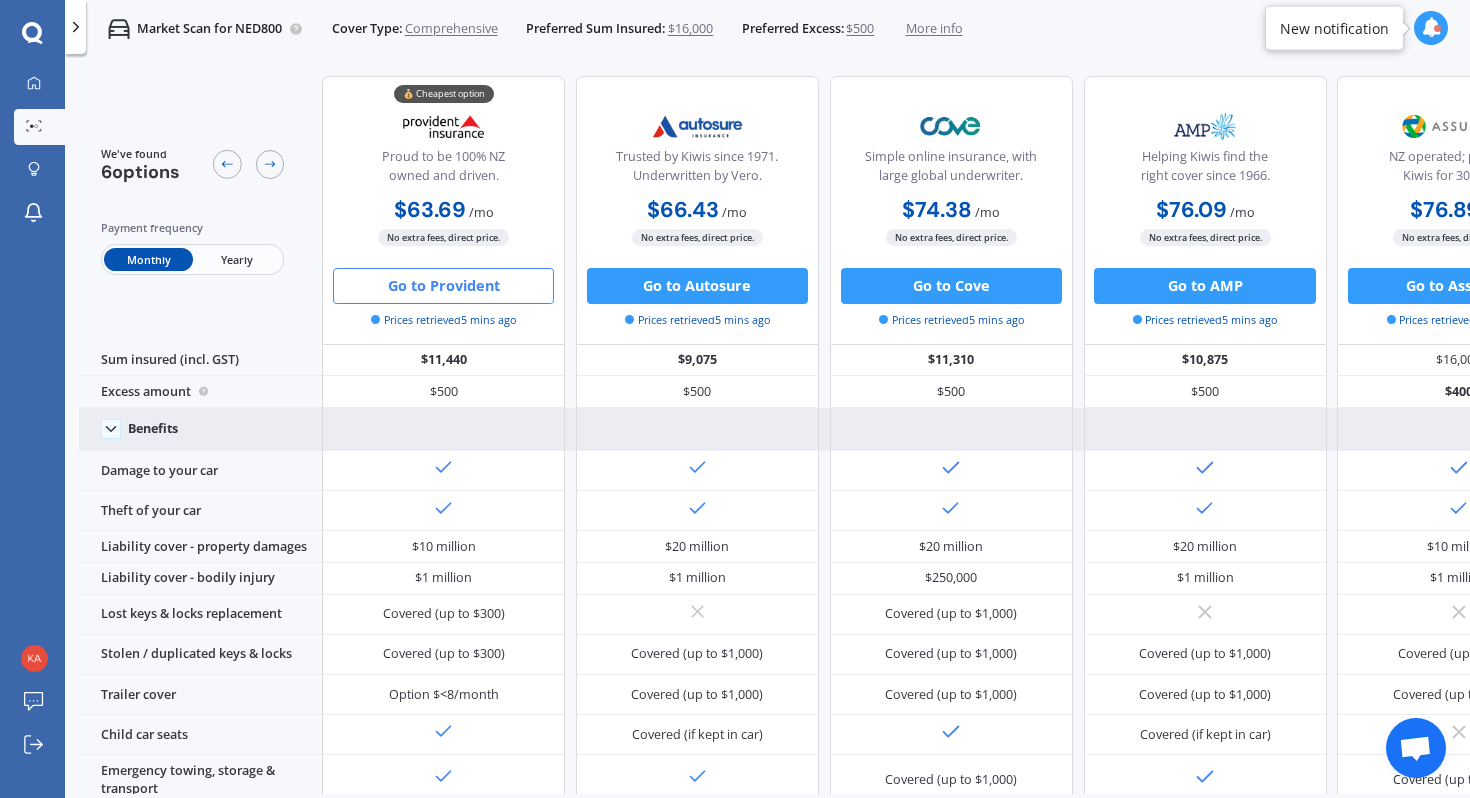 click on "Go to Provident" at bounding box center [443, 286] 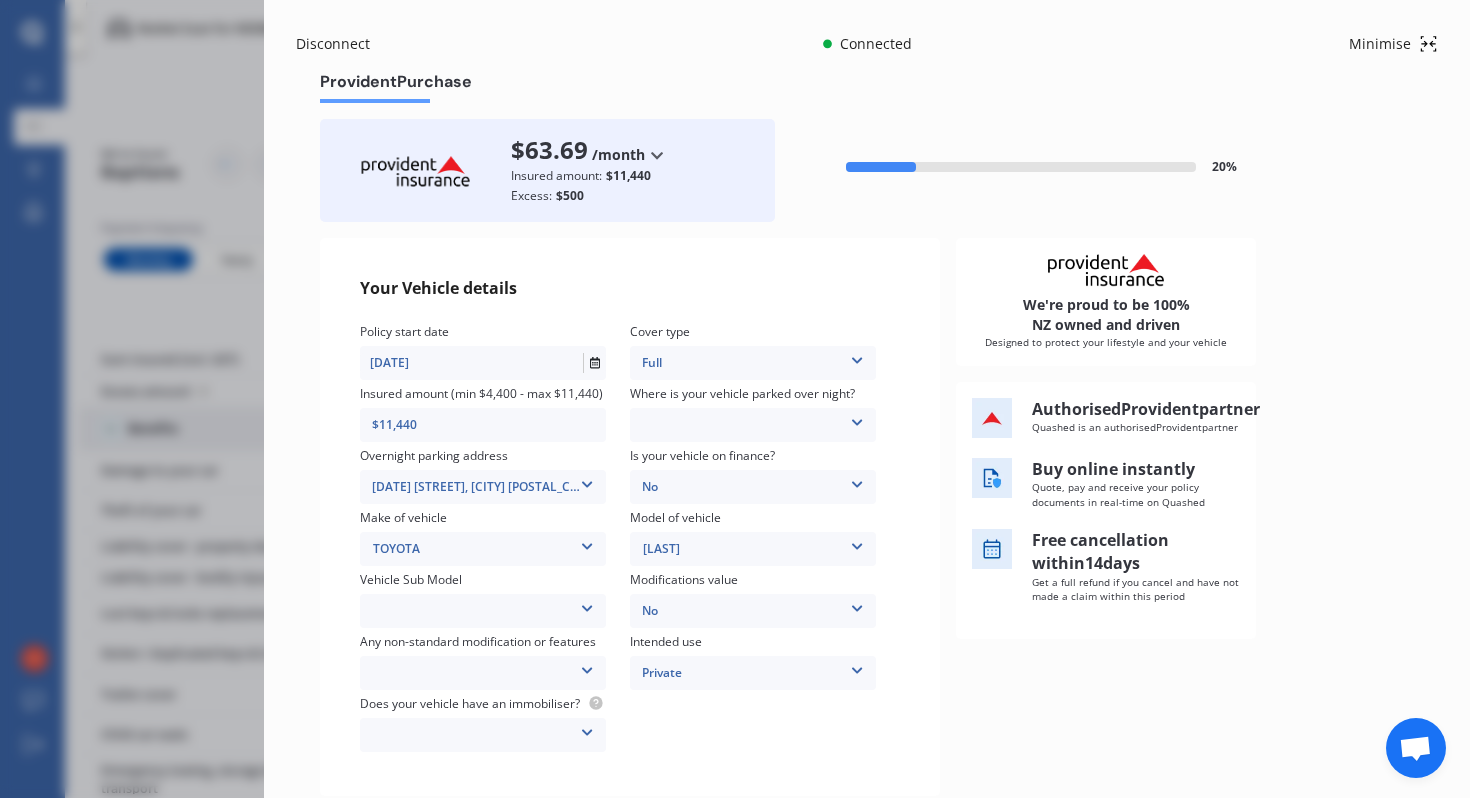 click on "Garage (fully enclosed) Off Street Parking Other" at bounding box center [753, 425] 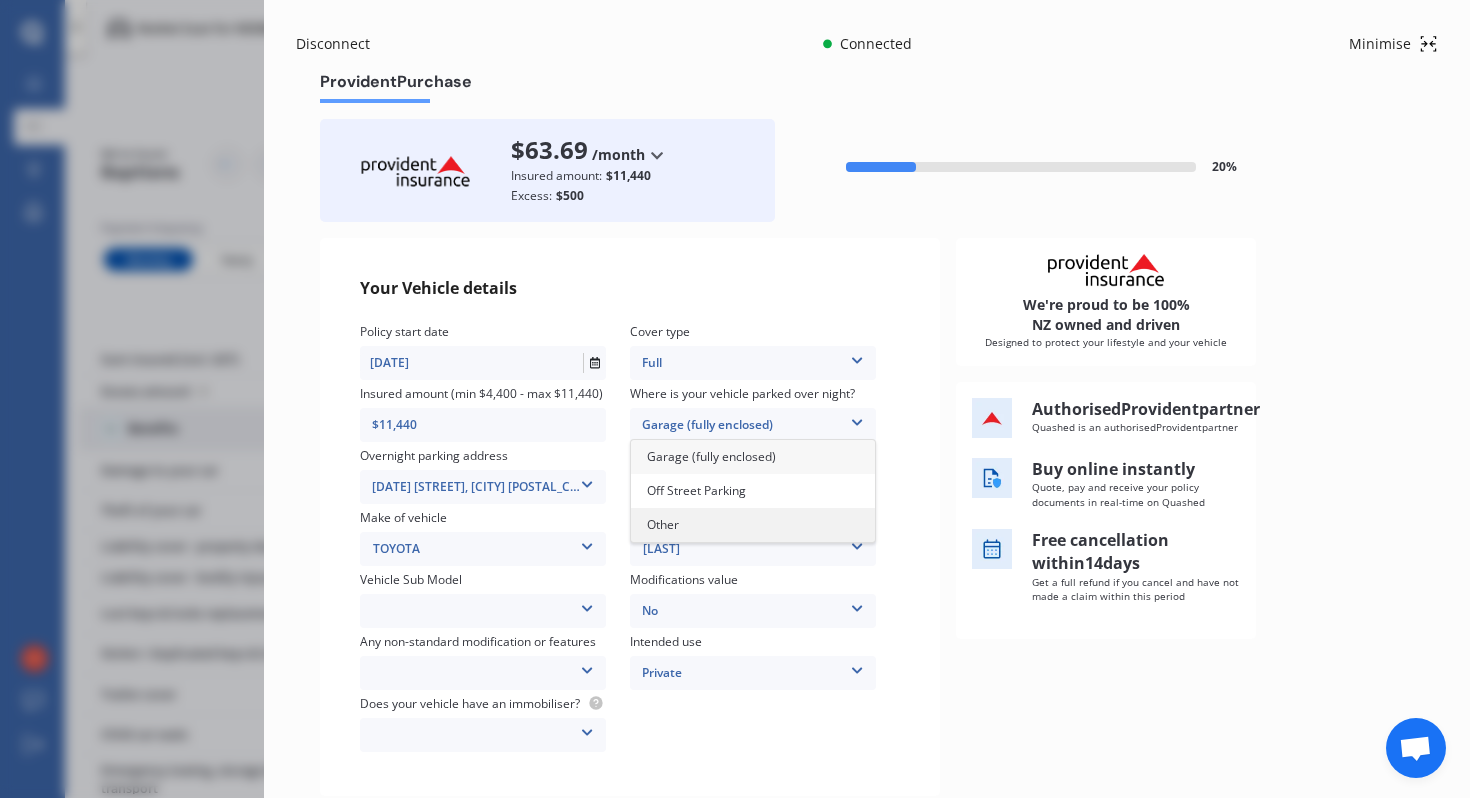 click on "Other" at bounding box center (753, 525) 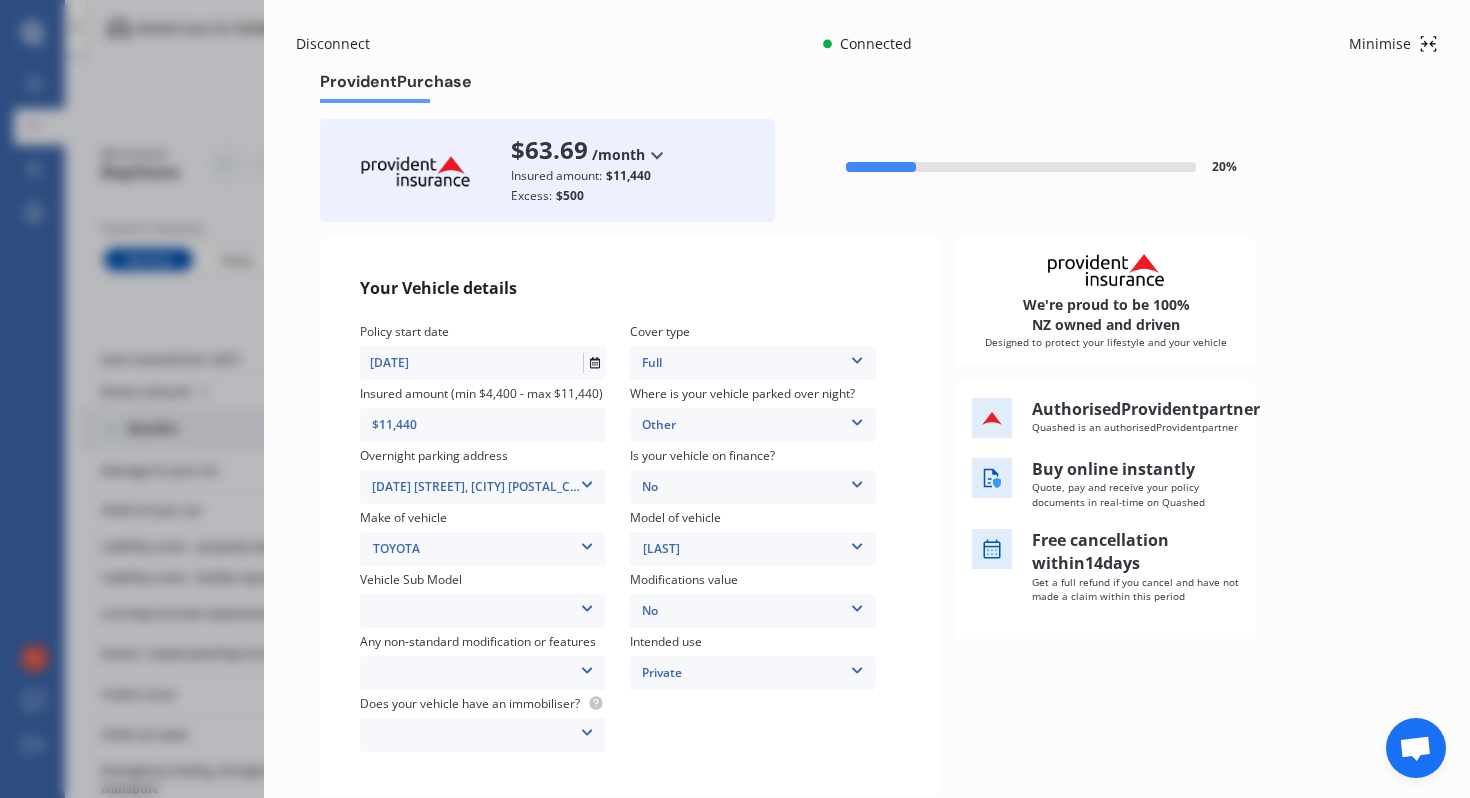 click on "No" at bounding box center (753, 487) 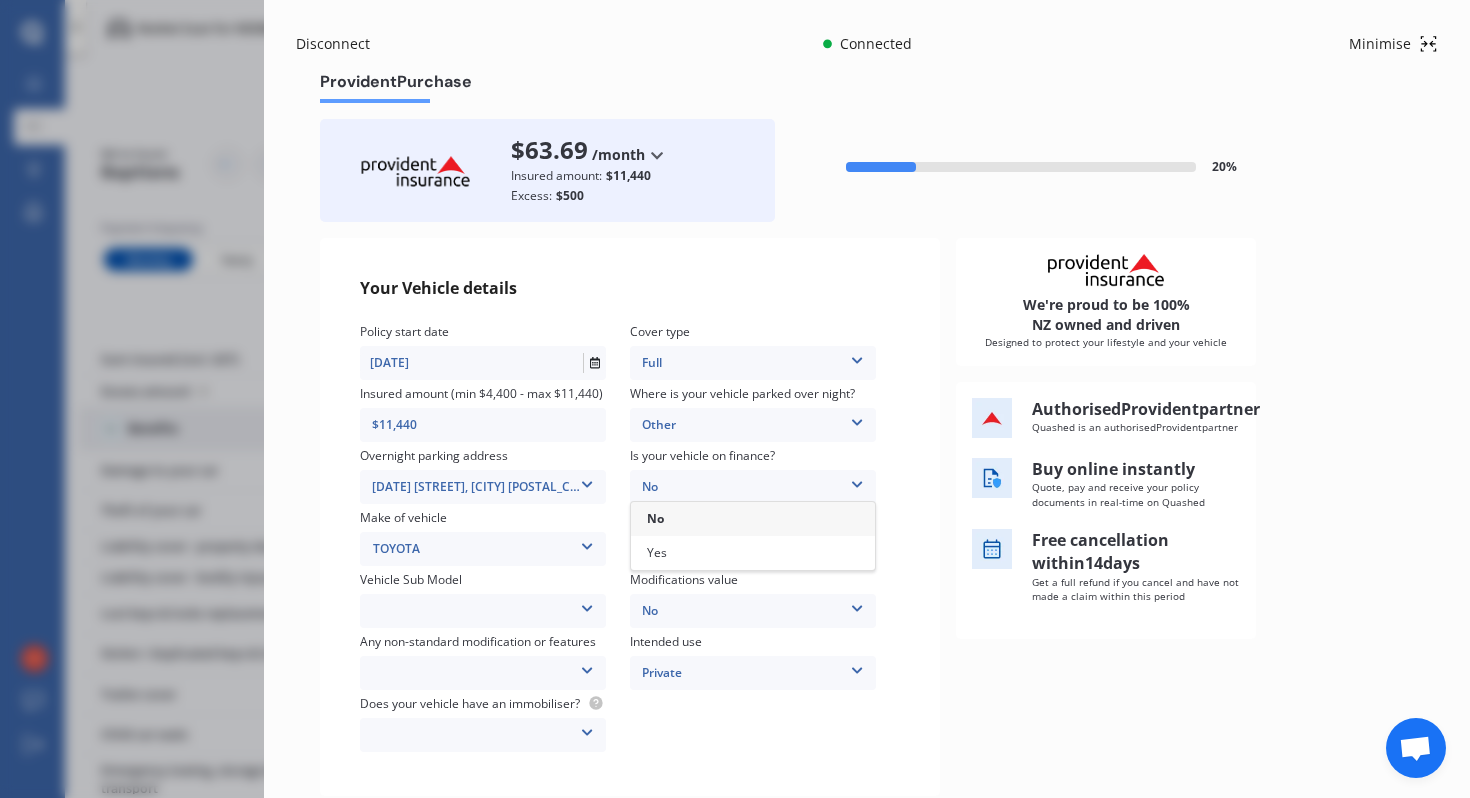 click on "No" at bounding box center (753, 487) 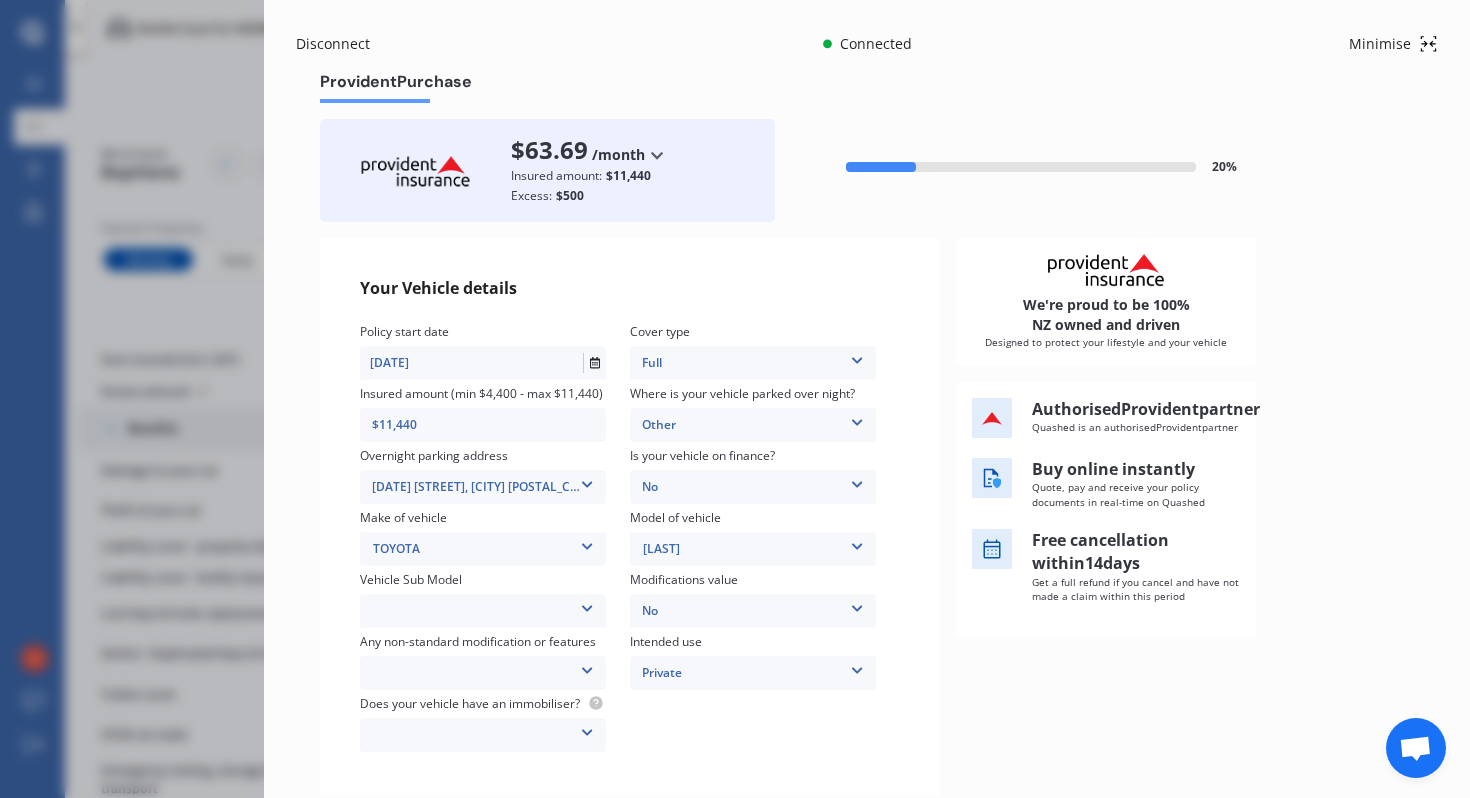 click on "None Nitrous Oxide System(NOS) Roll Cage Full Racing Harness" at bounding box center [483, 673] 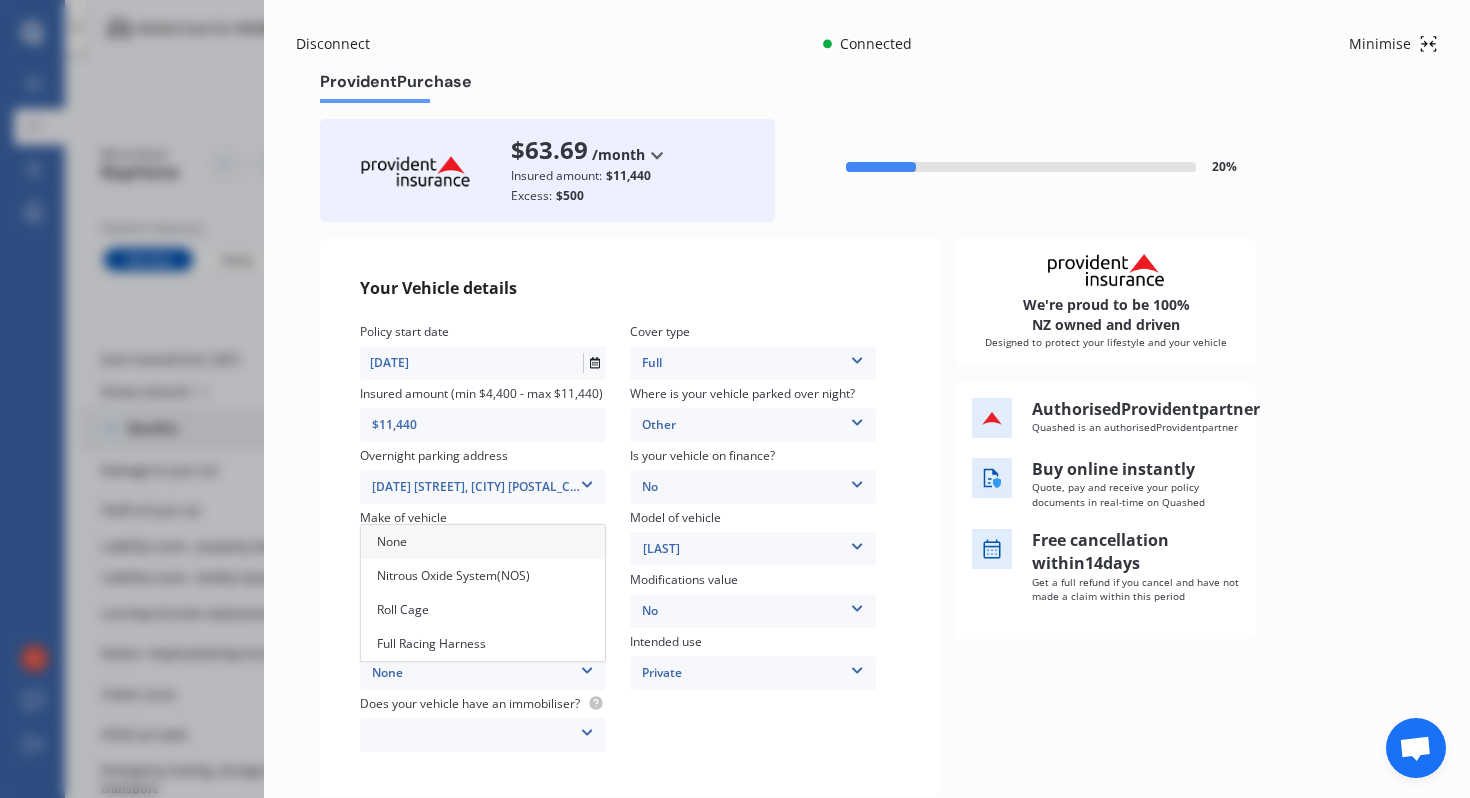 click on "None" at bounding box center (483, 542) 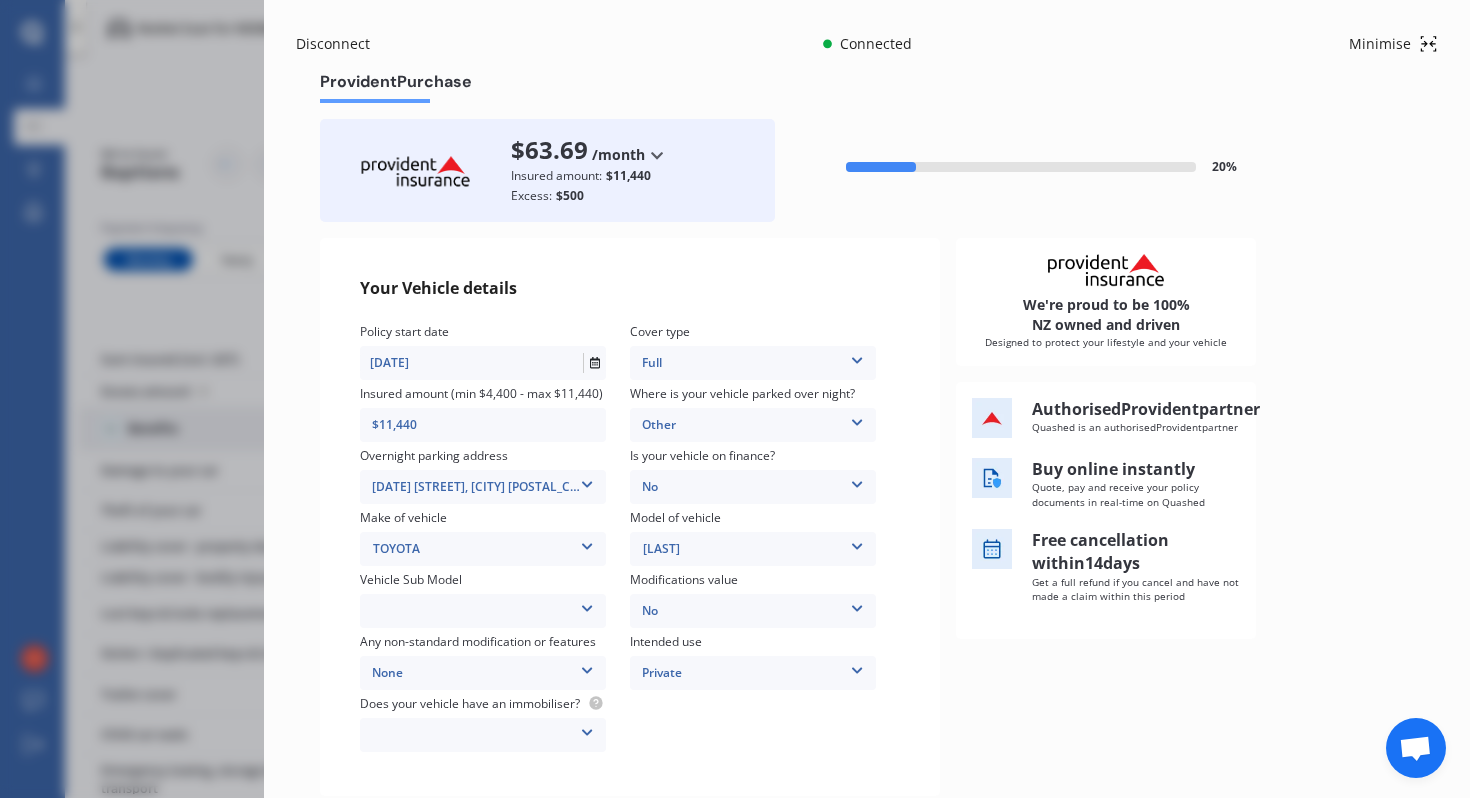 click on "Kluger GSU40R KX-R Wagon 7st 5dr Spts Auto 5sp 3.5i [IMP]" at bounding box center (483, 611) 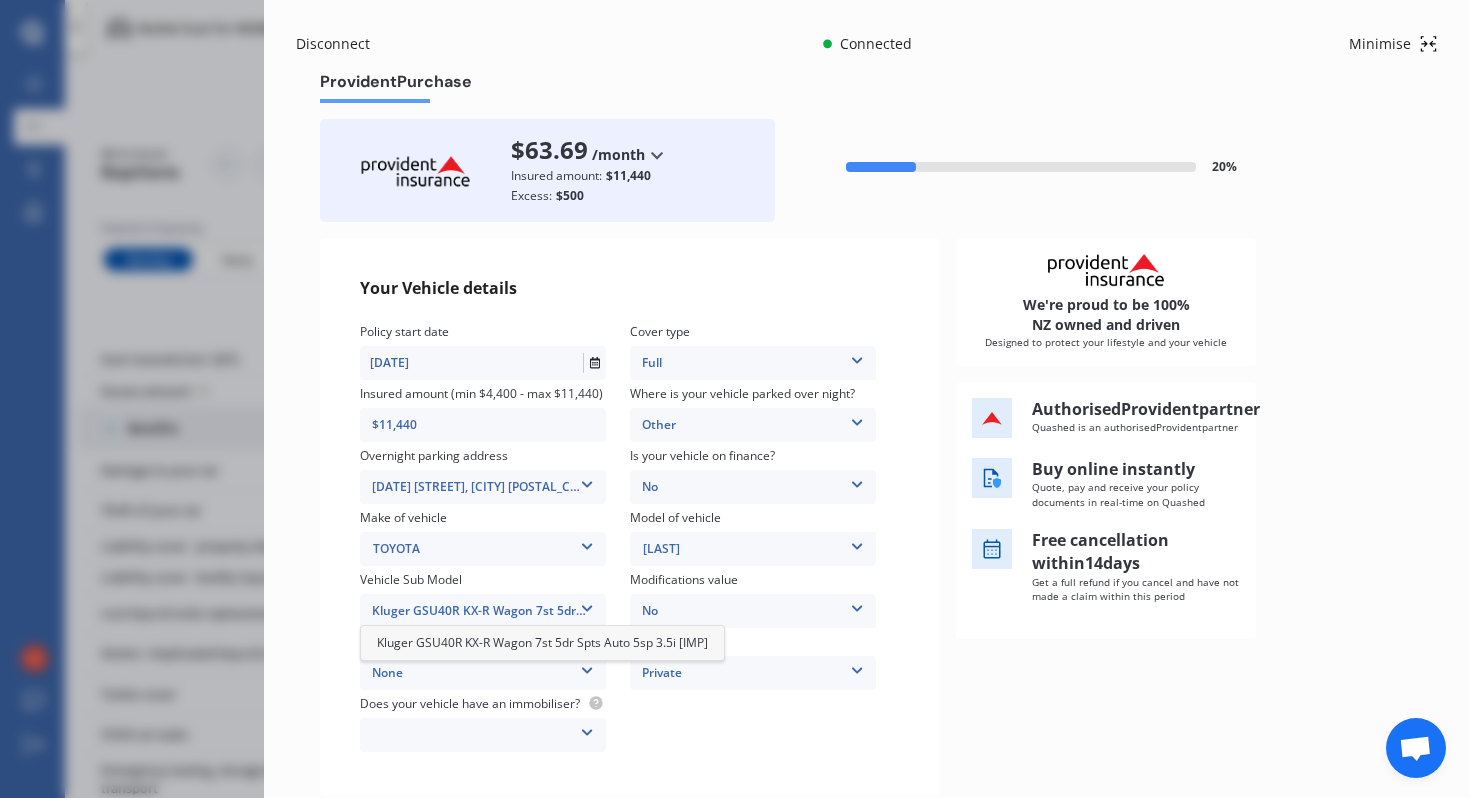 click on "Kluger GSU40R KX-R Wagon 7st 5dr Spts Auto 5sp 3.5i [IMP]" at bounding box center (542, 642) 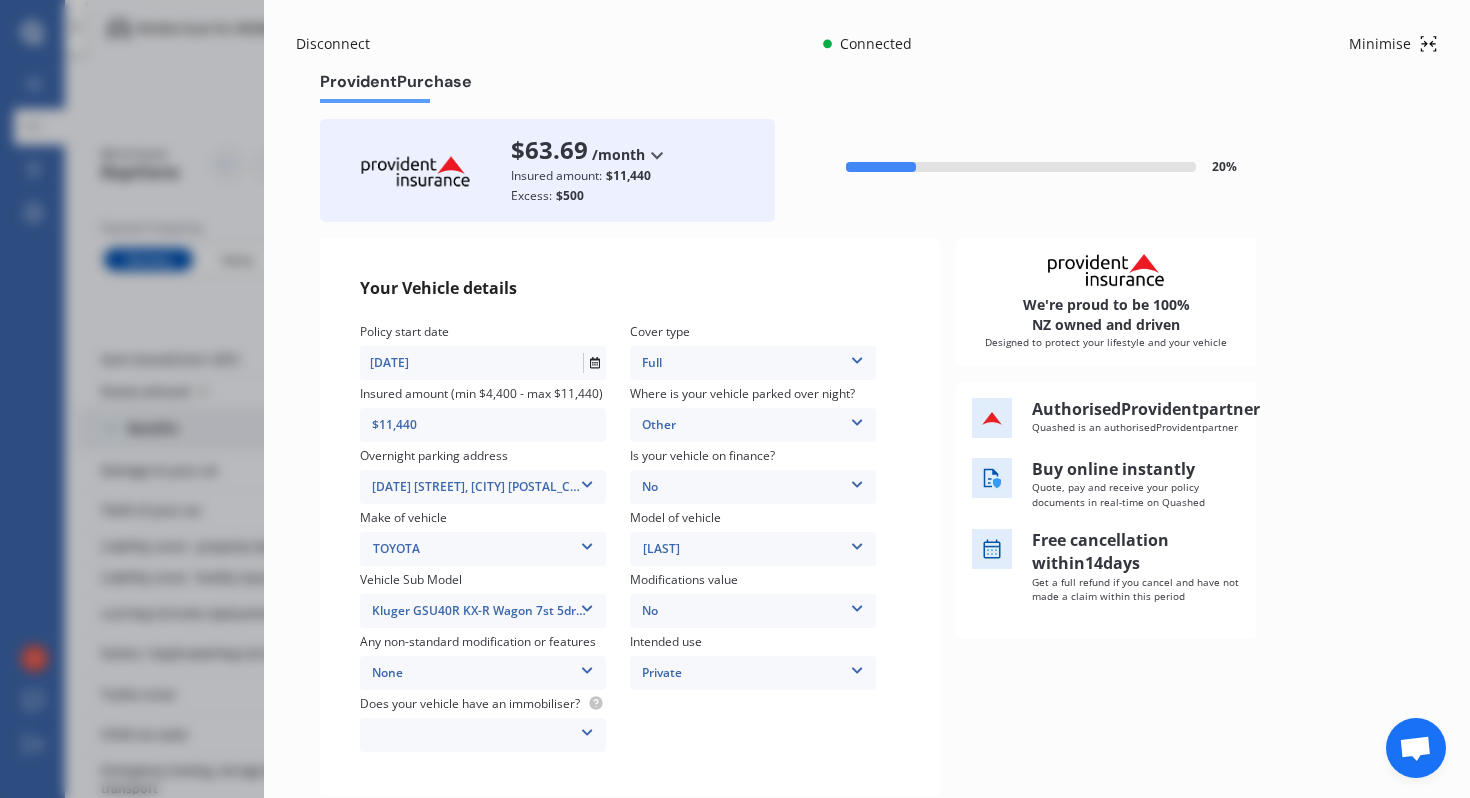click on "Yes No" at bounding box center [483, 735] 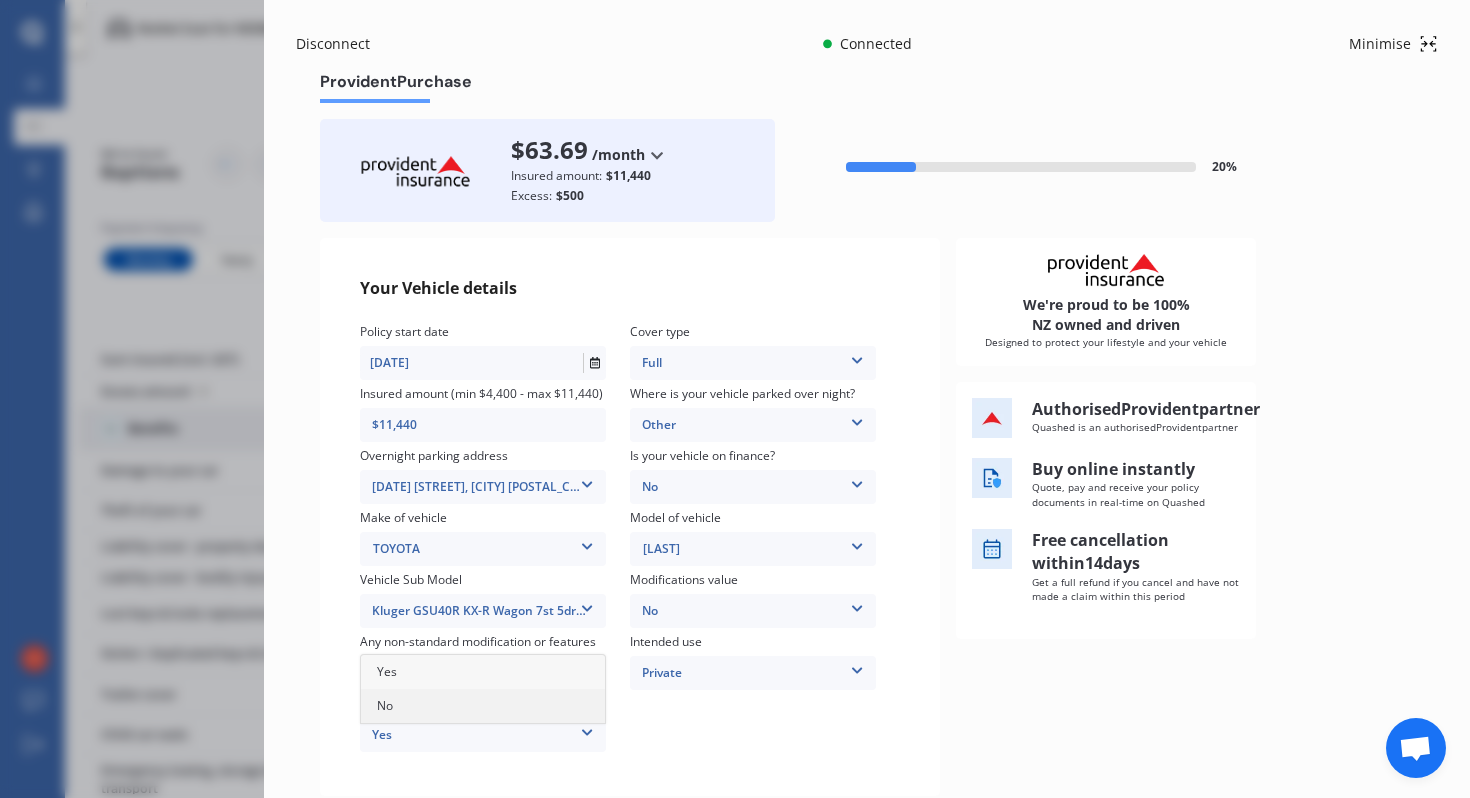 click on "No" at bounding box center (483, 706) 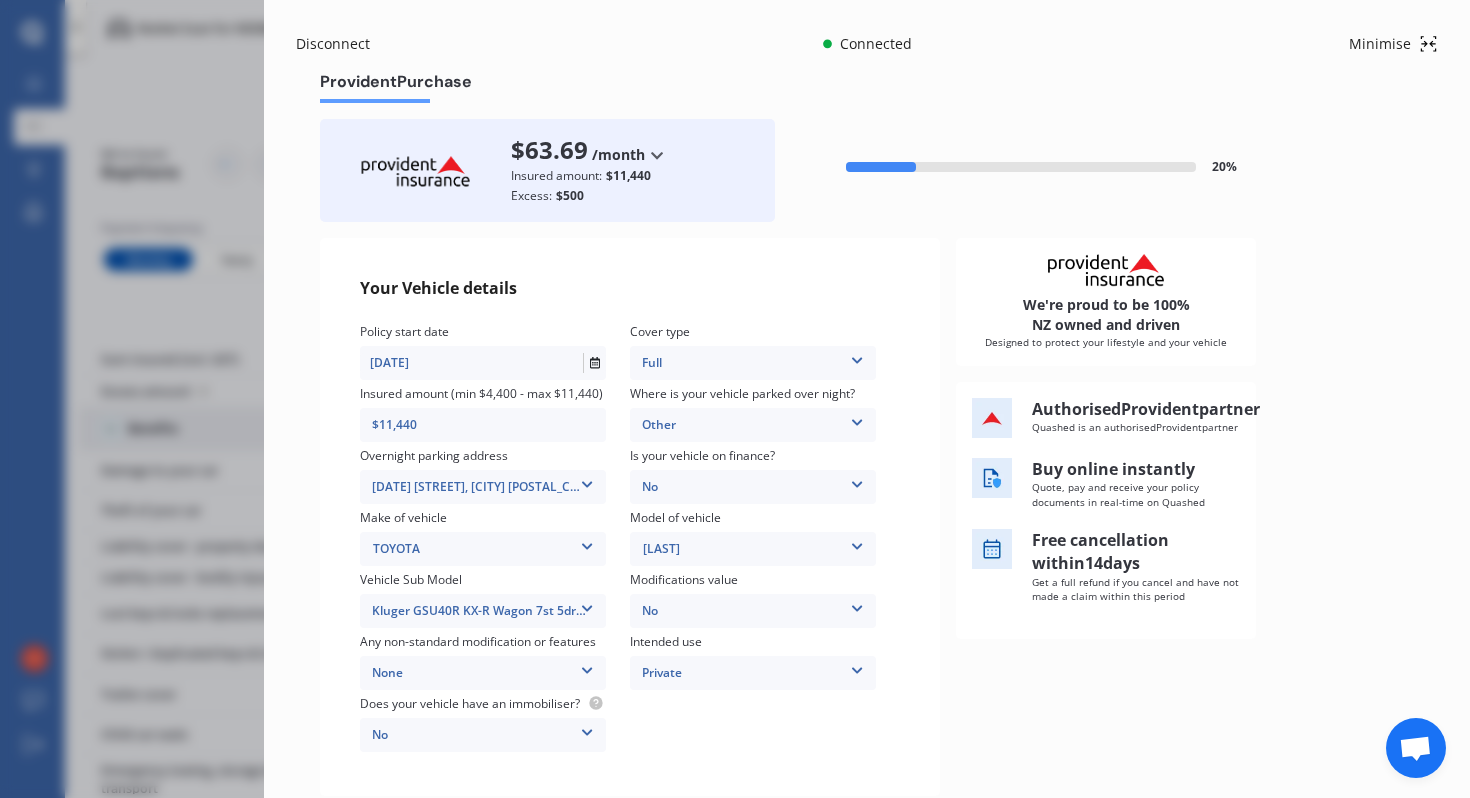 scroll, scrollTop: 134, scrollLeft: 0, axis: vertical 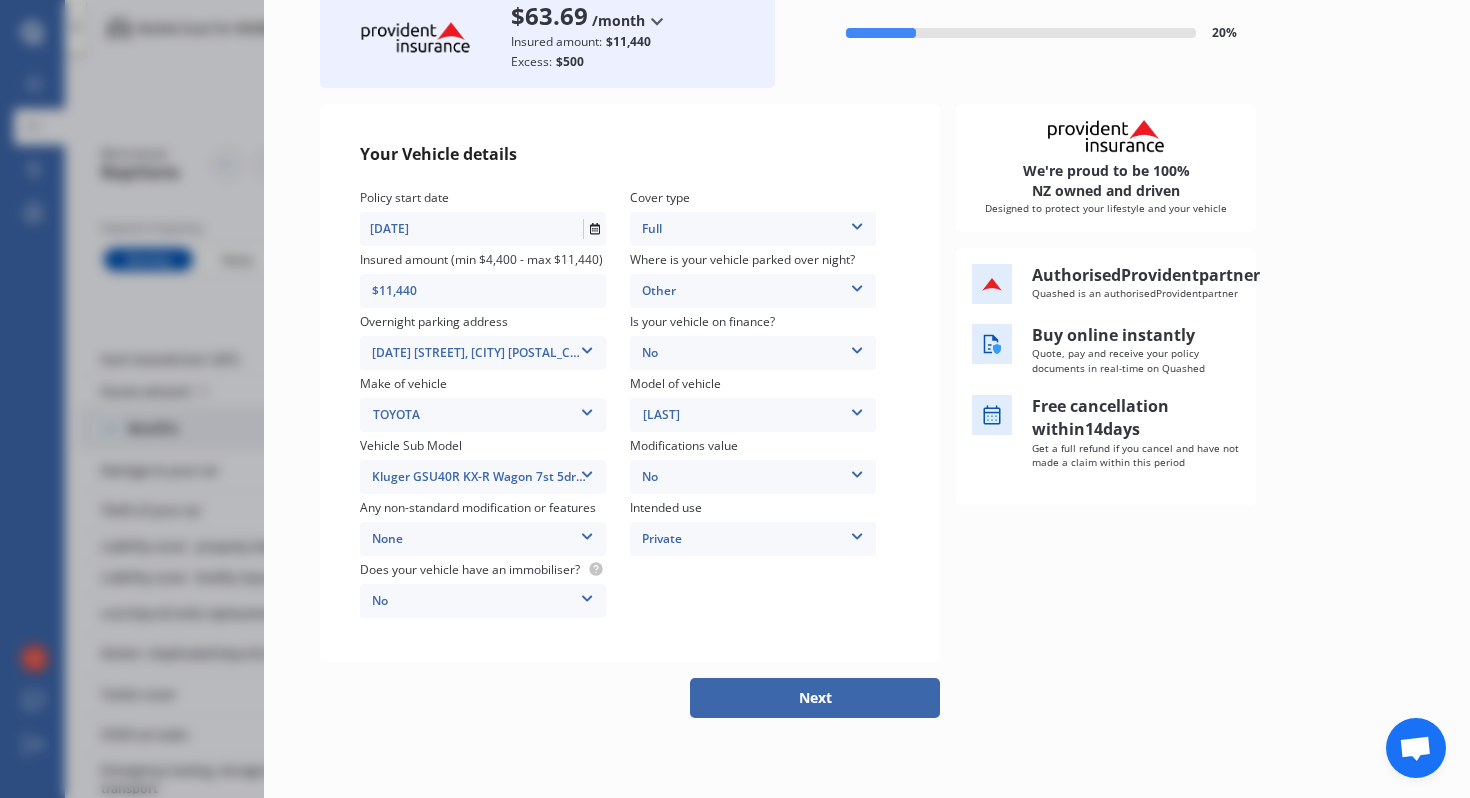 click on "Next" at bounding box center (815, 698) 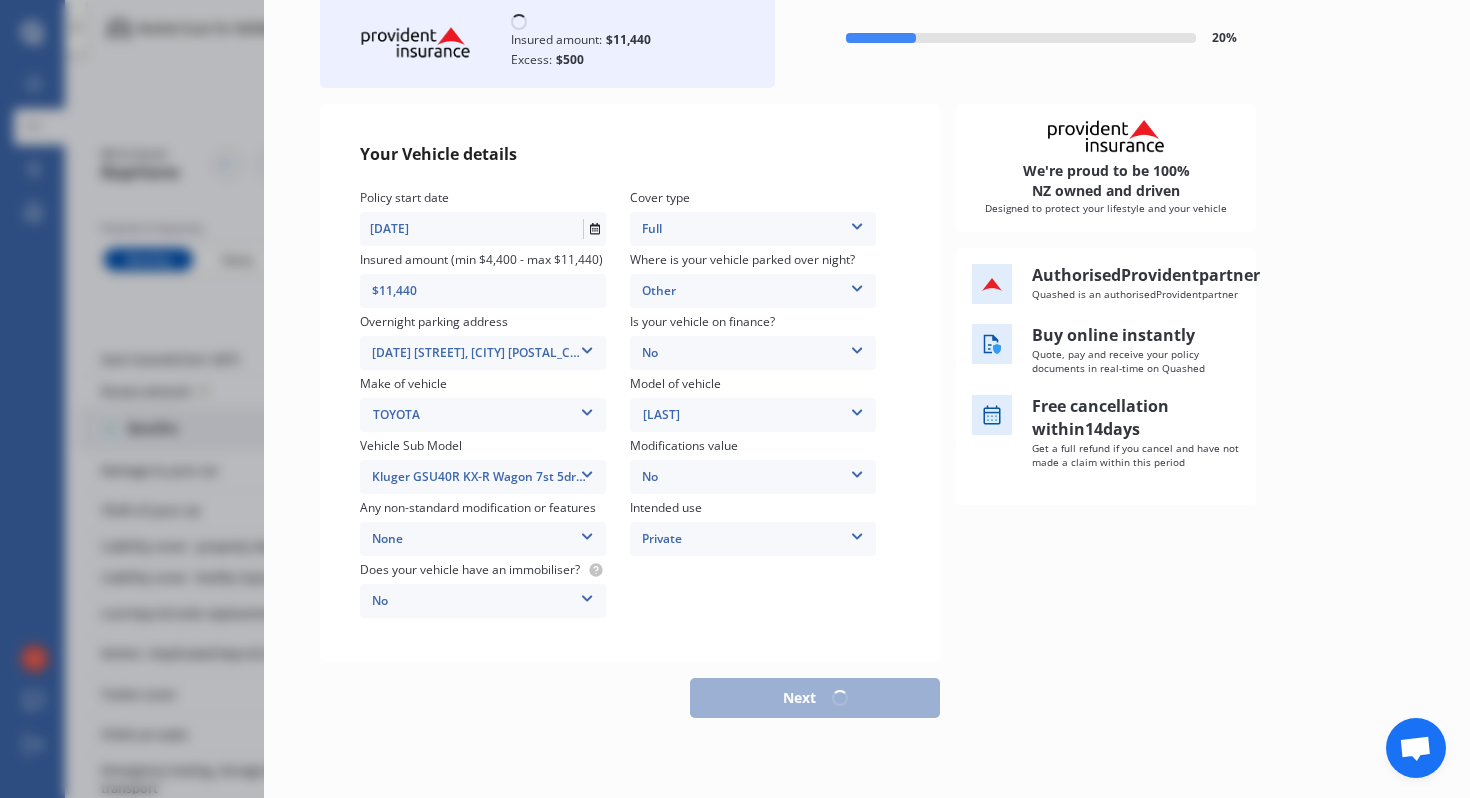 scroll, scrollTop: 134, scrollLeft: 0, axis: vertical 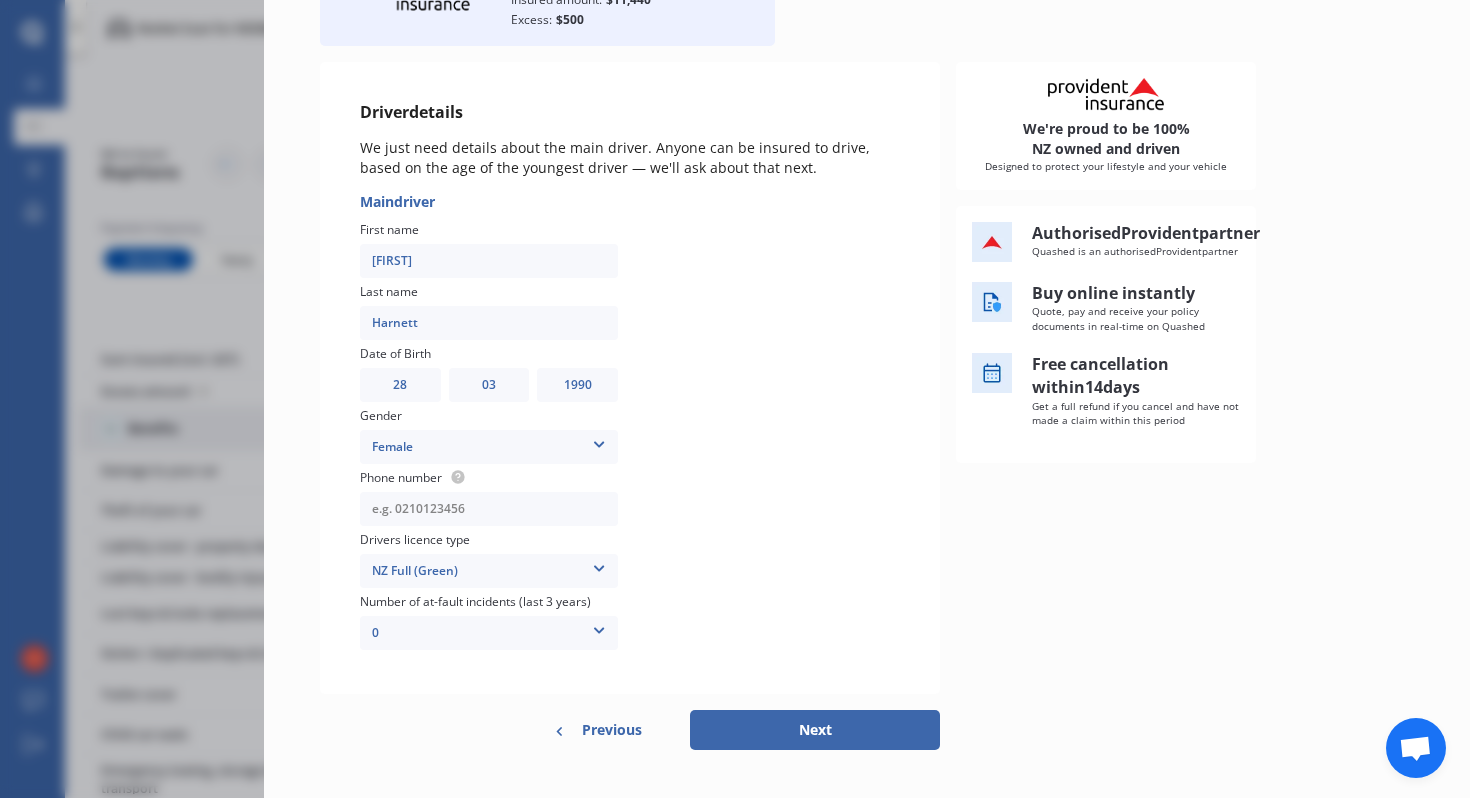 click at bounding box center [489, 509] 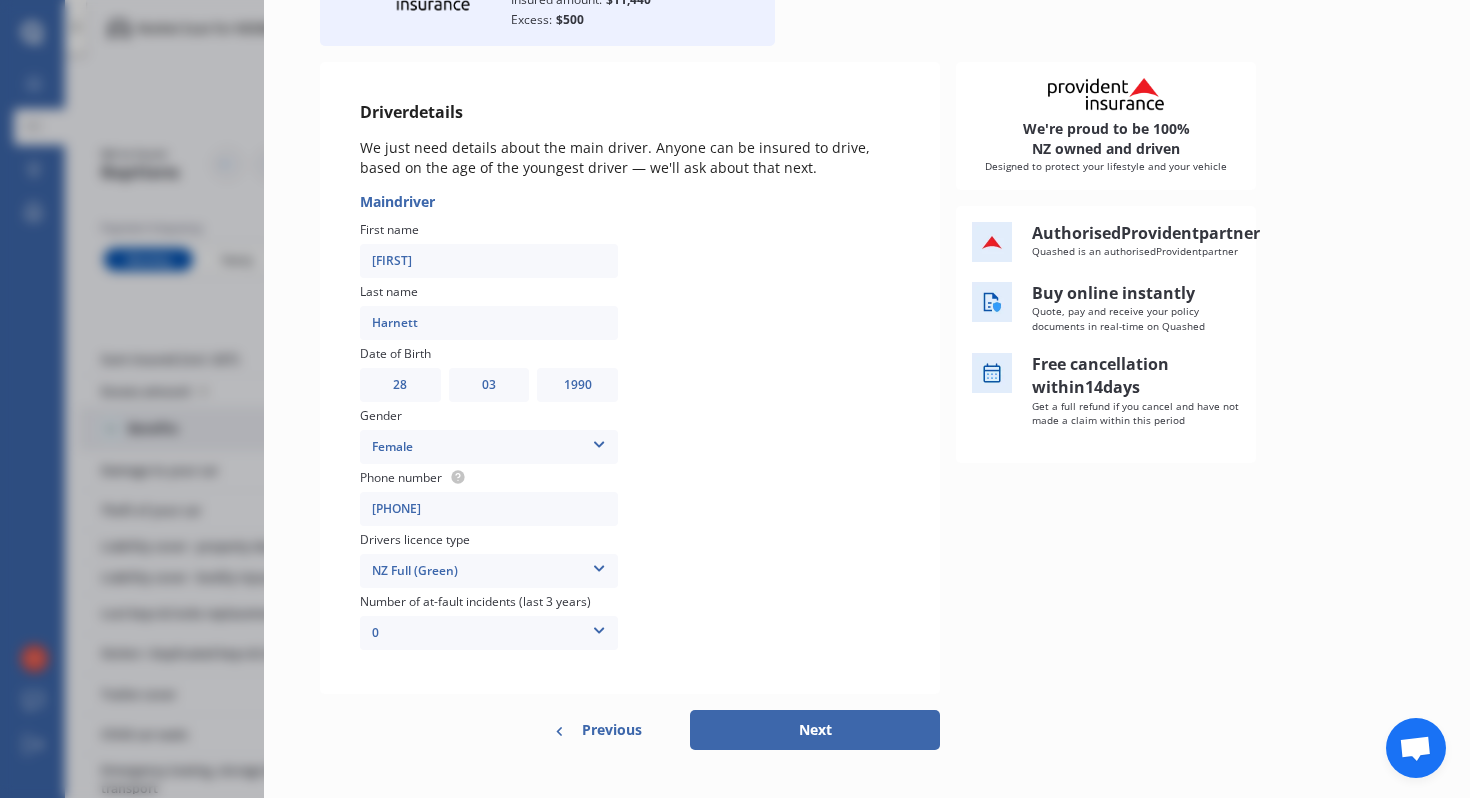 type on "[PHONE]" 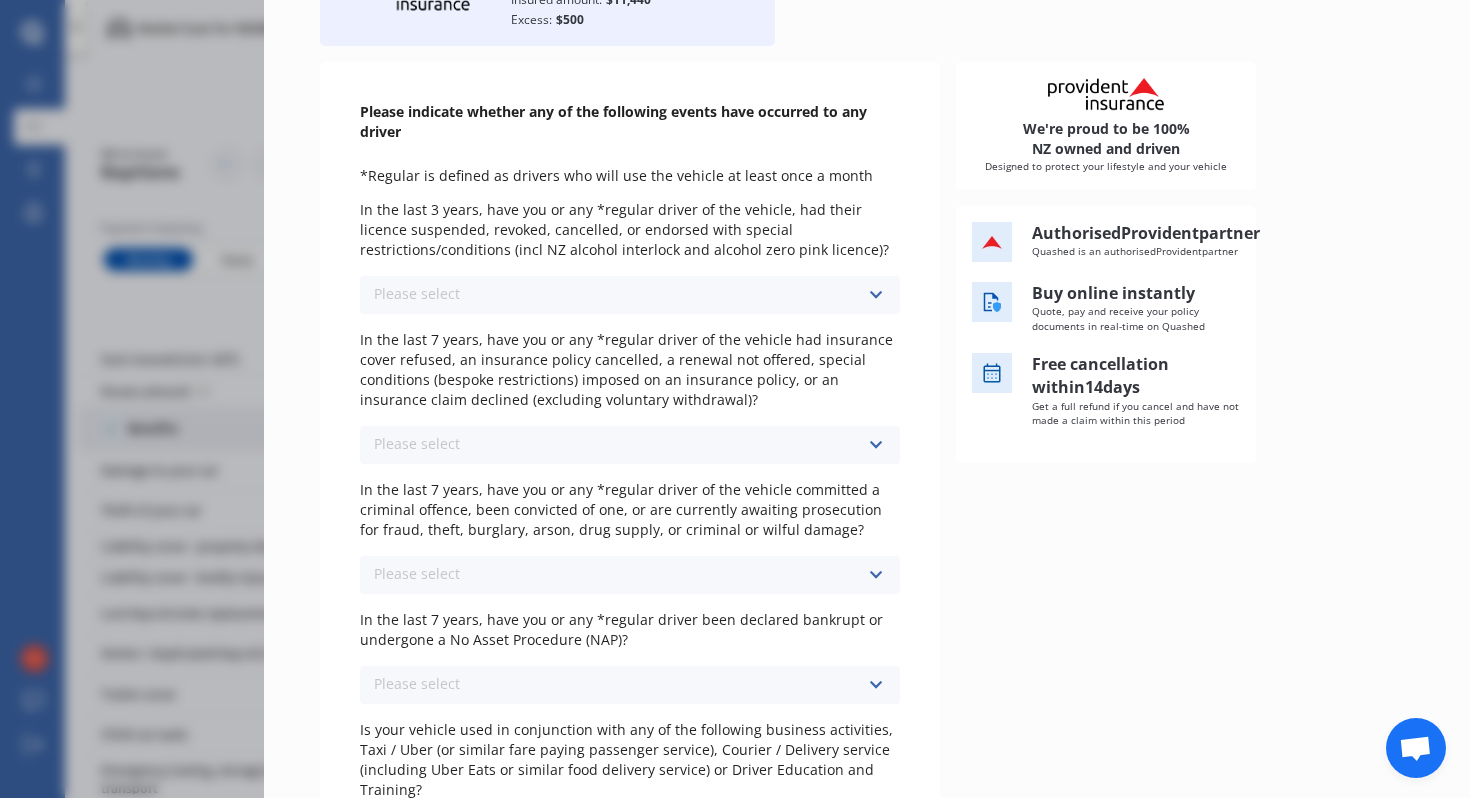 scroll, scrollTop: 0, scrollLeft: 0, axis: both 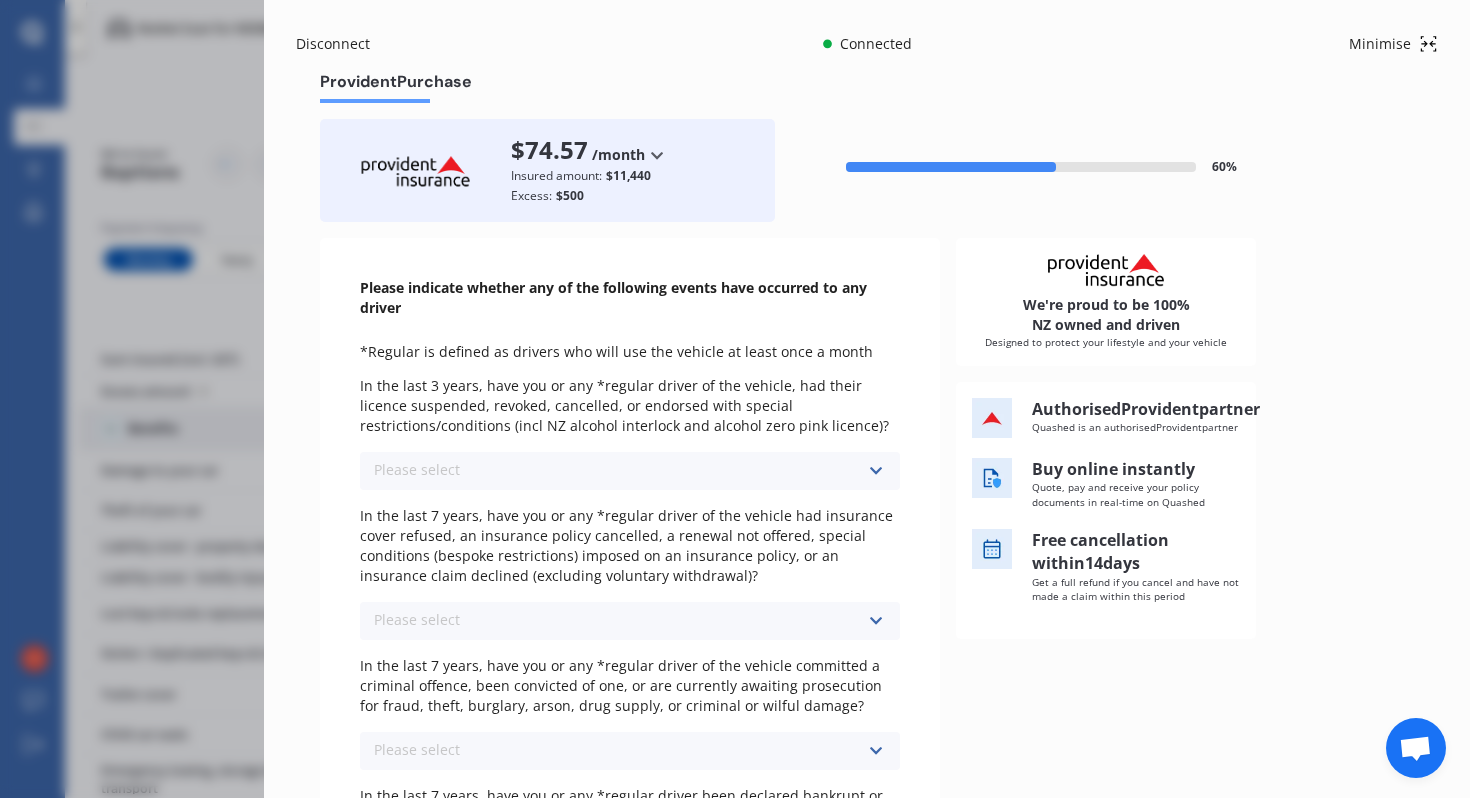click on "Please select No Yes" at bounding box center [630, 471] 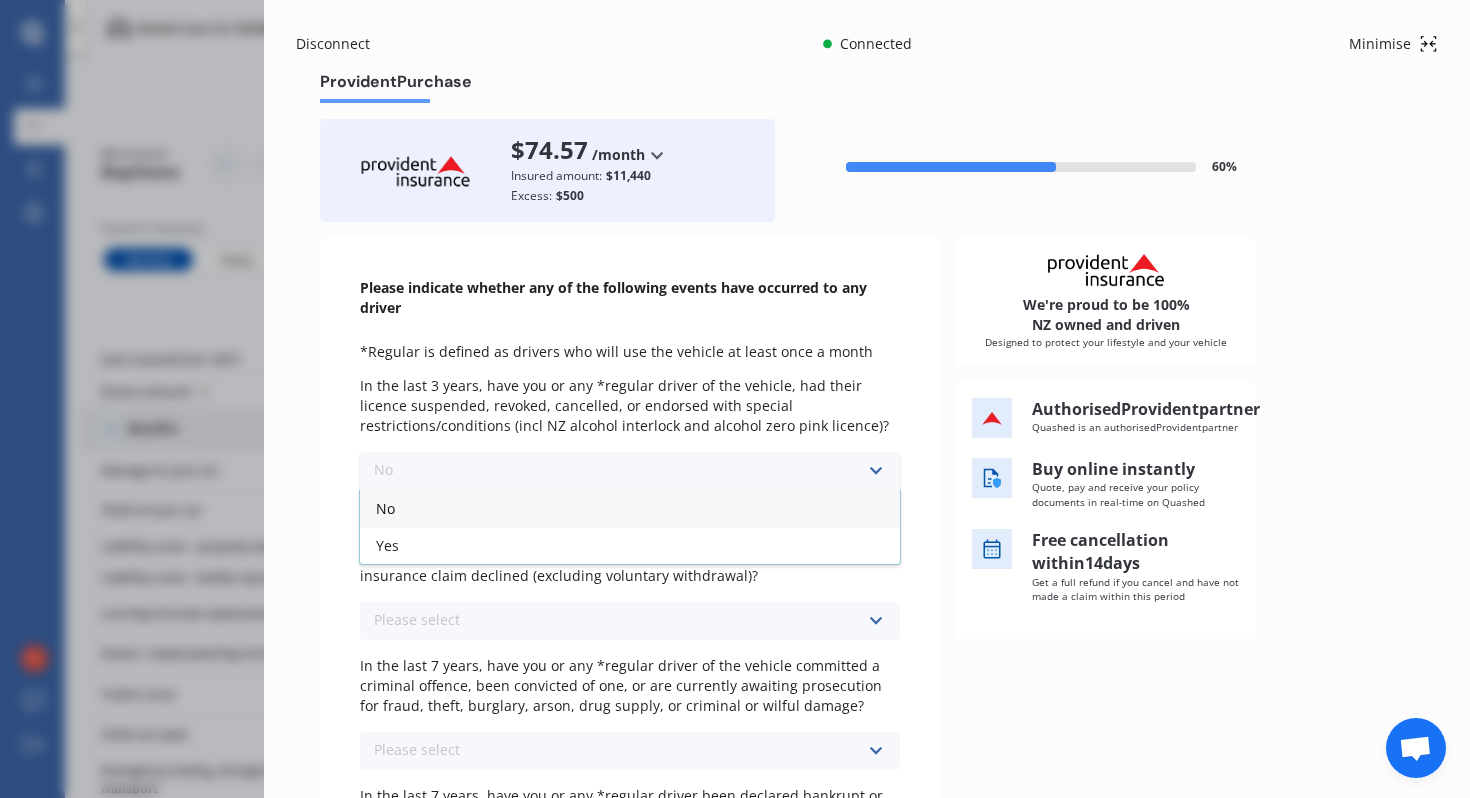 click on "No" at bounding box center (630, 508) 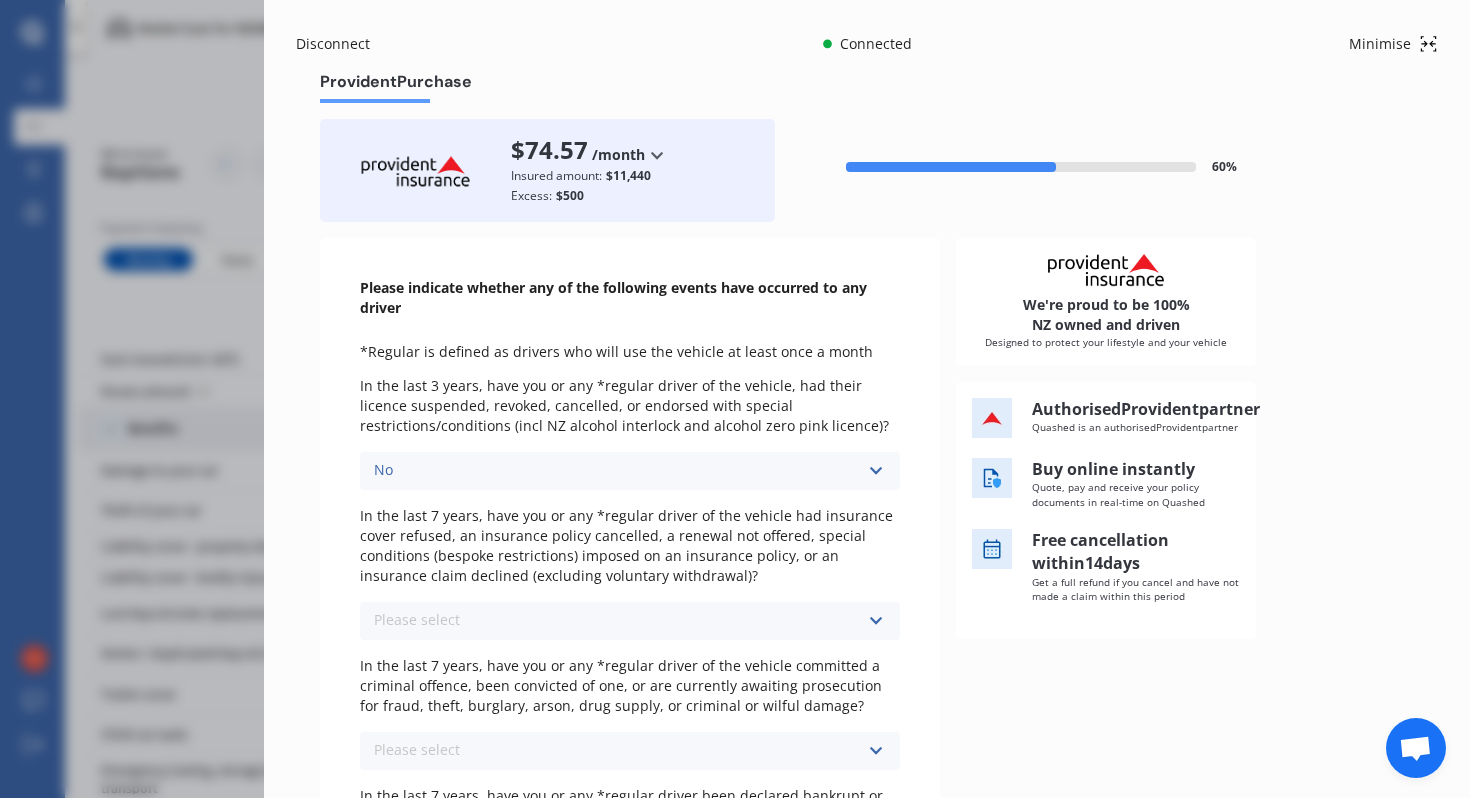 click on "Please select No Yes" at bounding box center [630, 621] 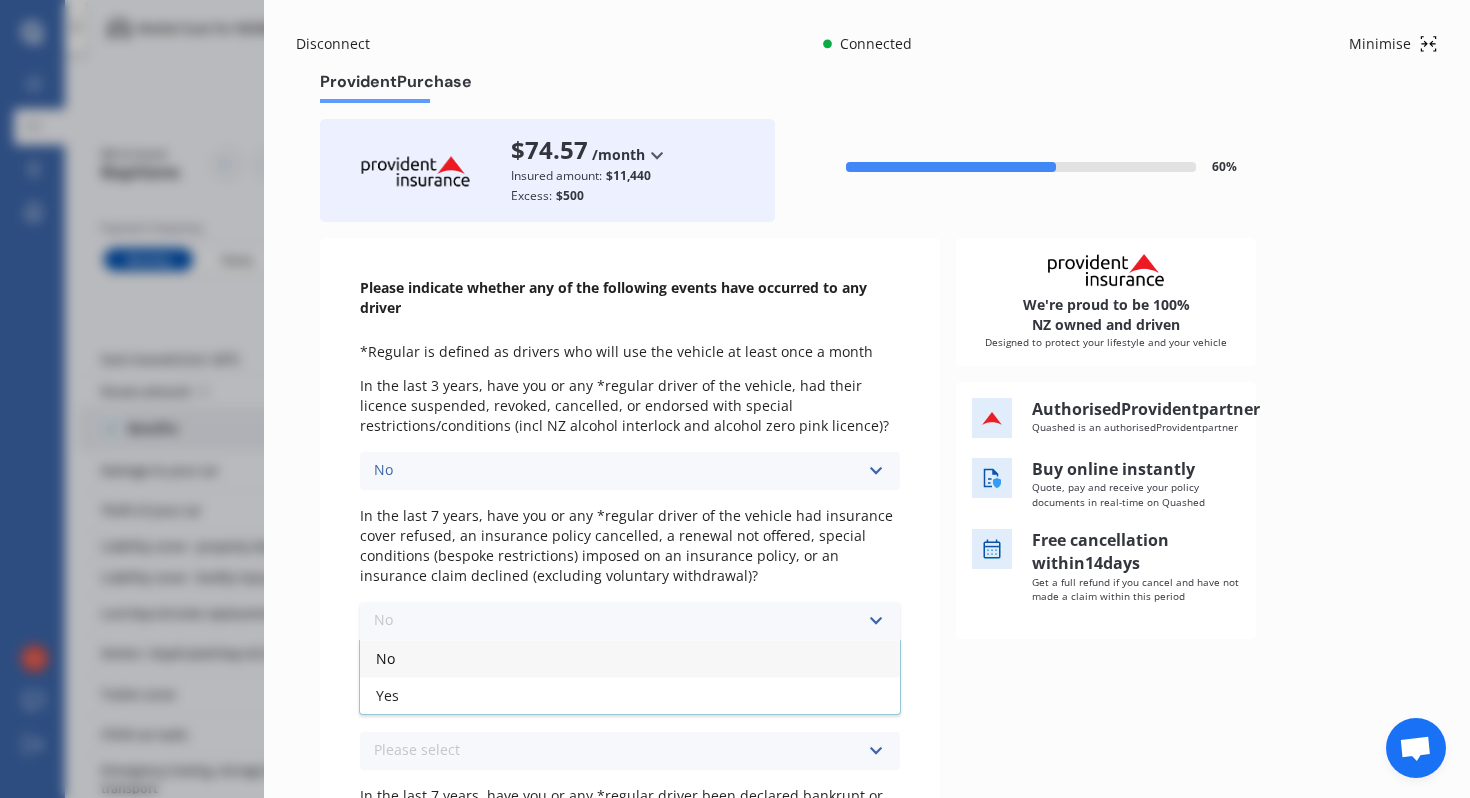 click on "No" at bounding box center [630, 658] 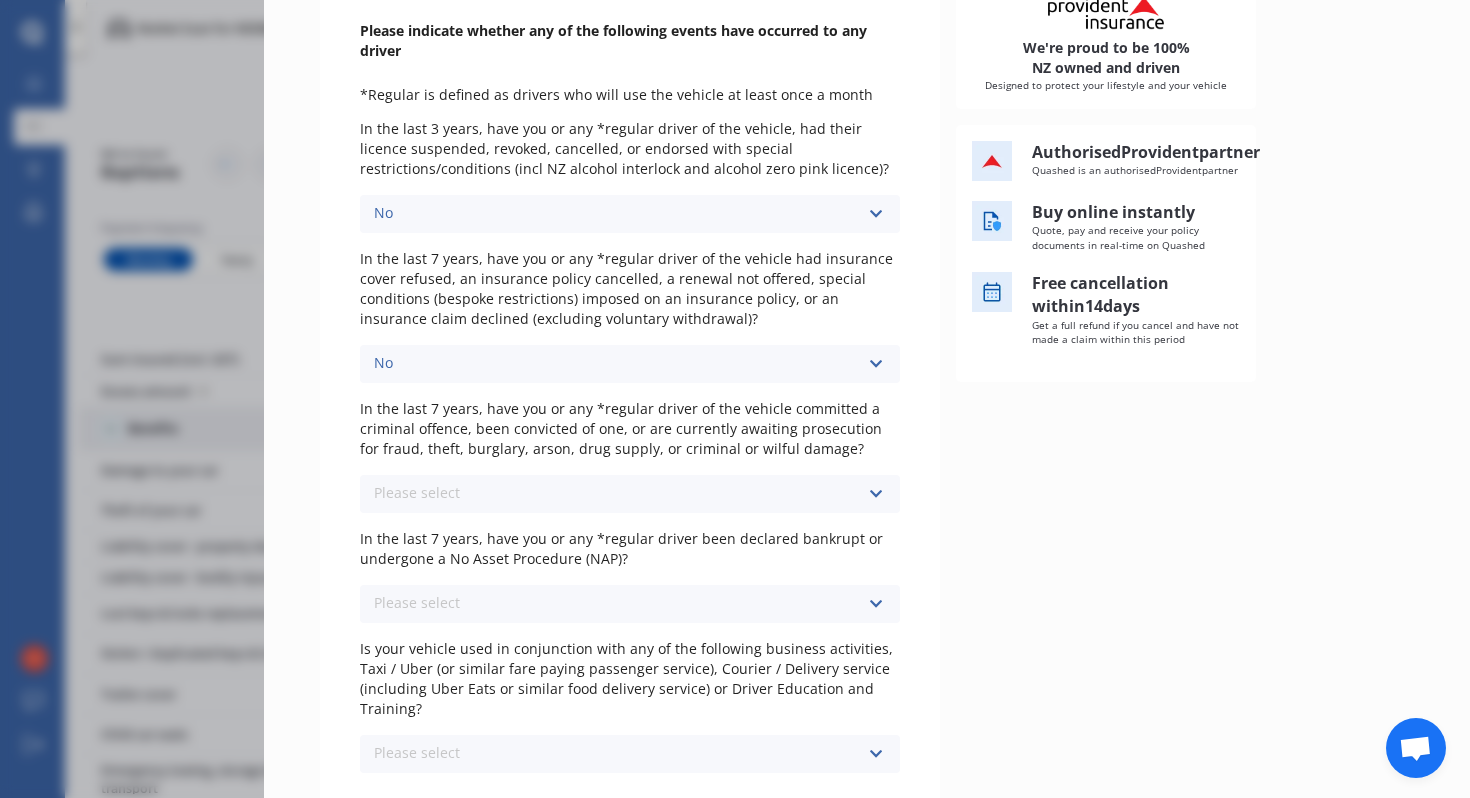 scroll, scrollTop: 261, scrollLeft: 0, axis: vertical 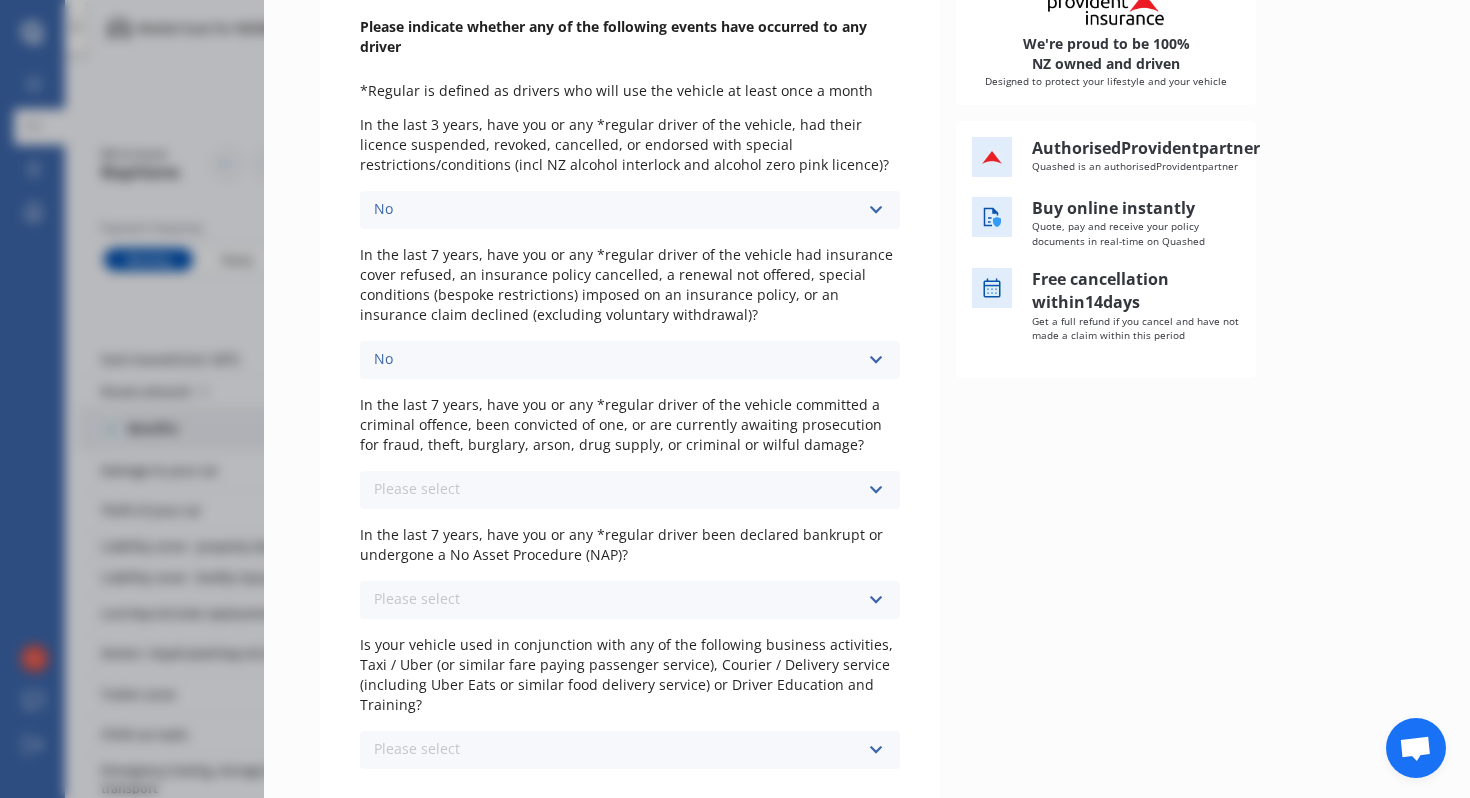 click on "No No Yes" at bounding box center (630, 360) 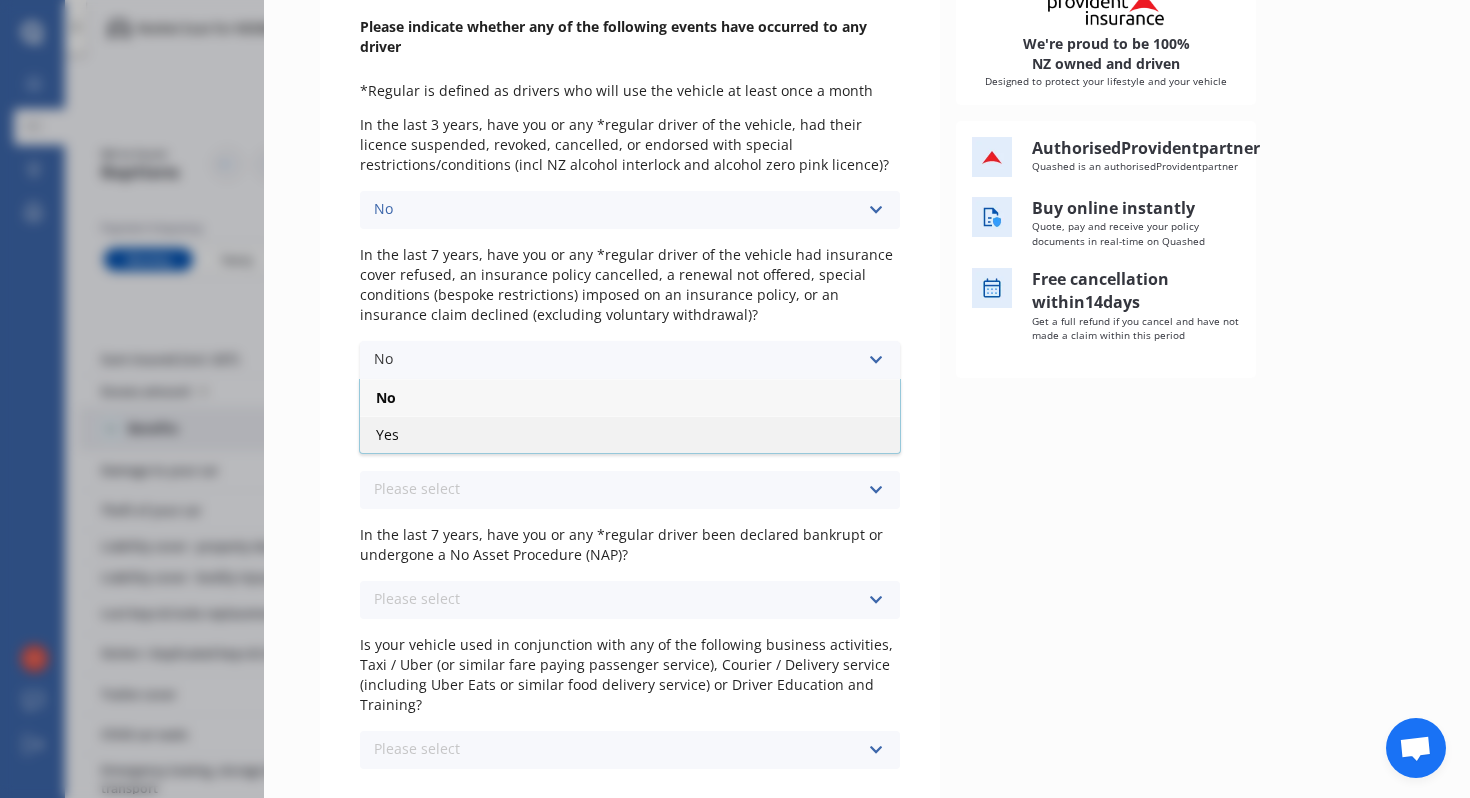 click on "Yes" at bounding box center [630, 434] 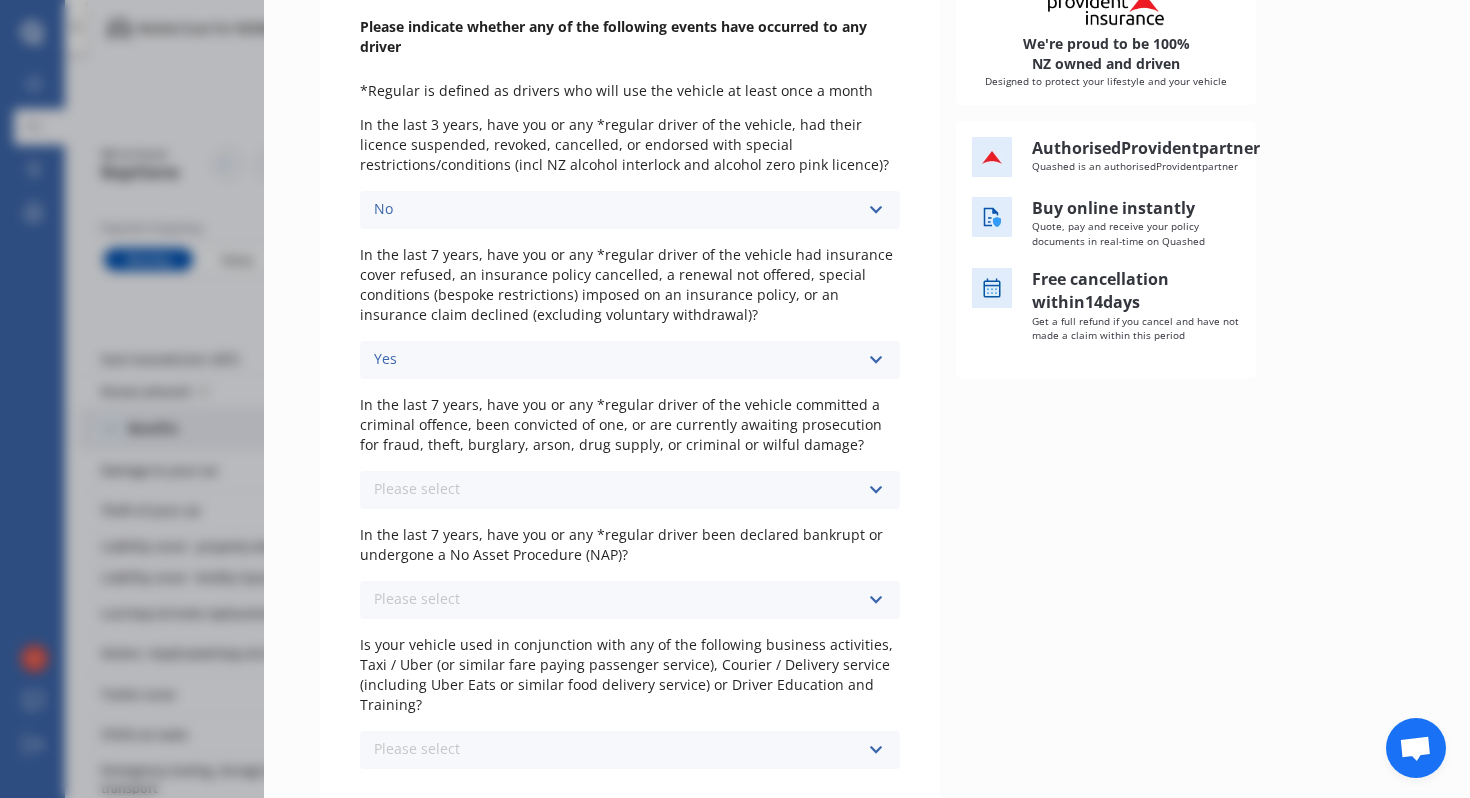 click on "Please select No Yes" at bounding box center [630, 490] 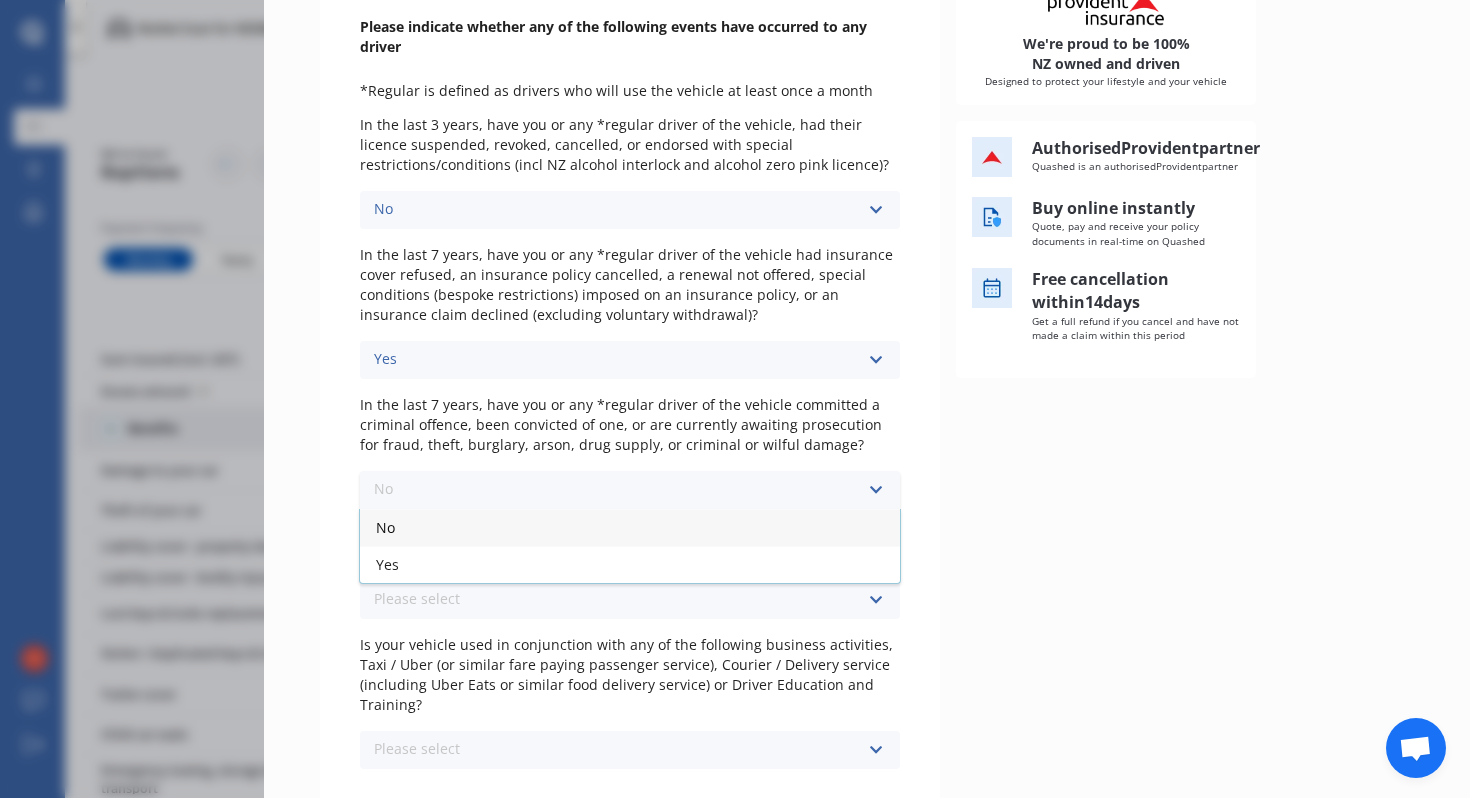 click on "No" at bounding box center (630, 527) 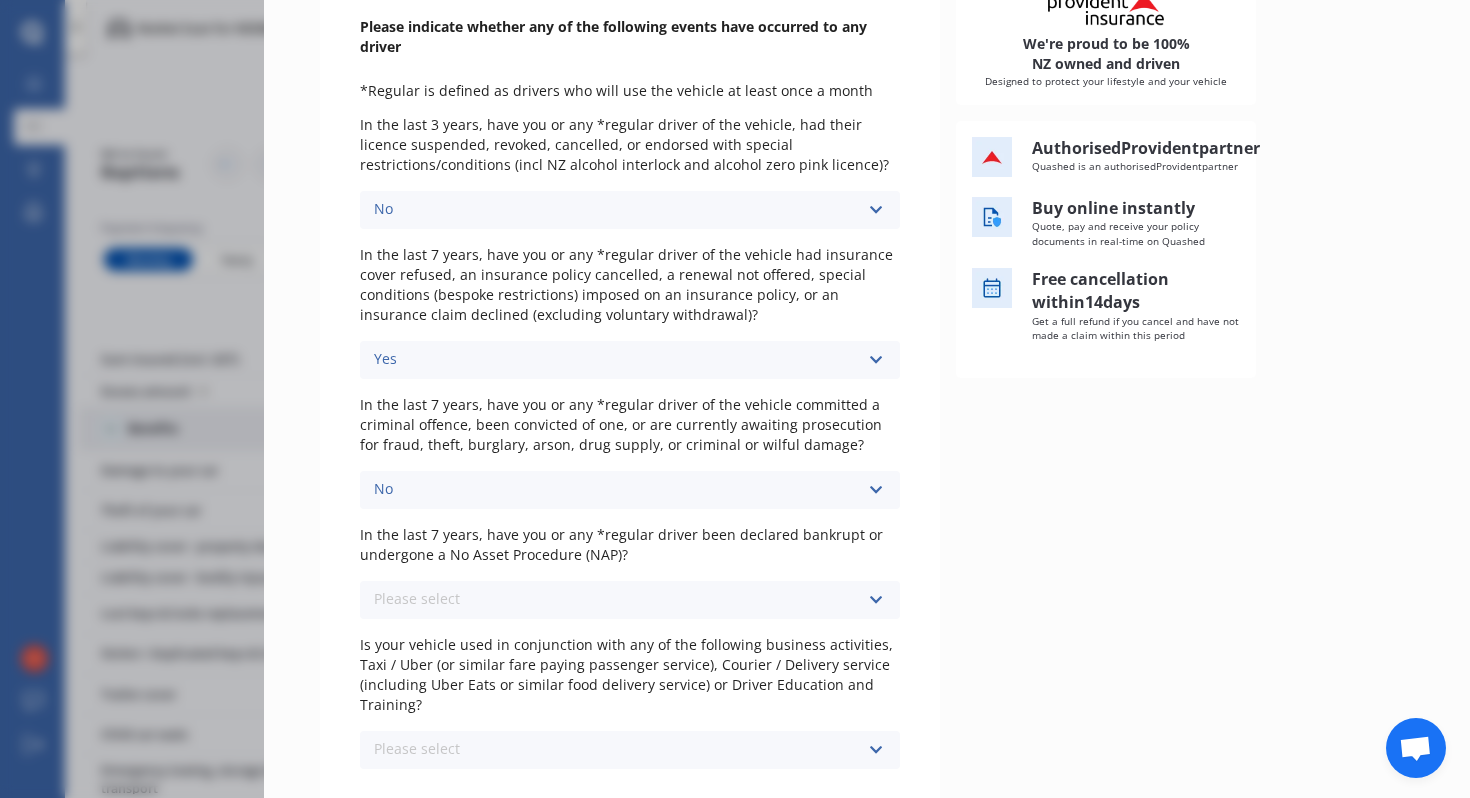 click on "Yes No Yes" at bounding box center (630, 360) 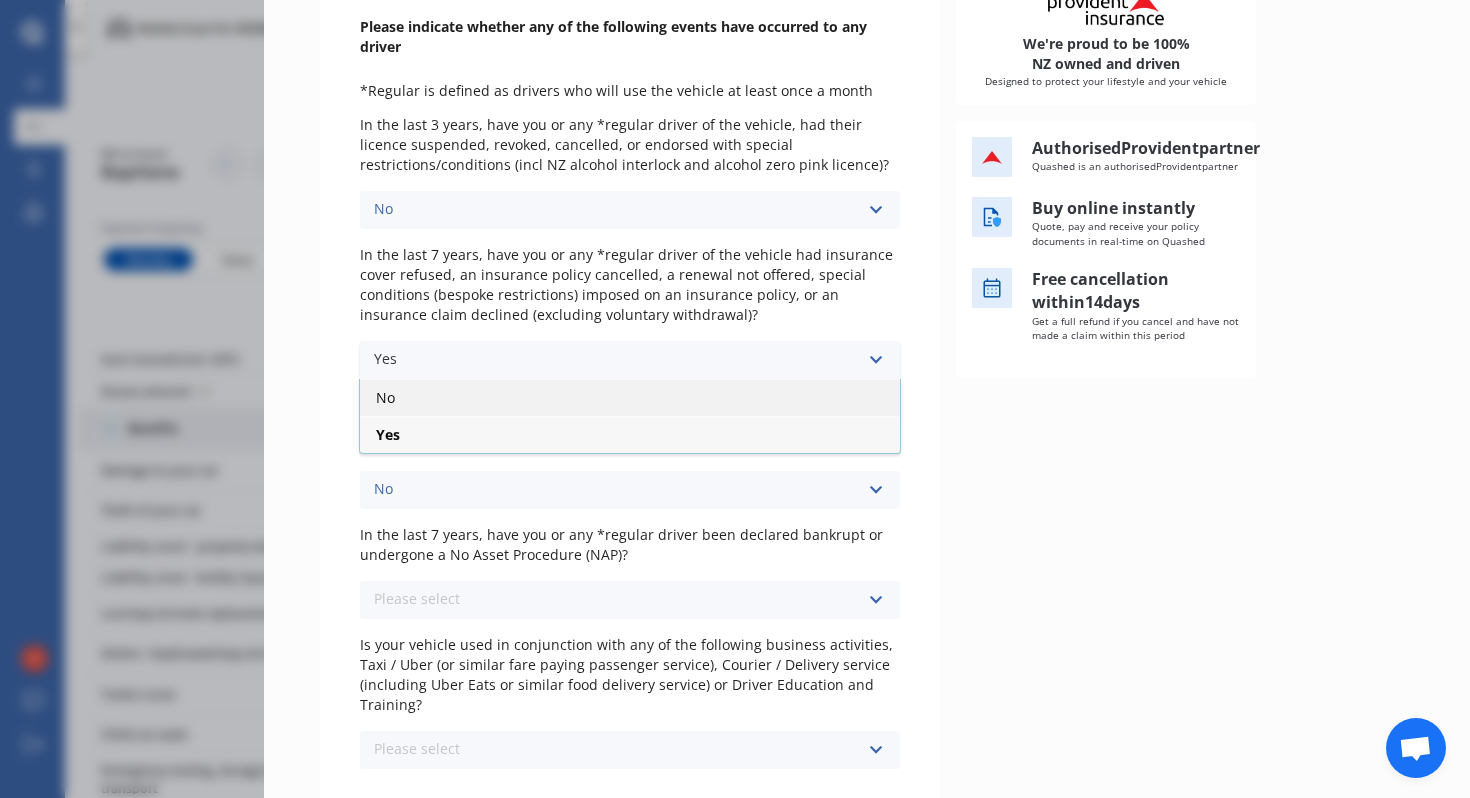 click on "No" at bounding box center [630, 397] 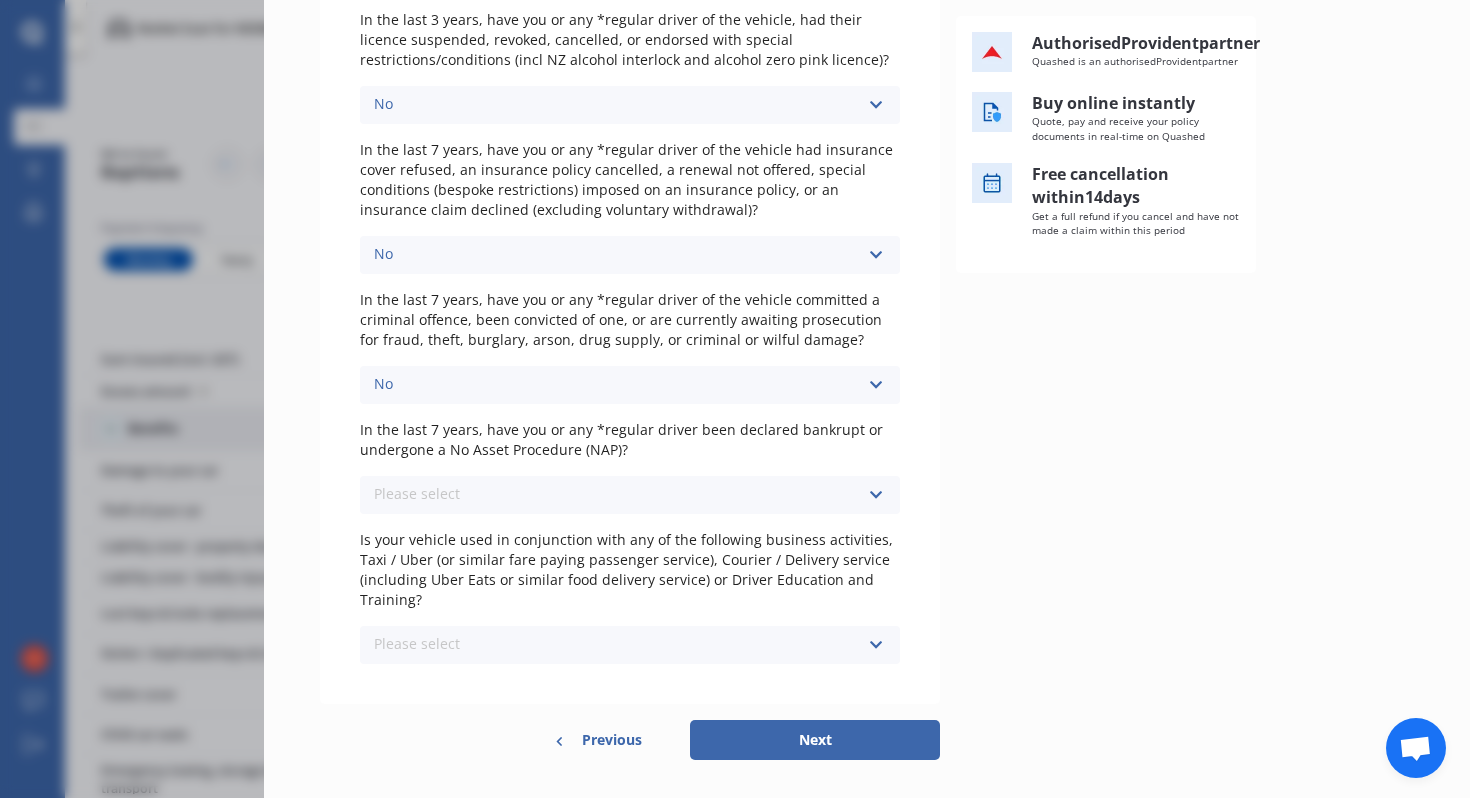 scroll, scrollTop: 369, scrollLeft: 0, axis: vertical 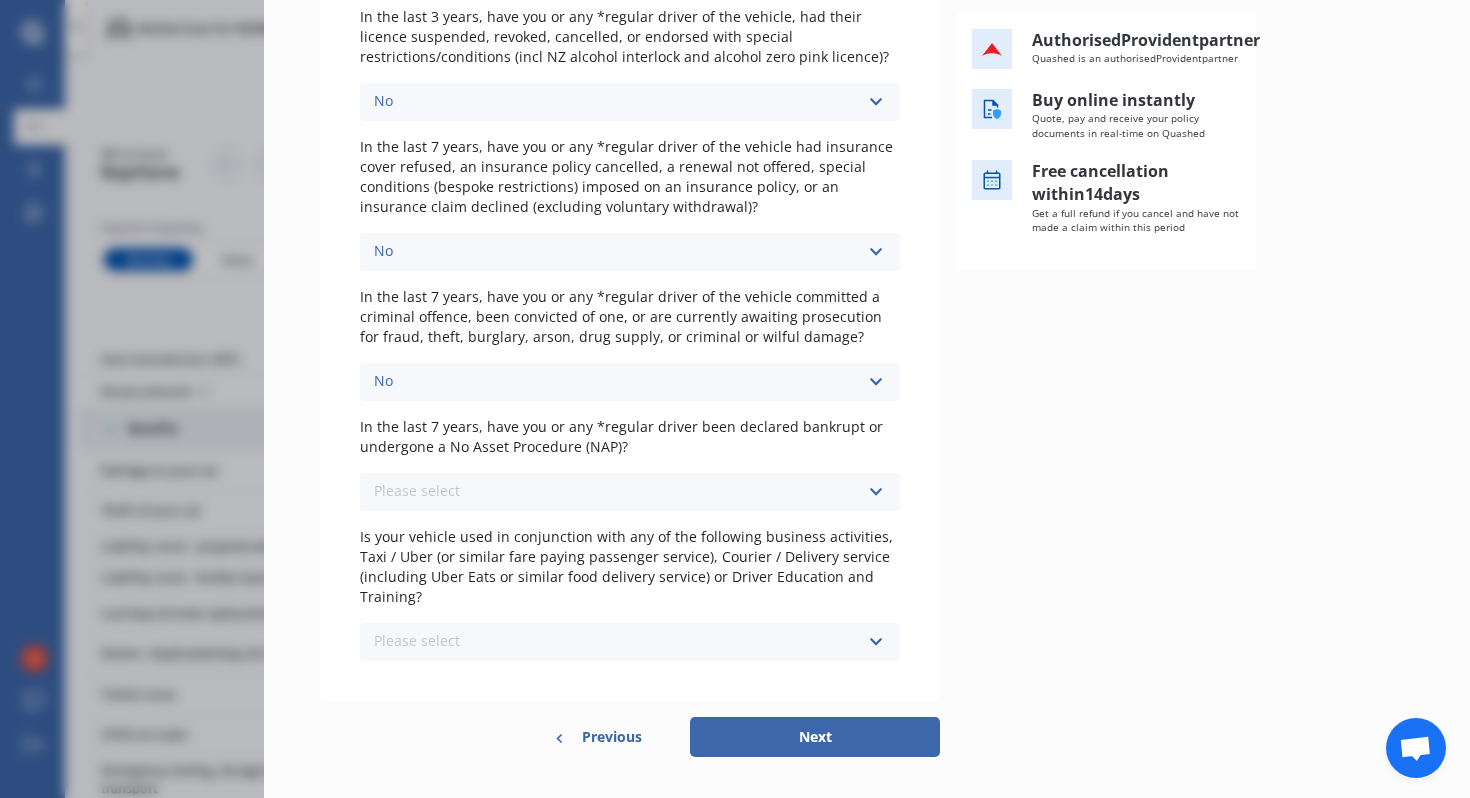 click on "Please select No Yes" at bounding box center [630, 492] 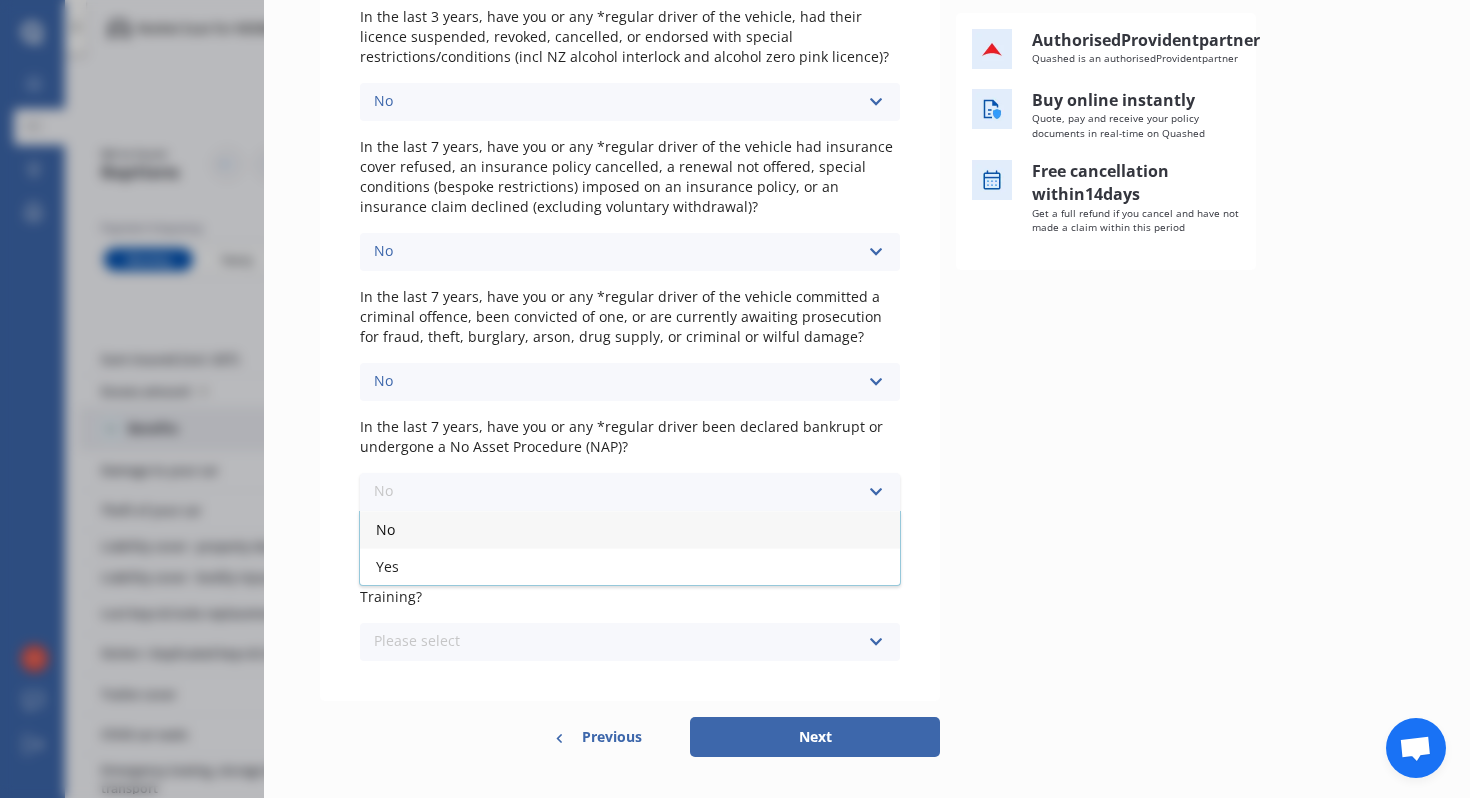 click on "No" at bounding box center (630, 529) 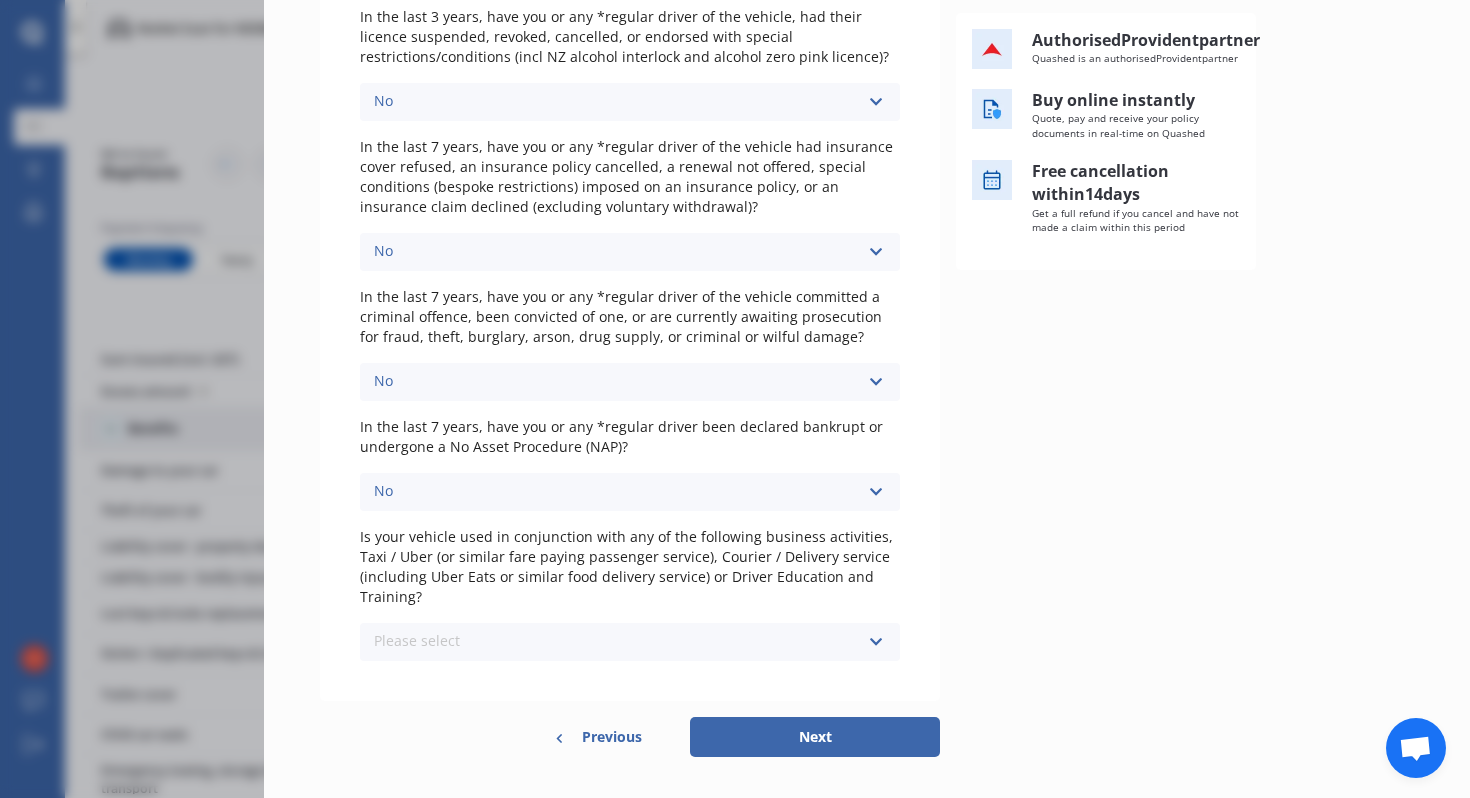 scroll, scrollTop: 408, scrollLeft: 0, axis: vertical 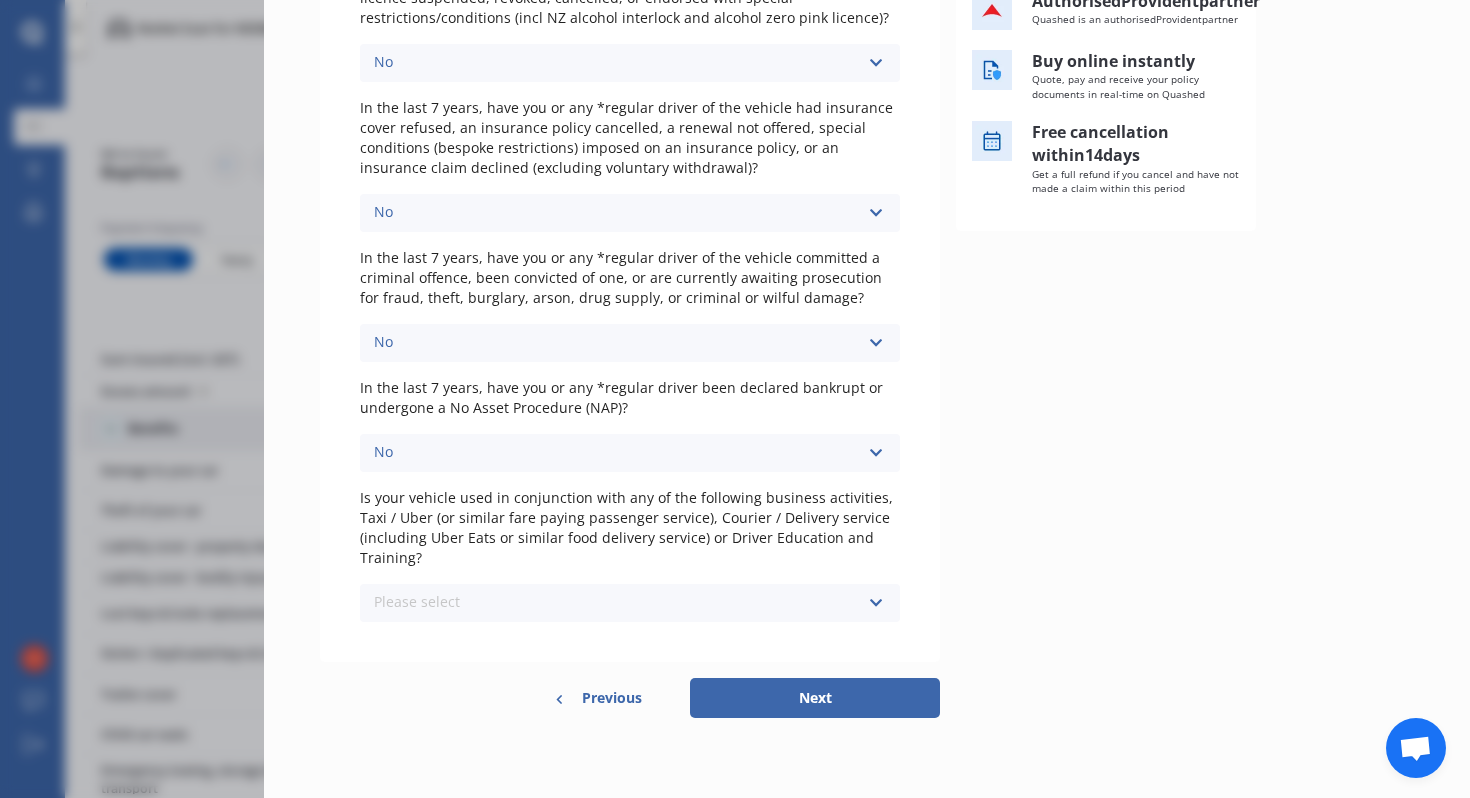 click on "Please select No Yes" at bounding box center [630, 603] 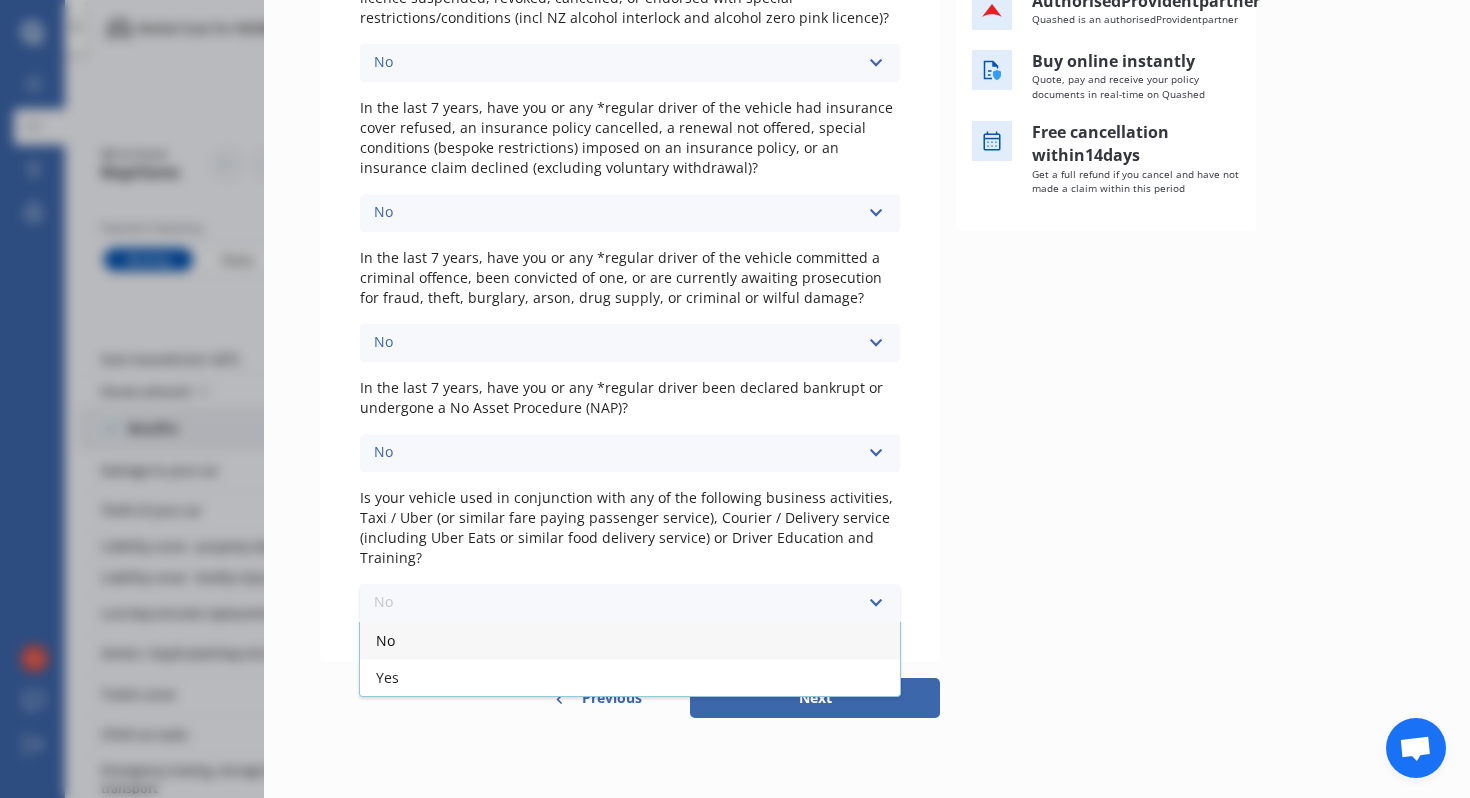 click on "No" at bounding box center (630, 640) 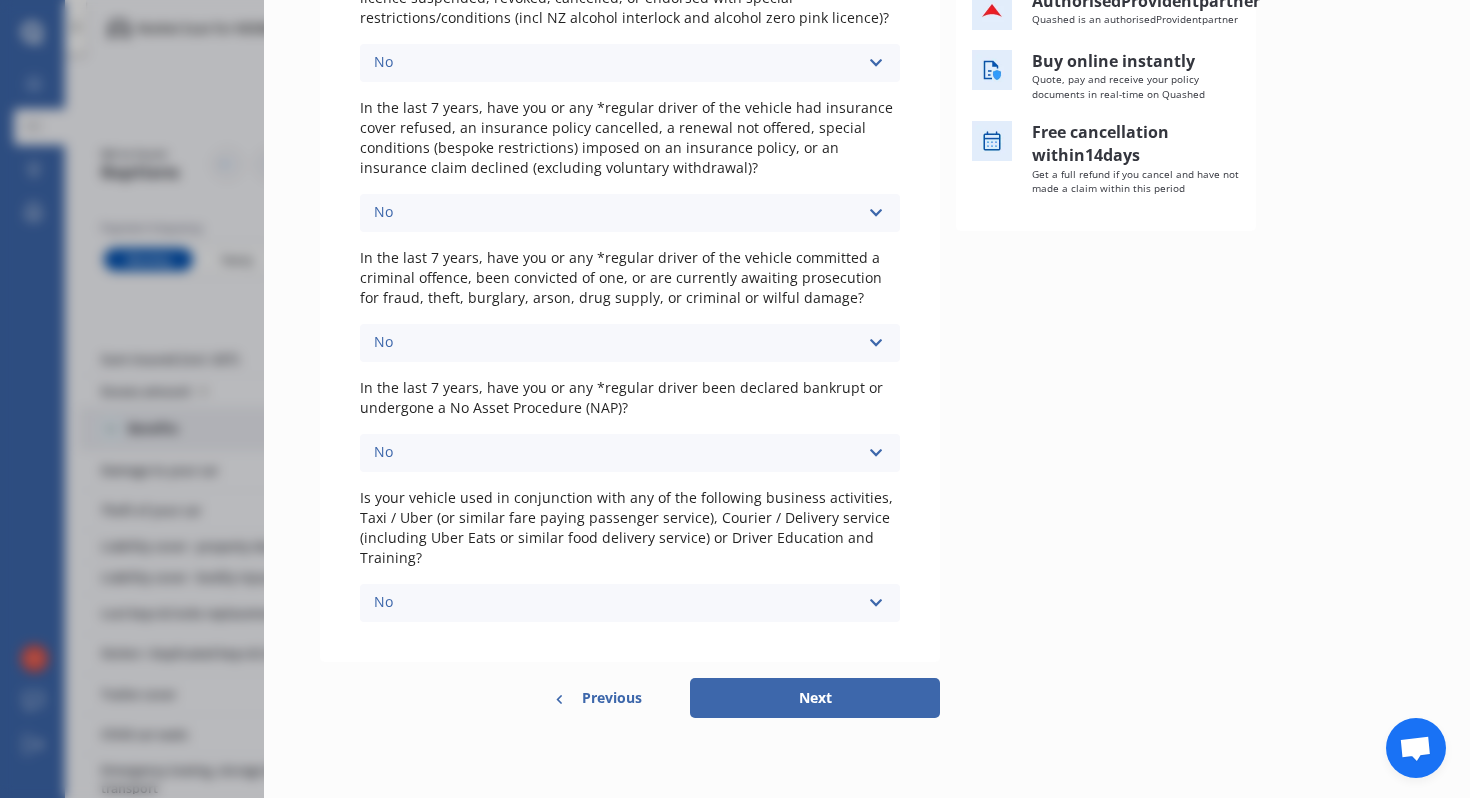 click on "No No Yes" at bounding box center [630, 213] 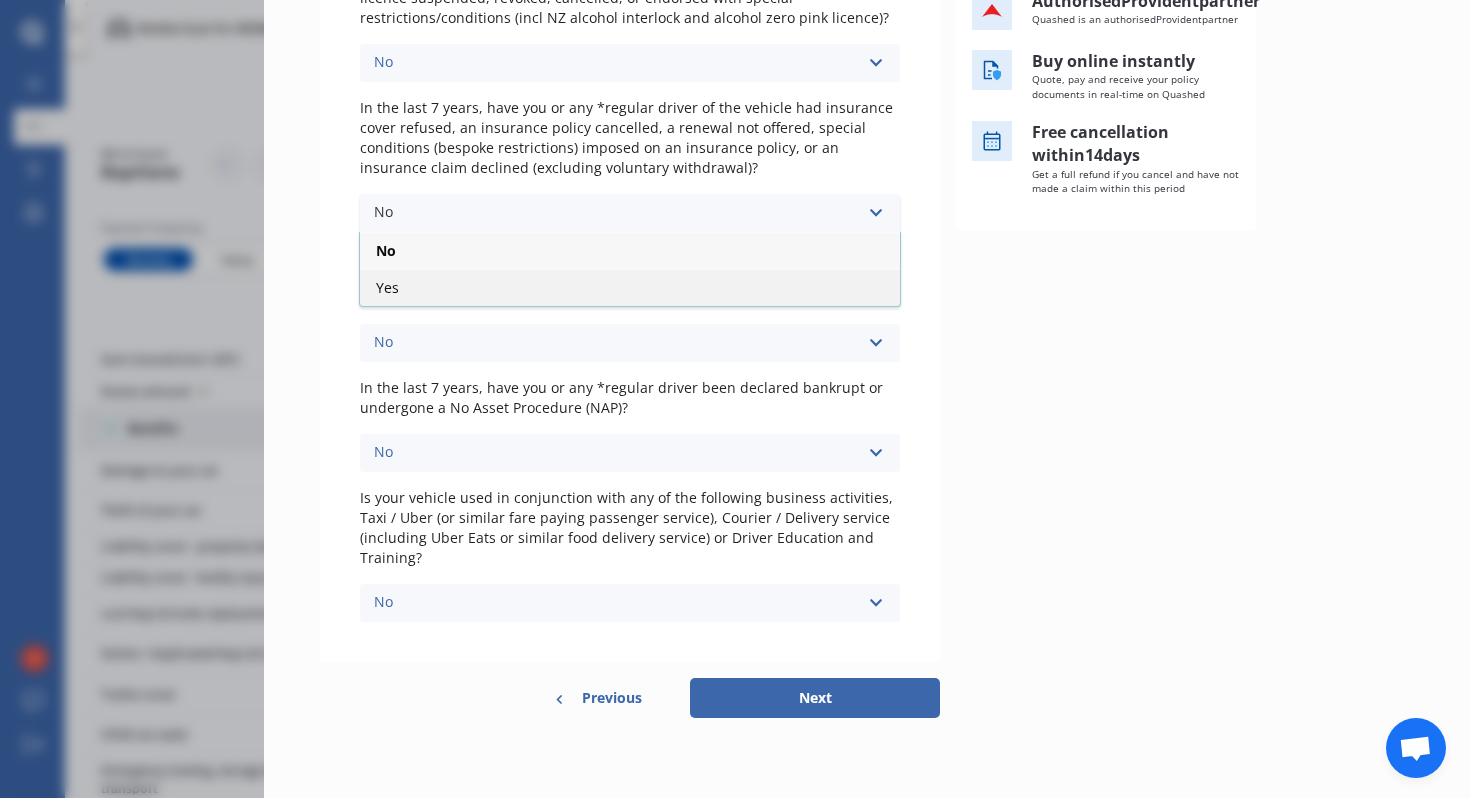 click on "Yes" at bounding box center [630, 287] 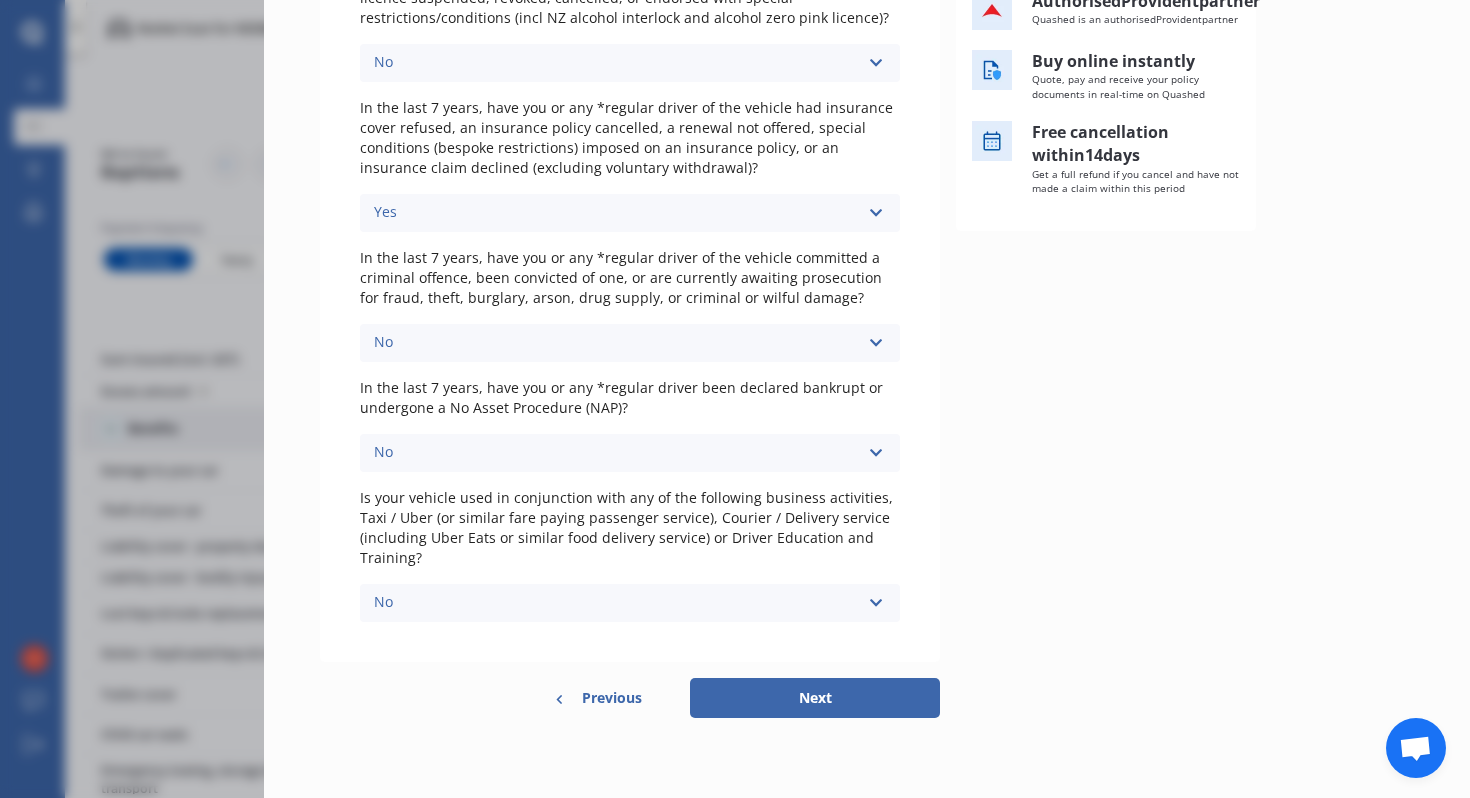 click on "Next" at bounding box center (815, 698) 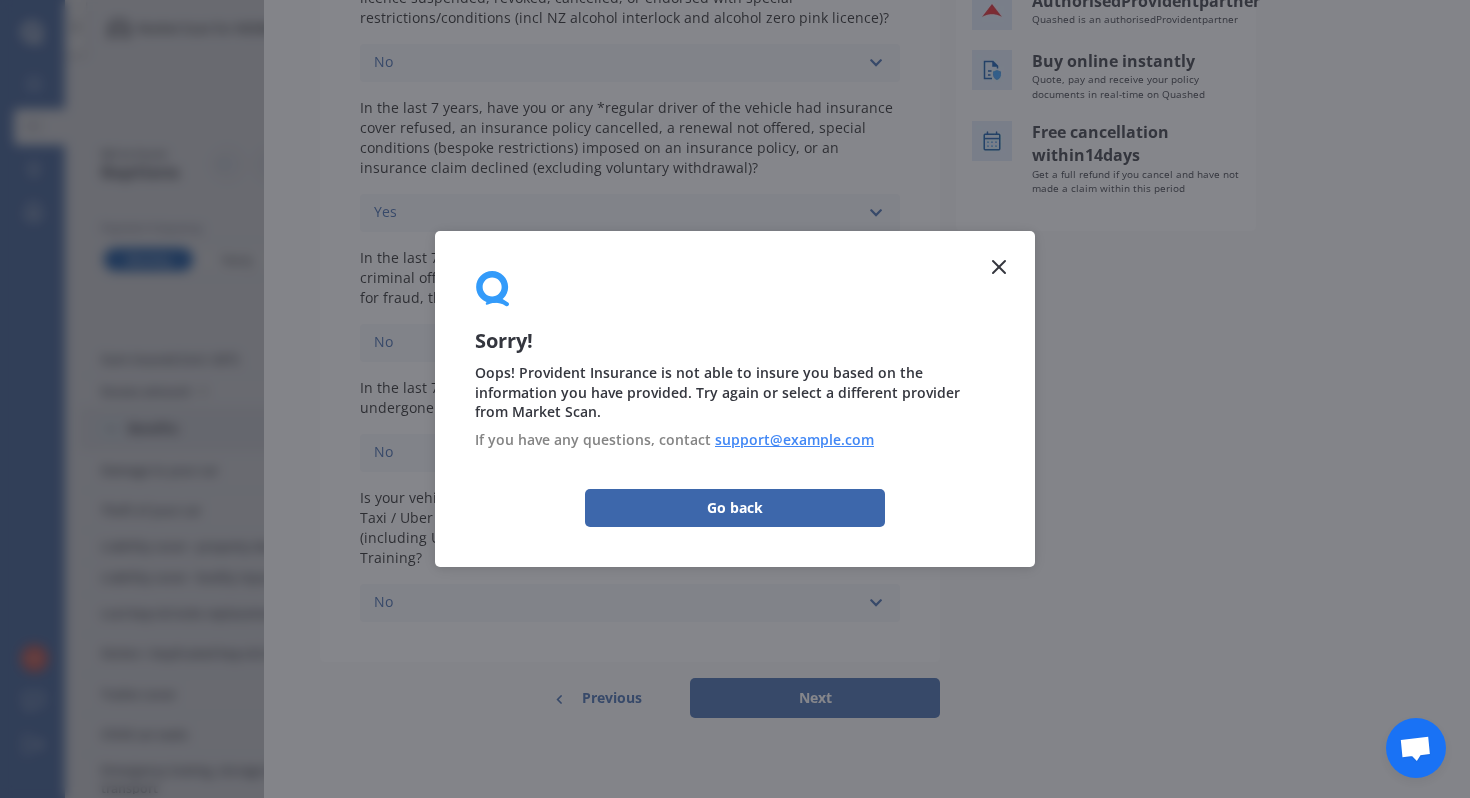 scroll, scrollTop: 0, scrollLeft: 0, axis: both 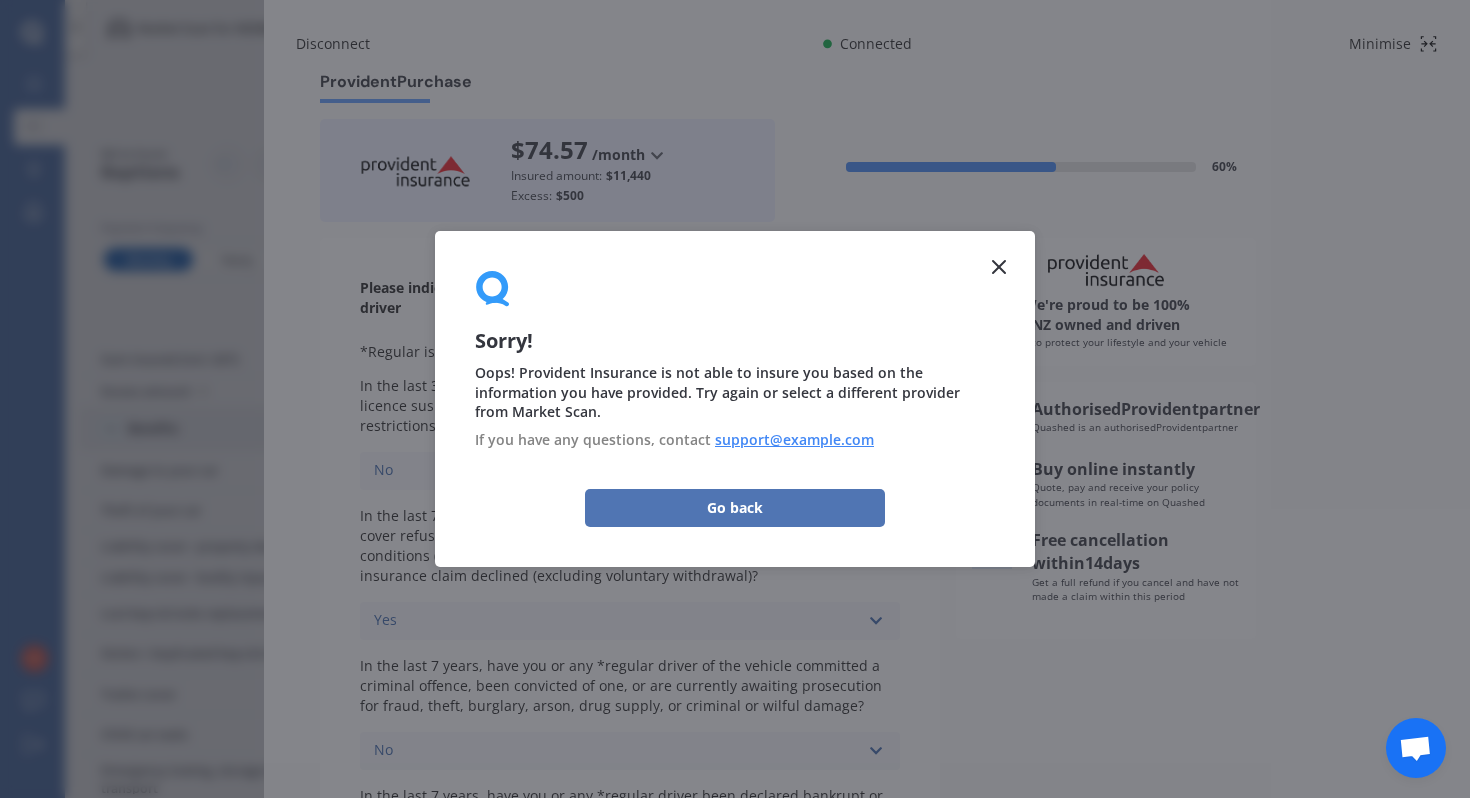 click on "Go back" at bounding box center [735, 508] 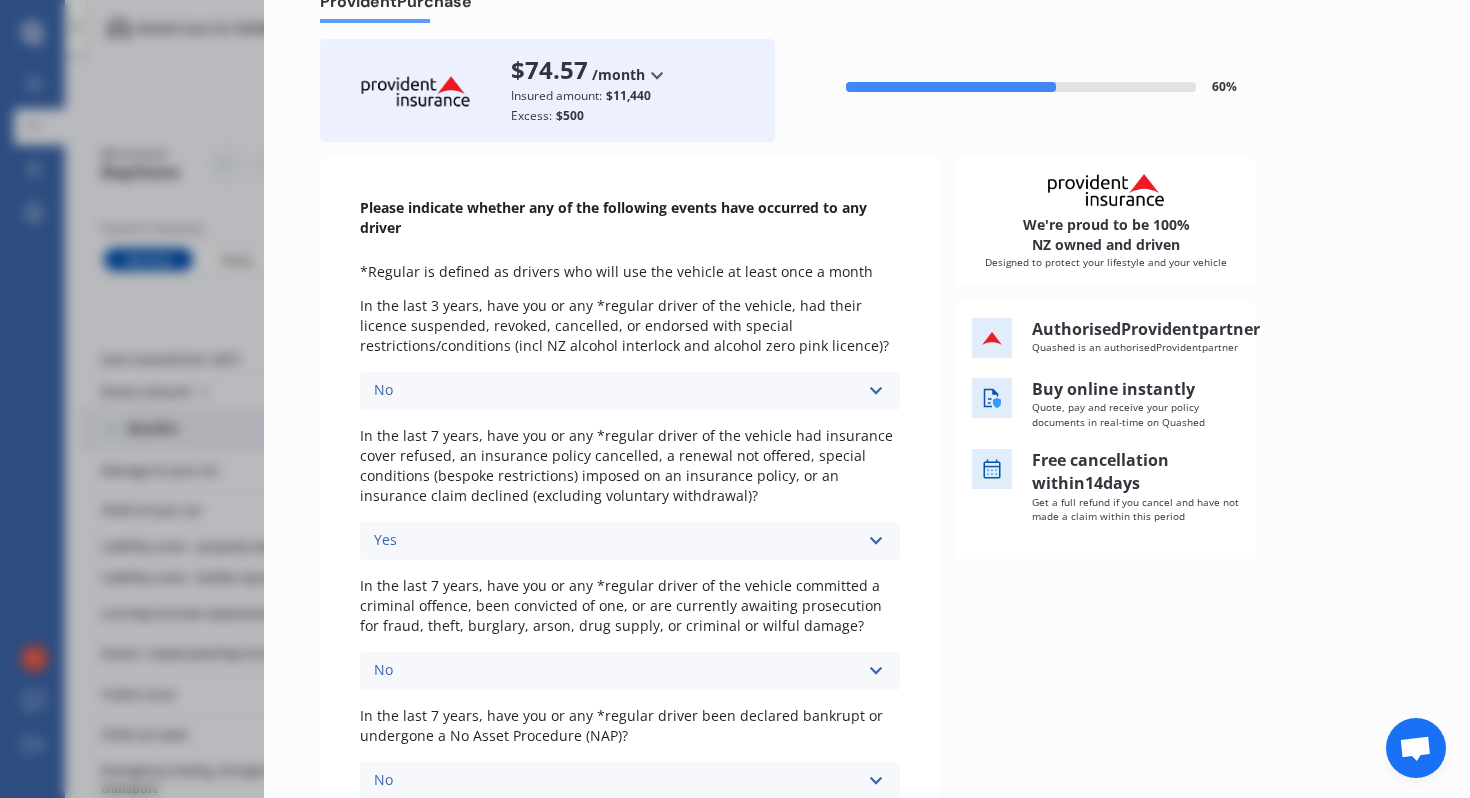 scroll, scrollTop: 84, scrollLeft: 0, axis: vertical 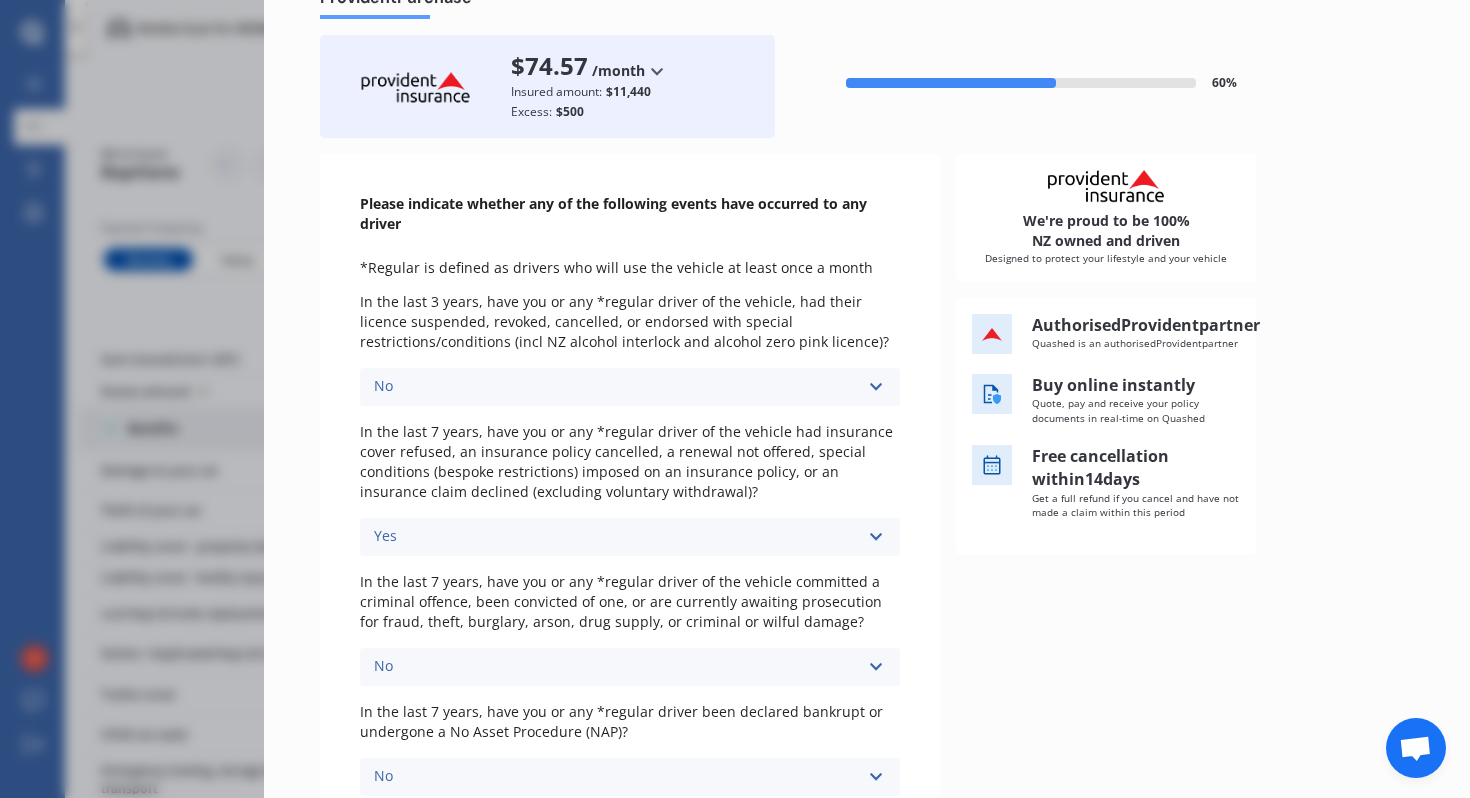 click on "Yes No Yes" at bounding box center (630, 537) 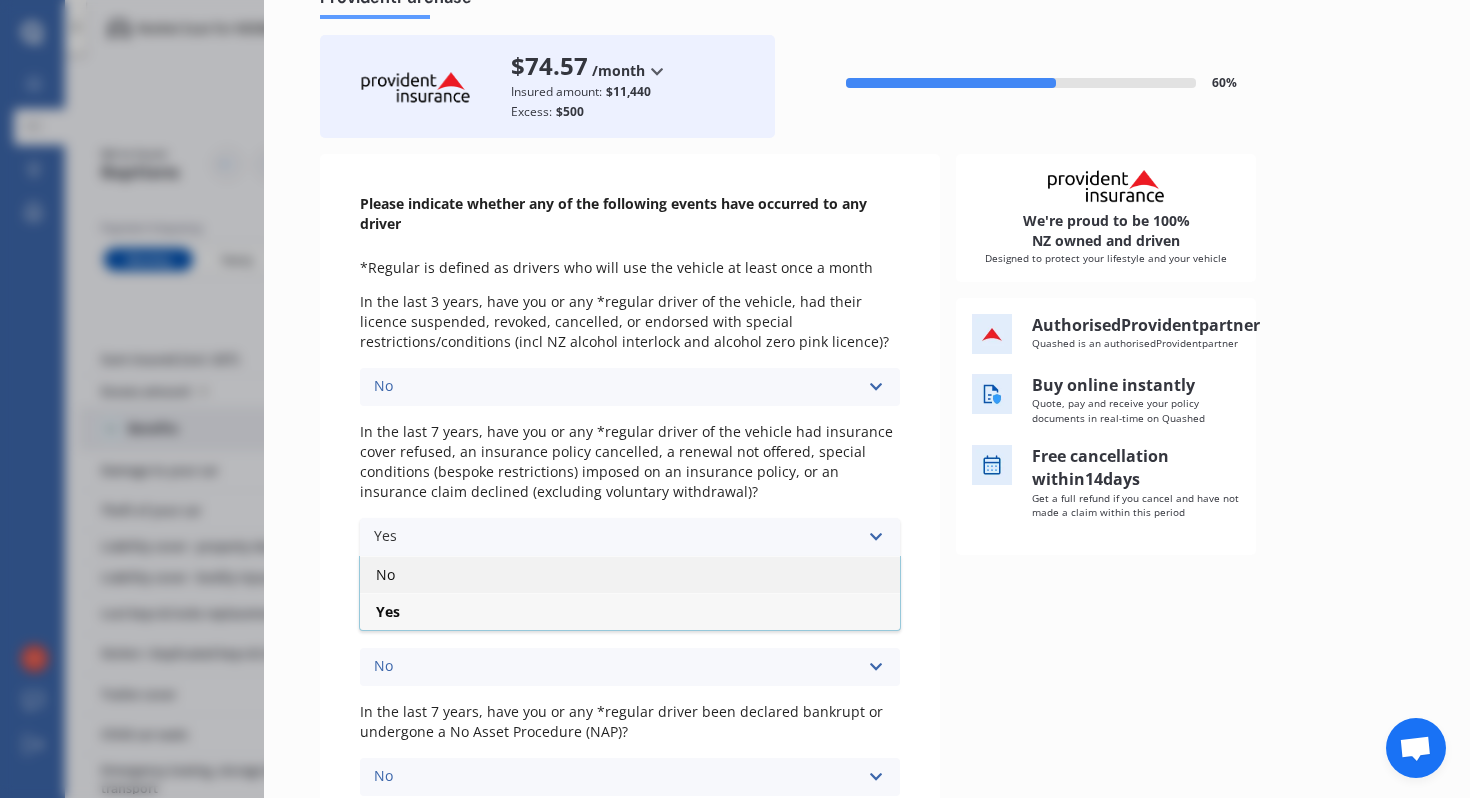 click on "No" at bounding box center (630, 574) 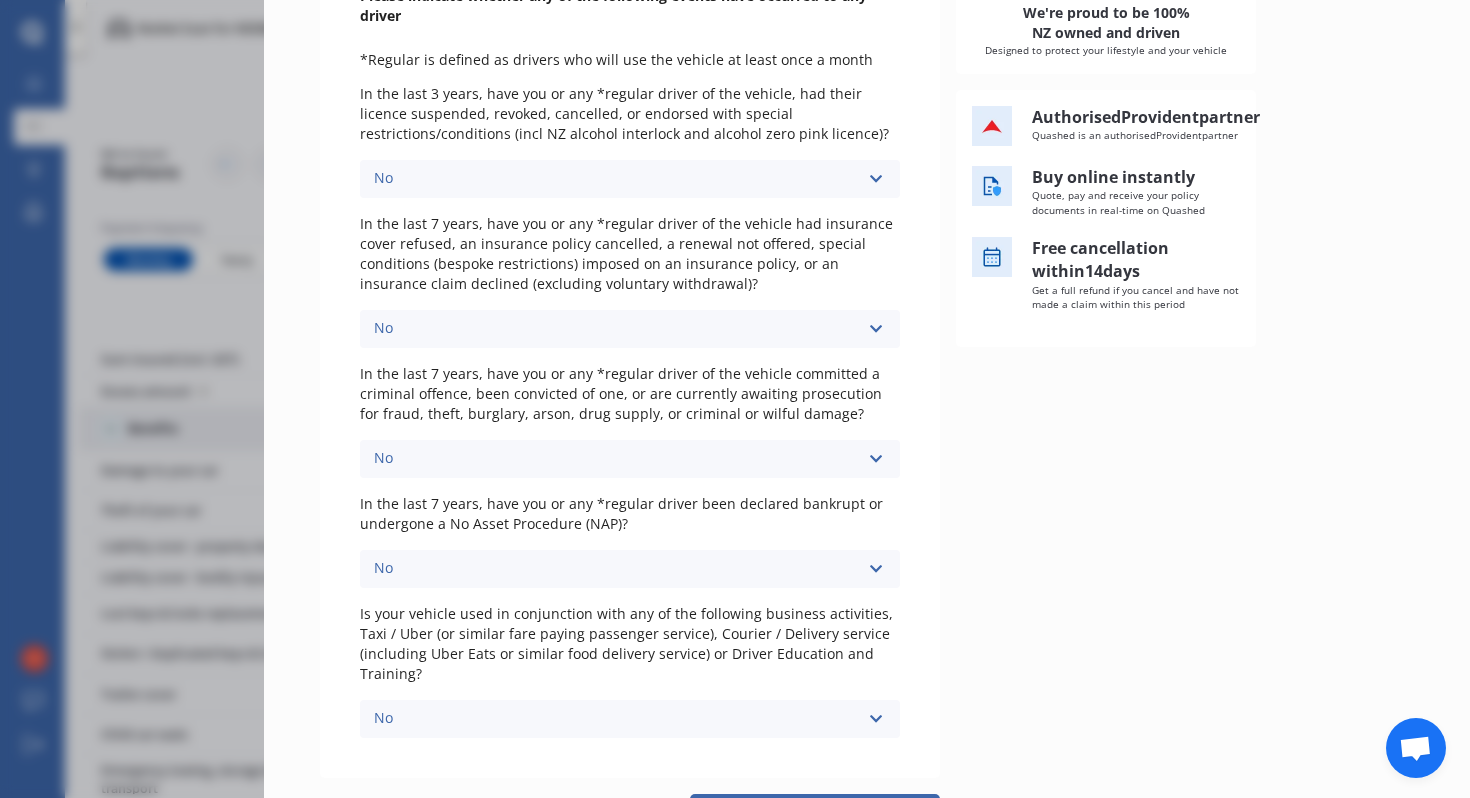 scroll, scrollTop: 408, scrollLeft: 0, axis: vertical 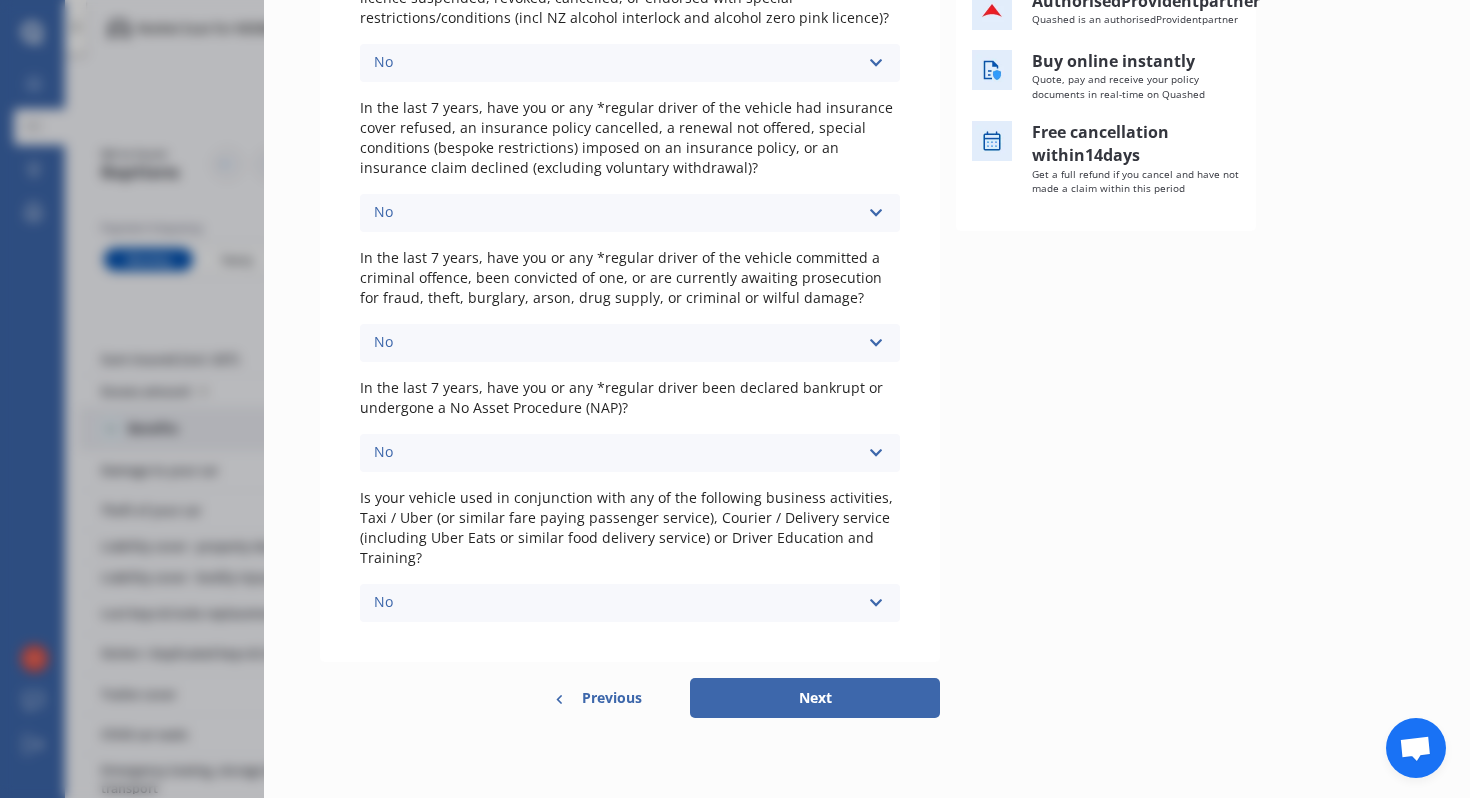 click on "Next" at bounding box center [815, 698] 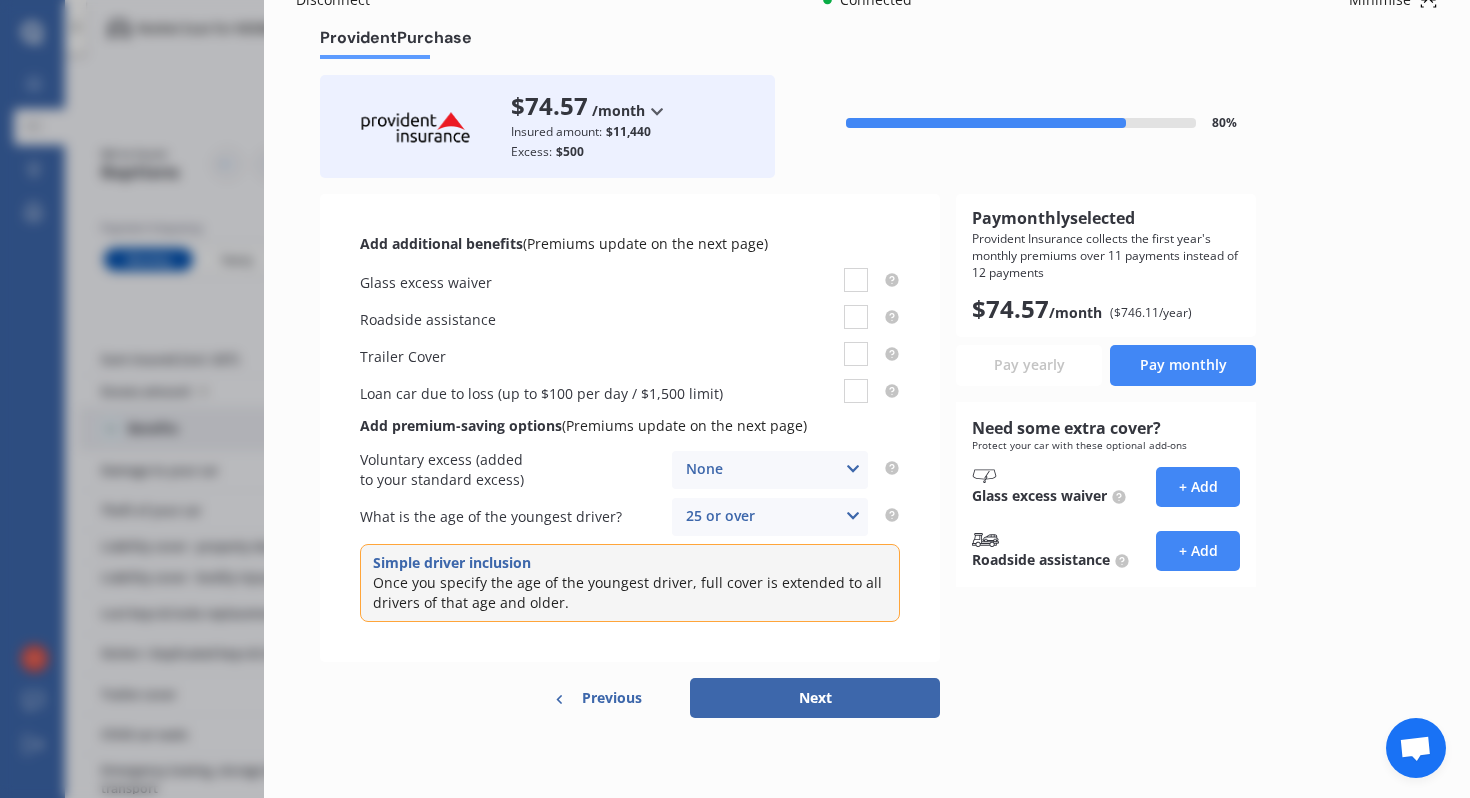 scroll, scrollTop: 0, scrollLeft: 0, axis: both 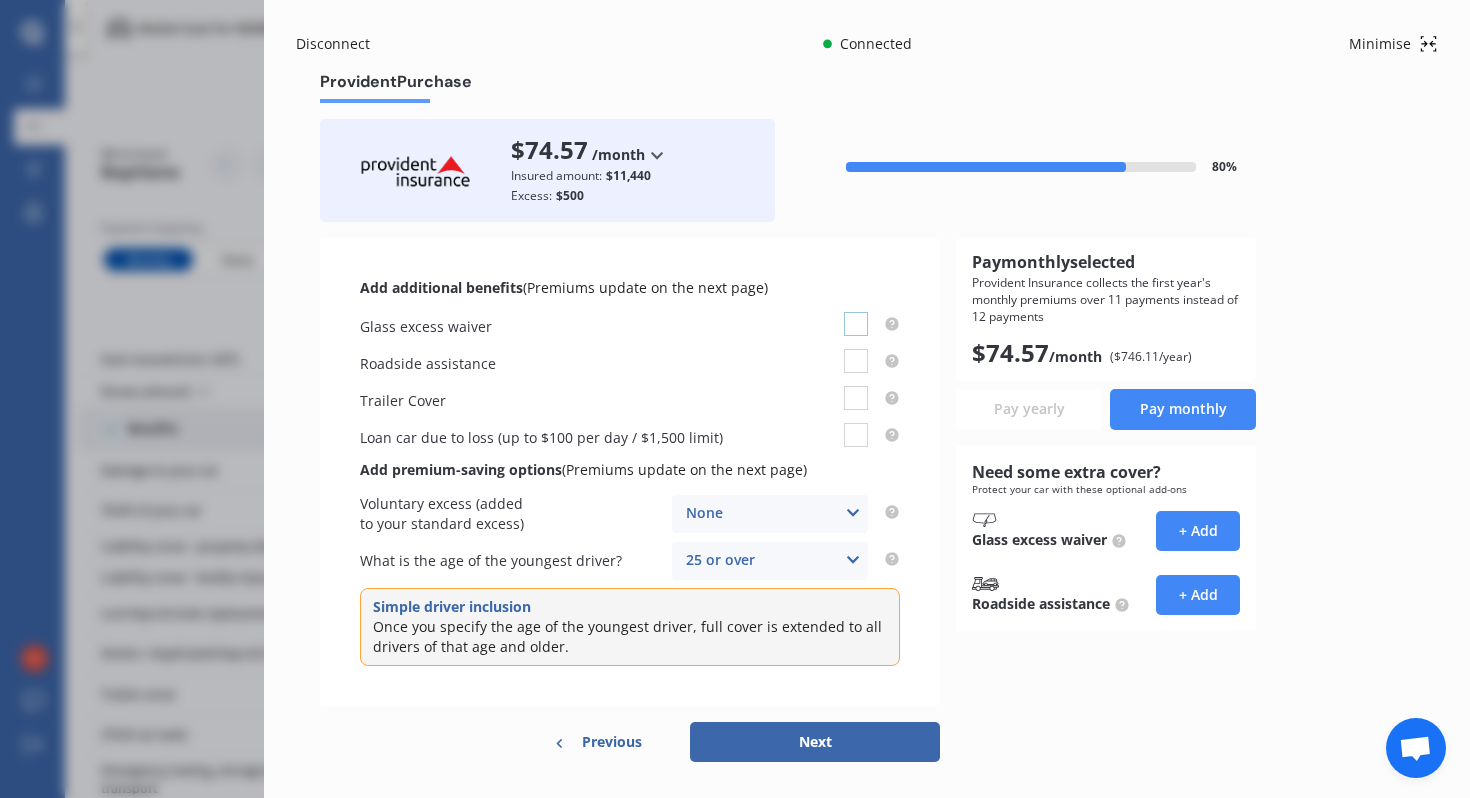 click at bounding box center (856, 312) 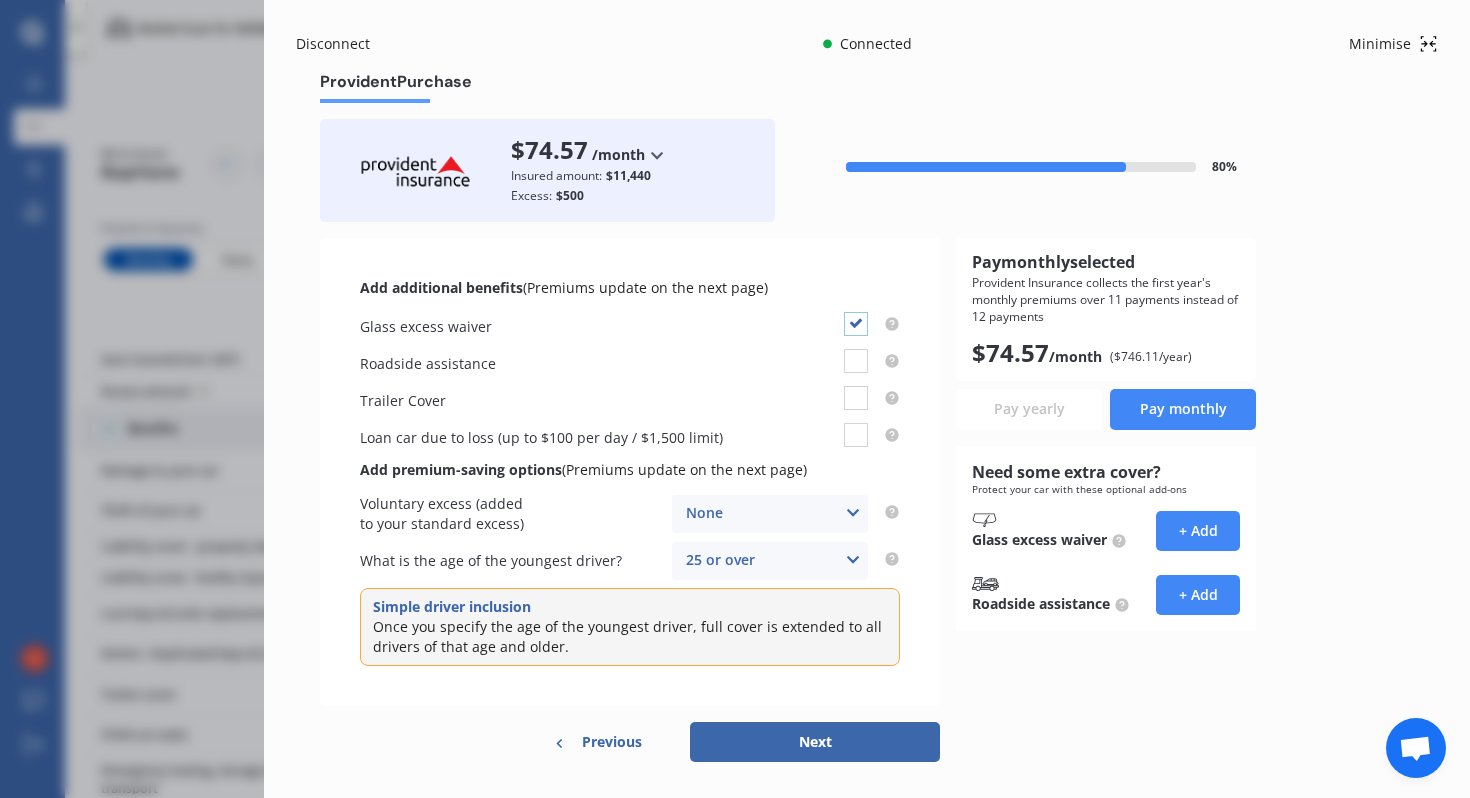 checkbox on "true" 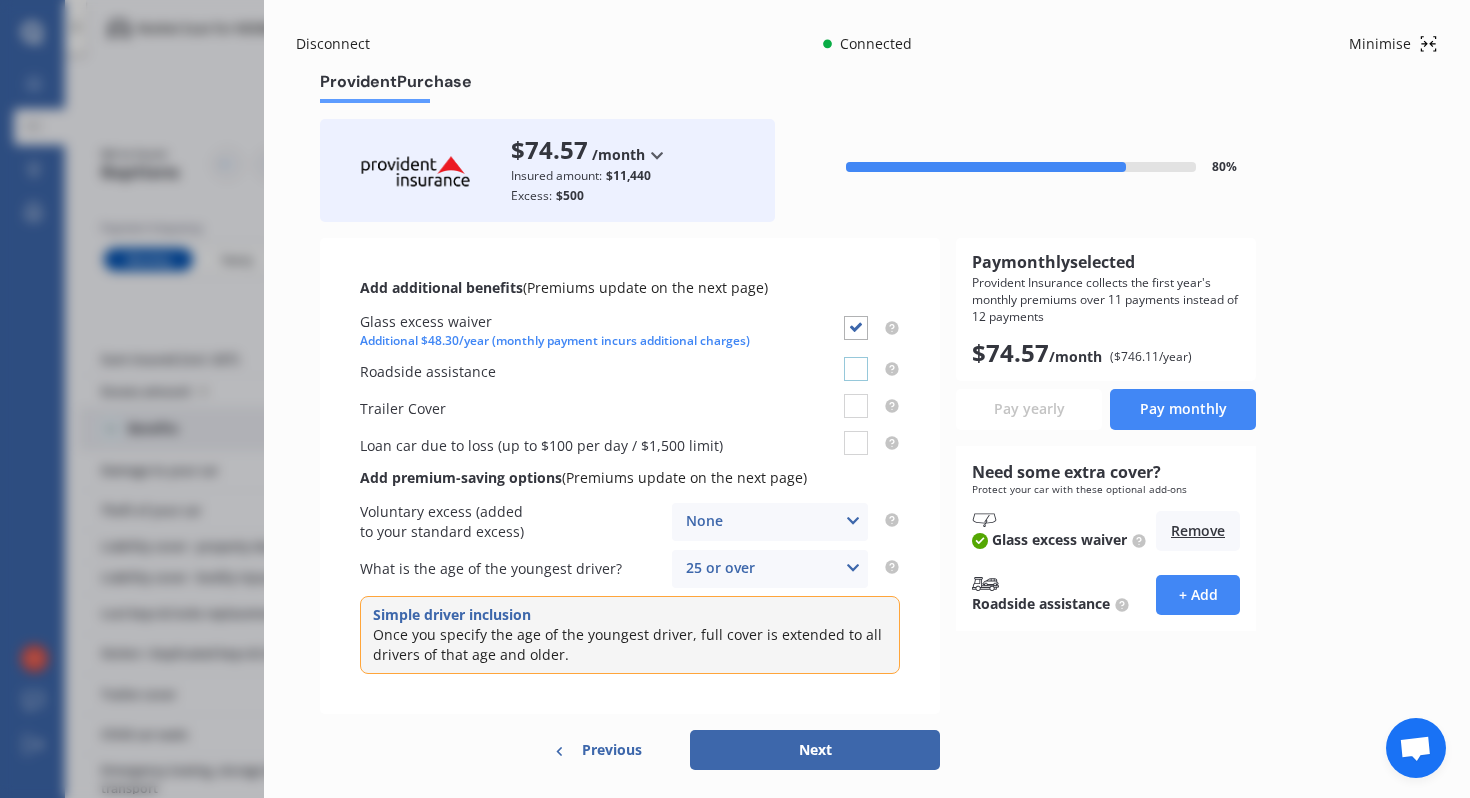 click at bounding box center [856, 357] 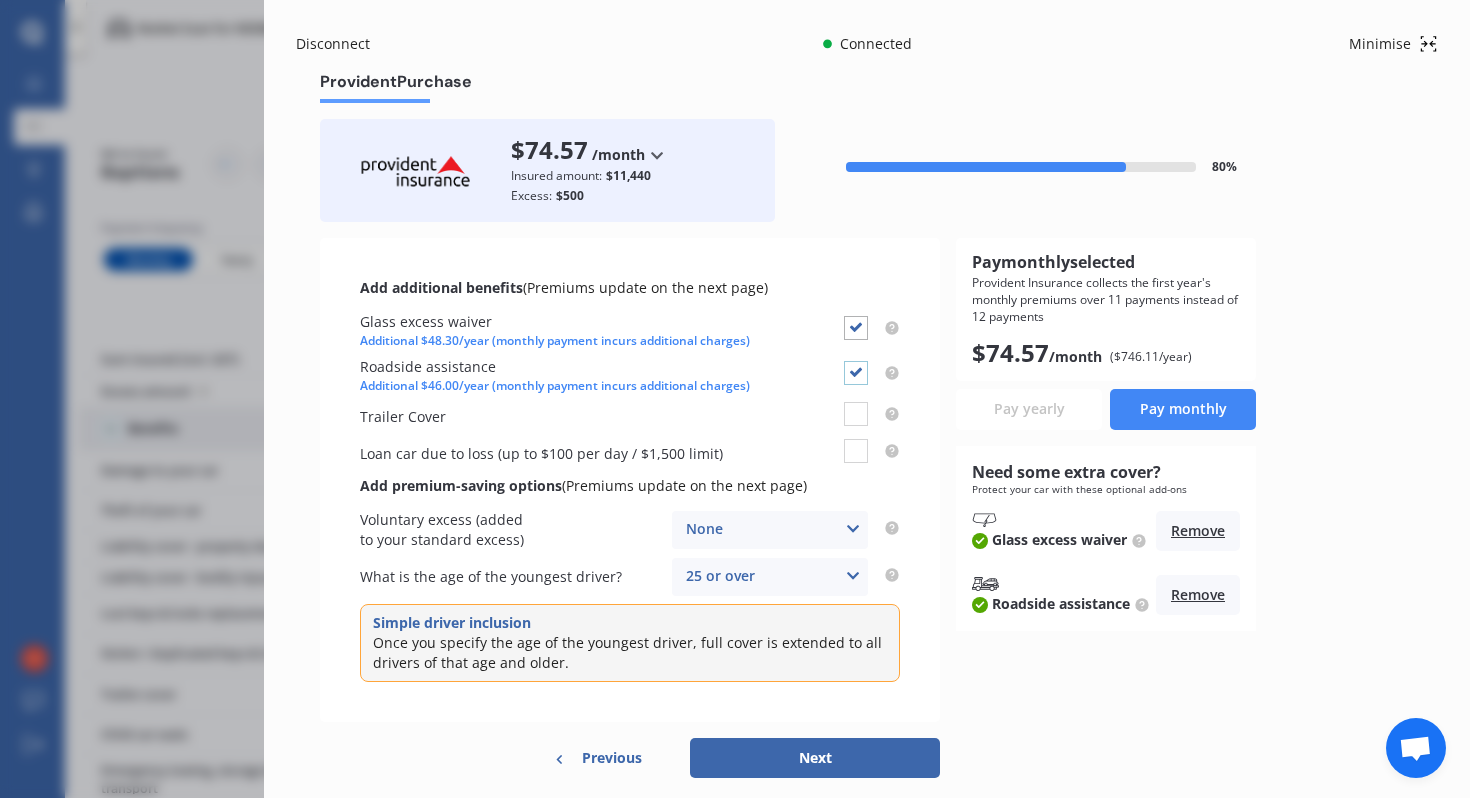 click at bounding box center [856, 361] 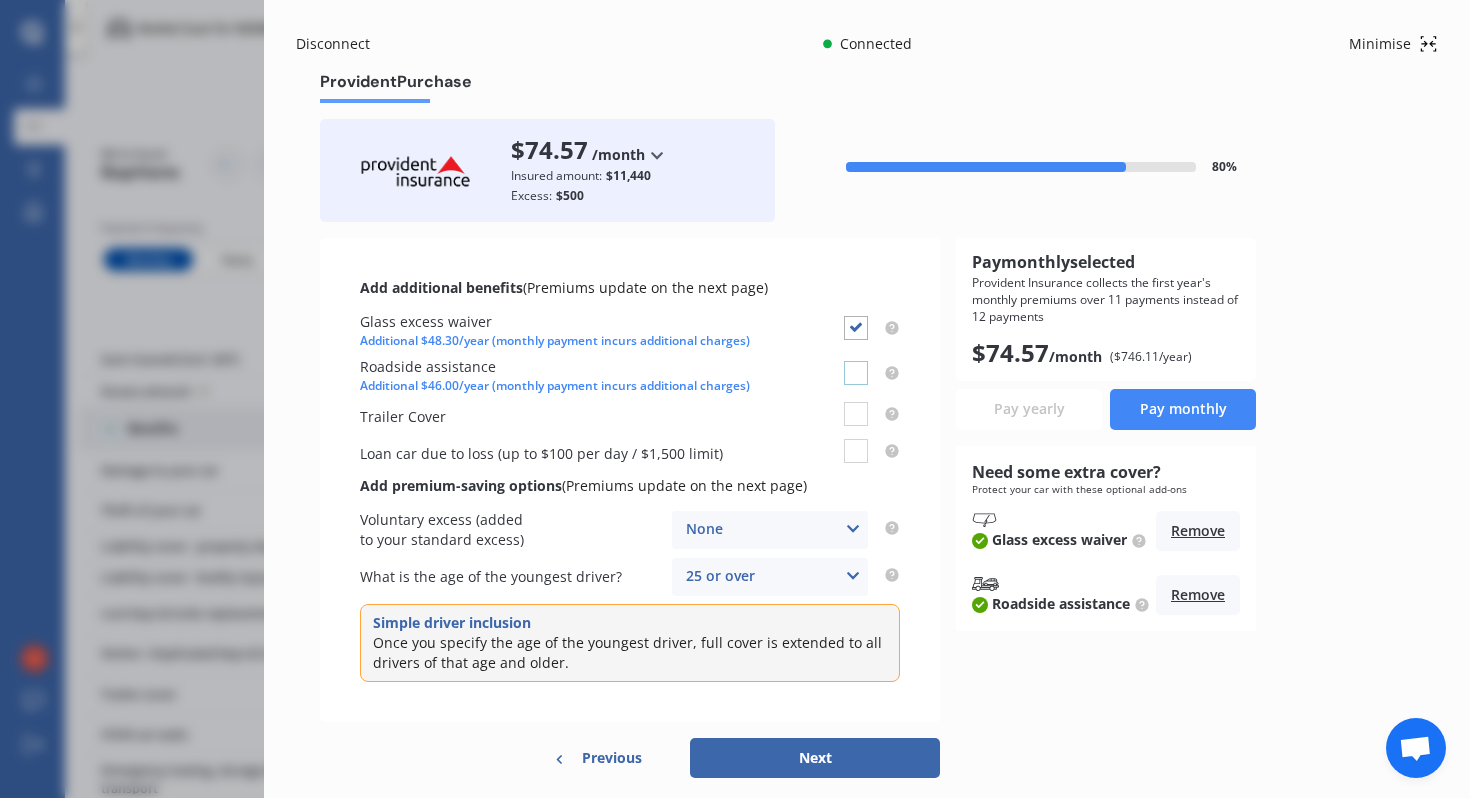 checkbox on "false" 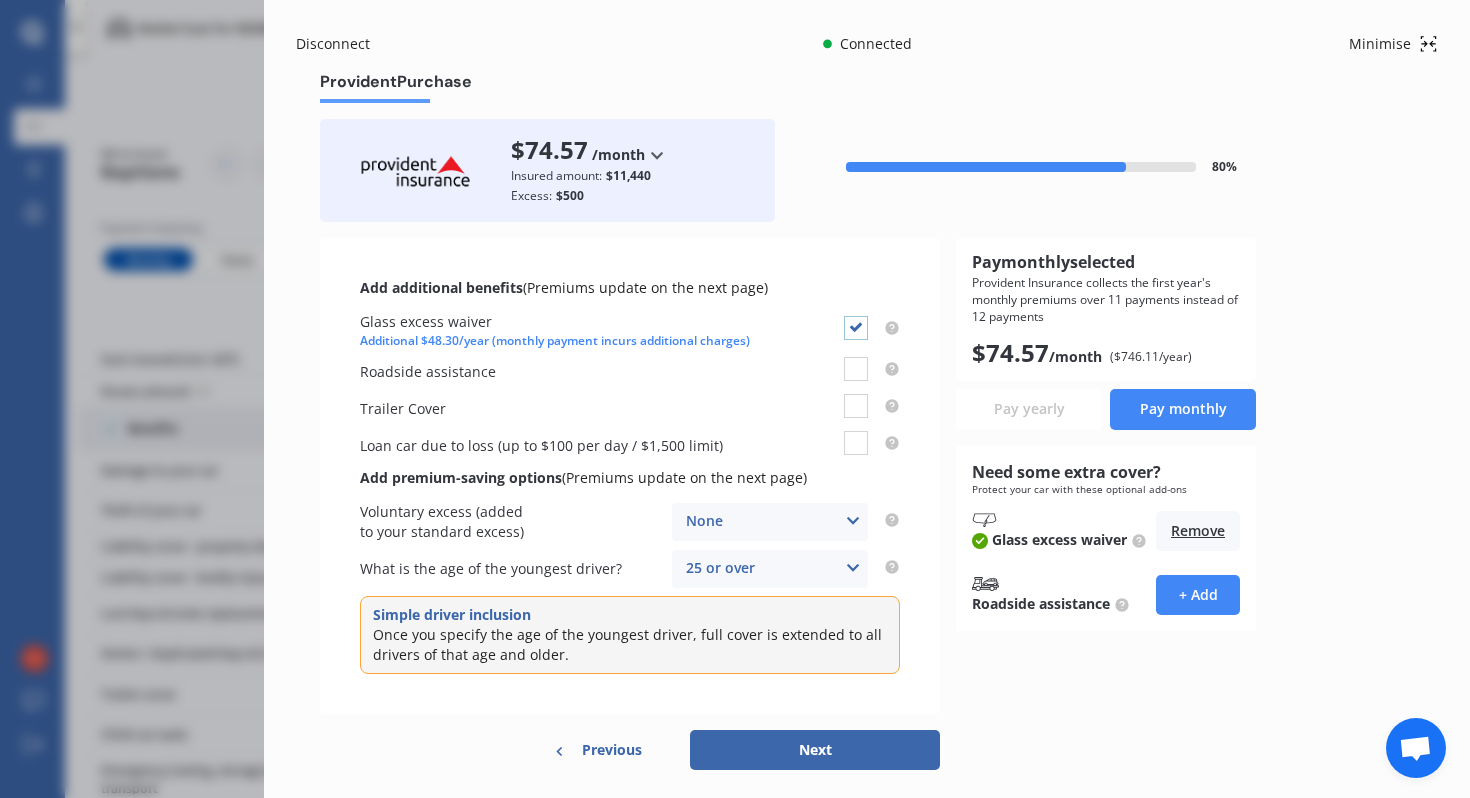 click at bounding box center (856, 316) 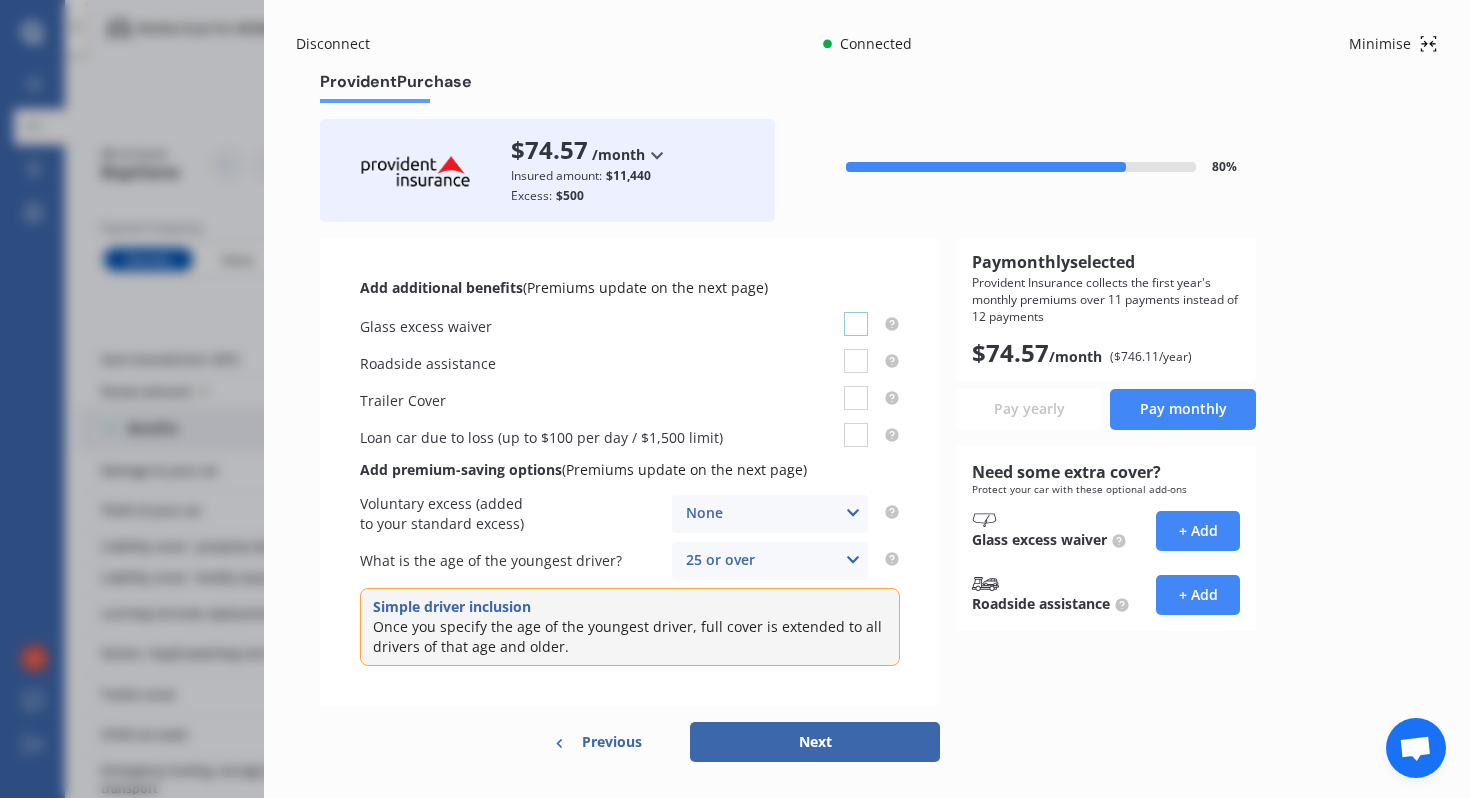 click at bounding box center (856, 312) 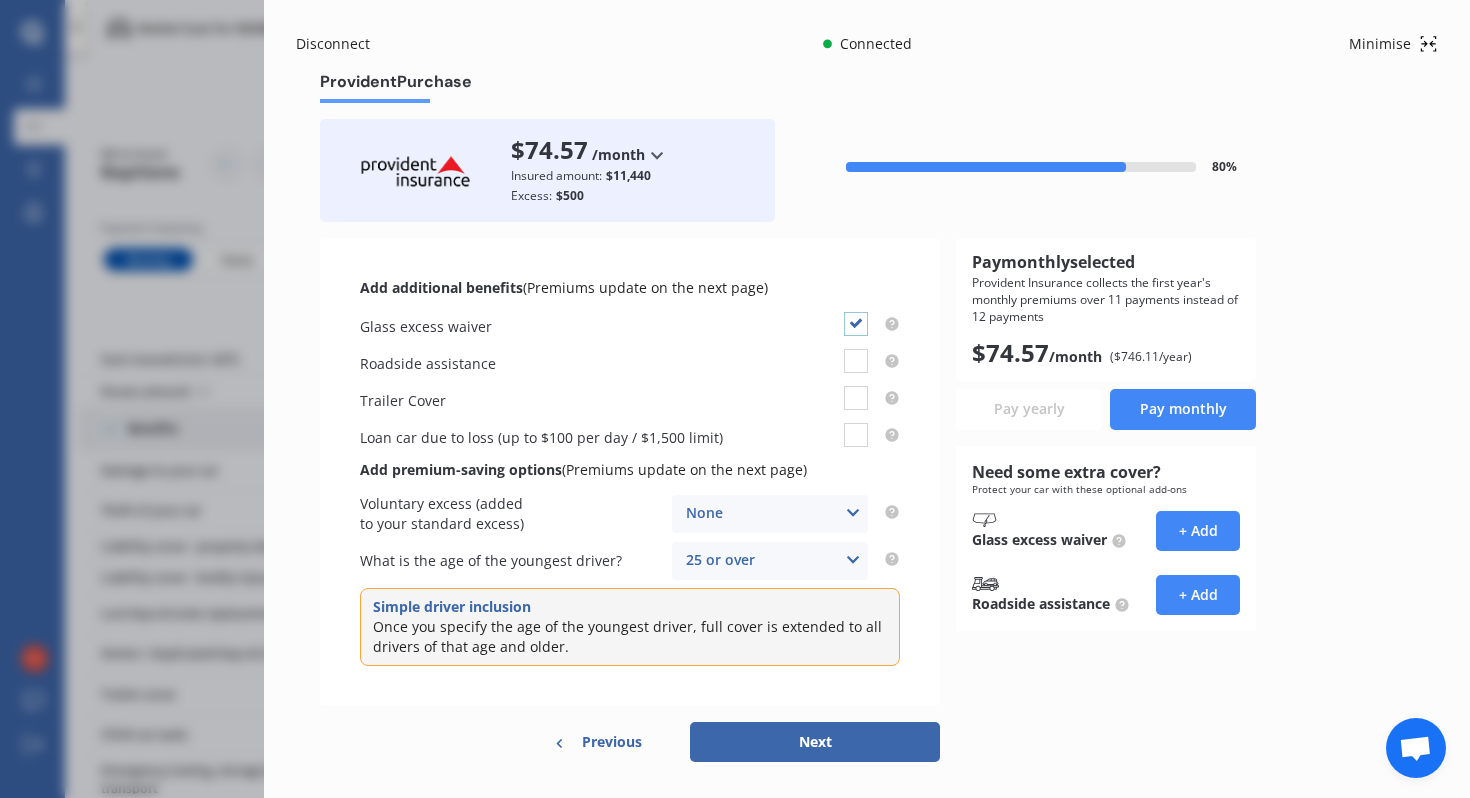 checkbox on "true" 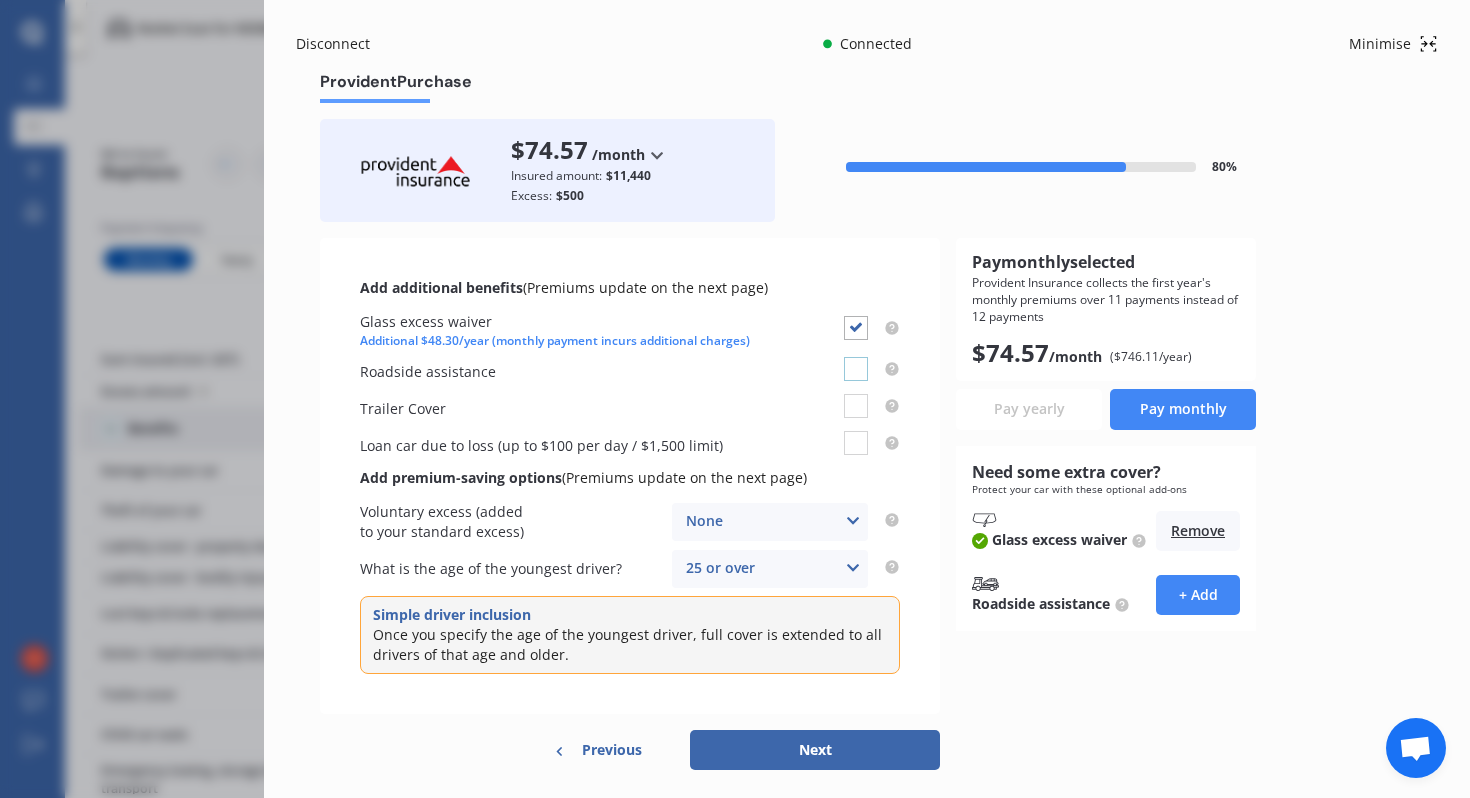 click at bounding box center [856, 357] 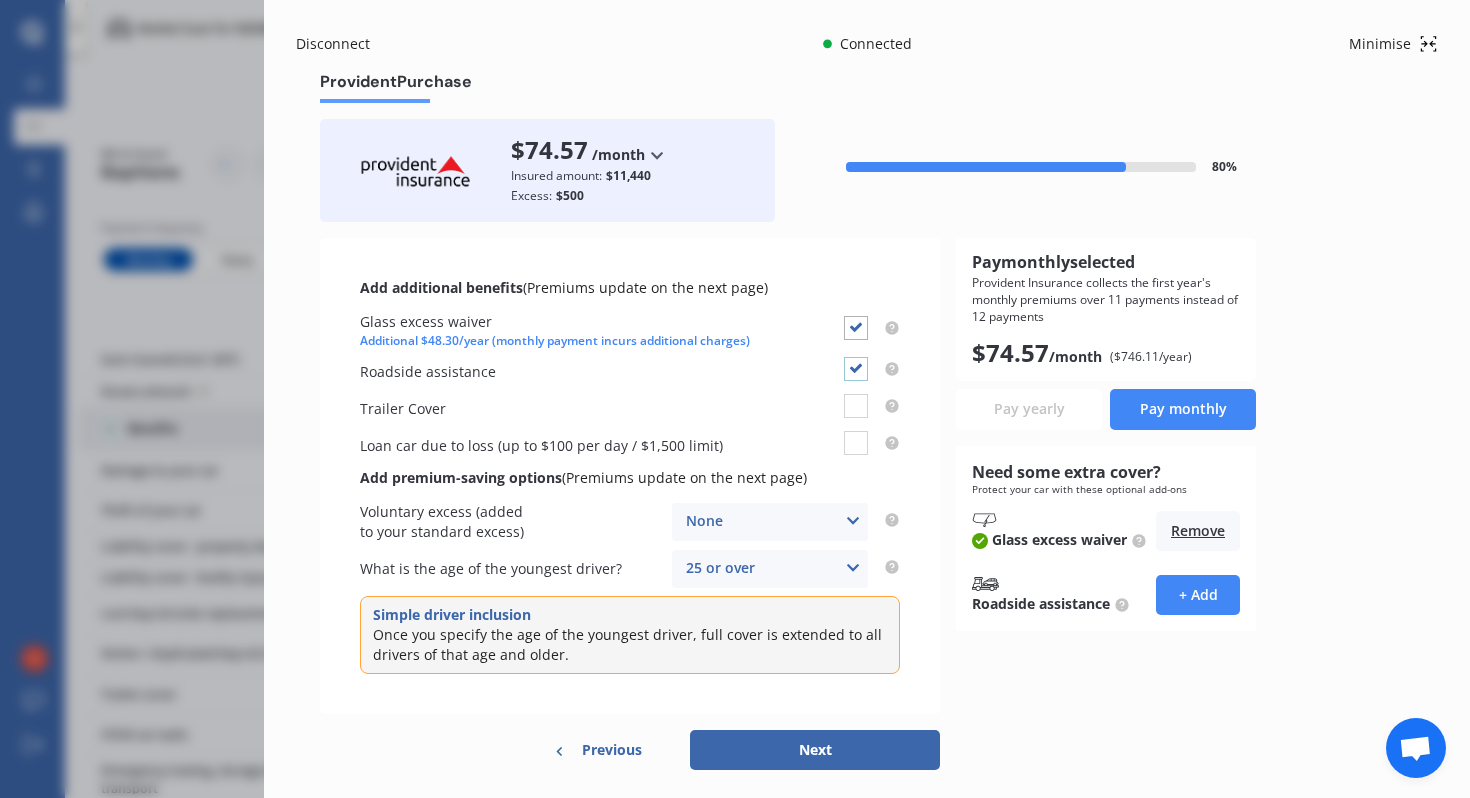 checkbox on "true" 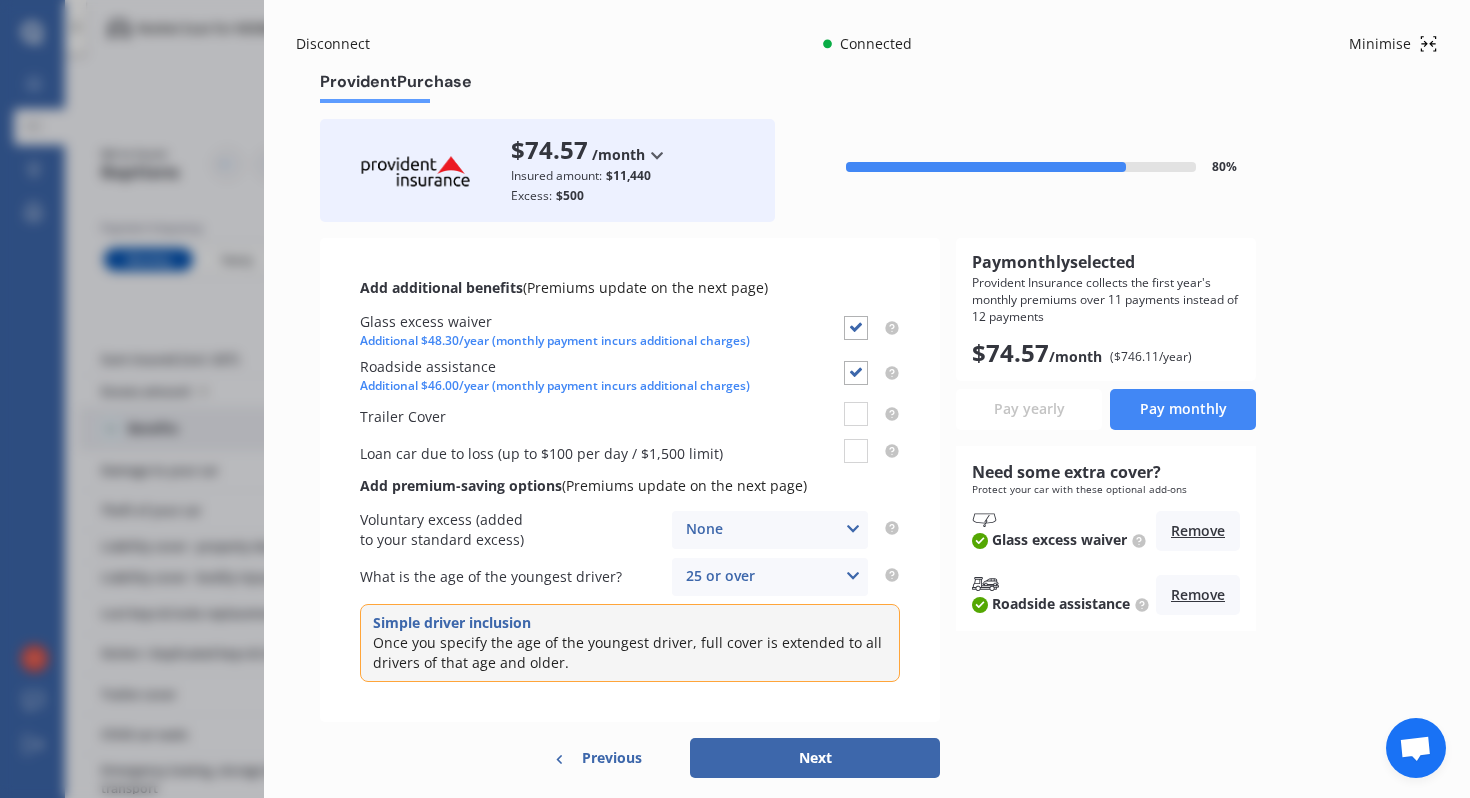 click on "None None $200 $450 $700 $950 $1,200 $1,700" at bounding box center [770, 530] 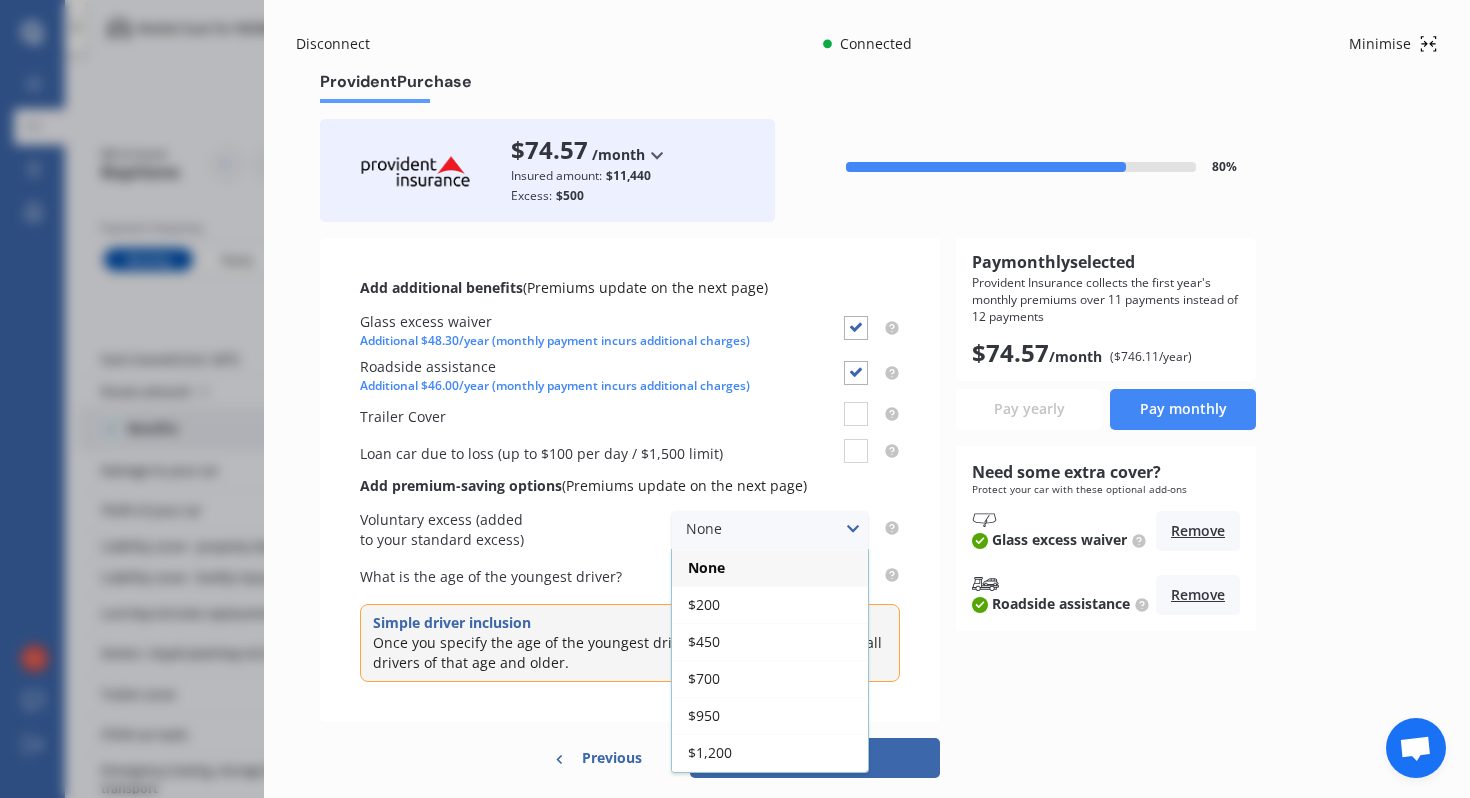 click on "None None $200 $450 $700 $950 $1,200 $1,700" at bounding box center [770, 530] 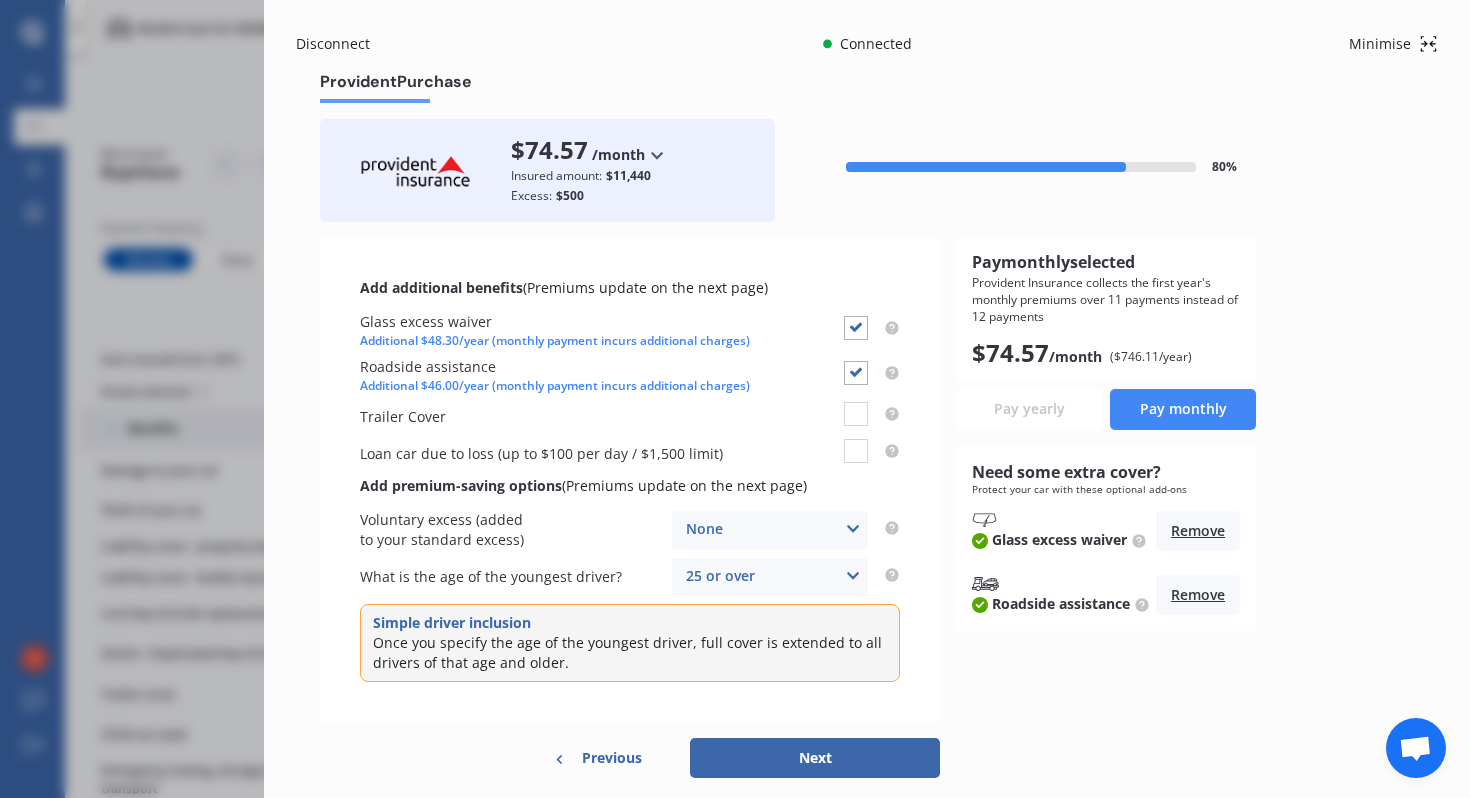 click on "25 or over 16 17 18 19 20 21 22 23 24 25 or over" at bounding box center (770, 577) 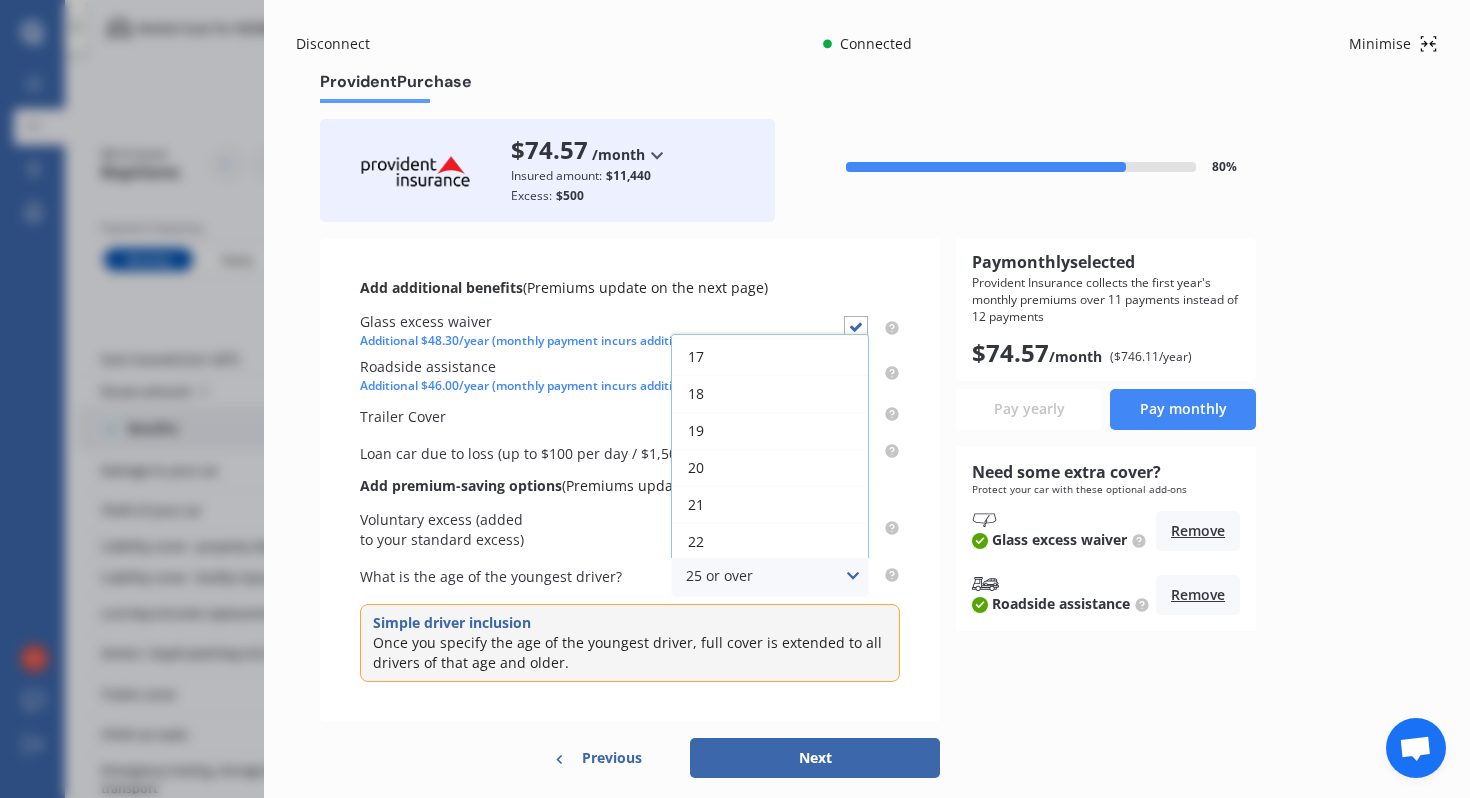 scroll, scrollTop: 0, scrollLeft: 0, axis: both 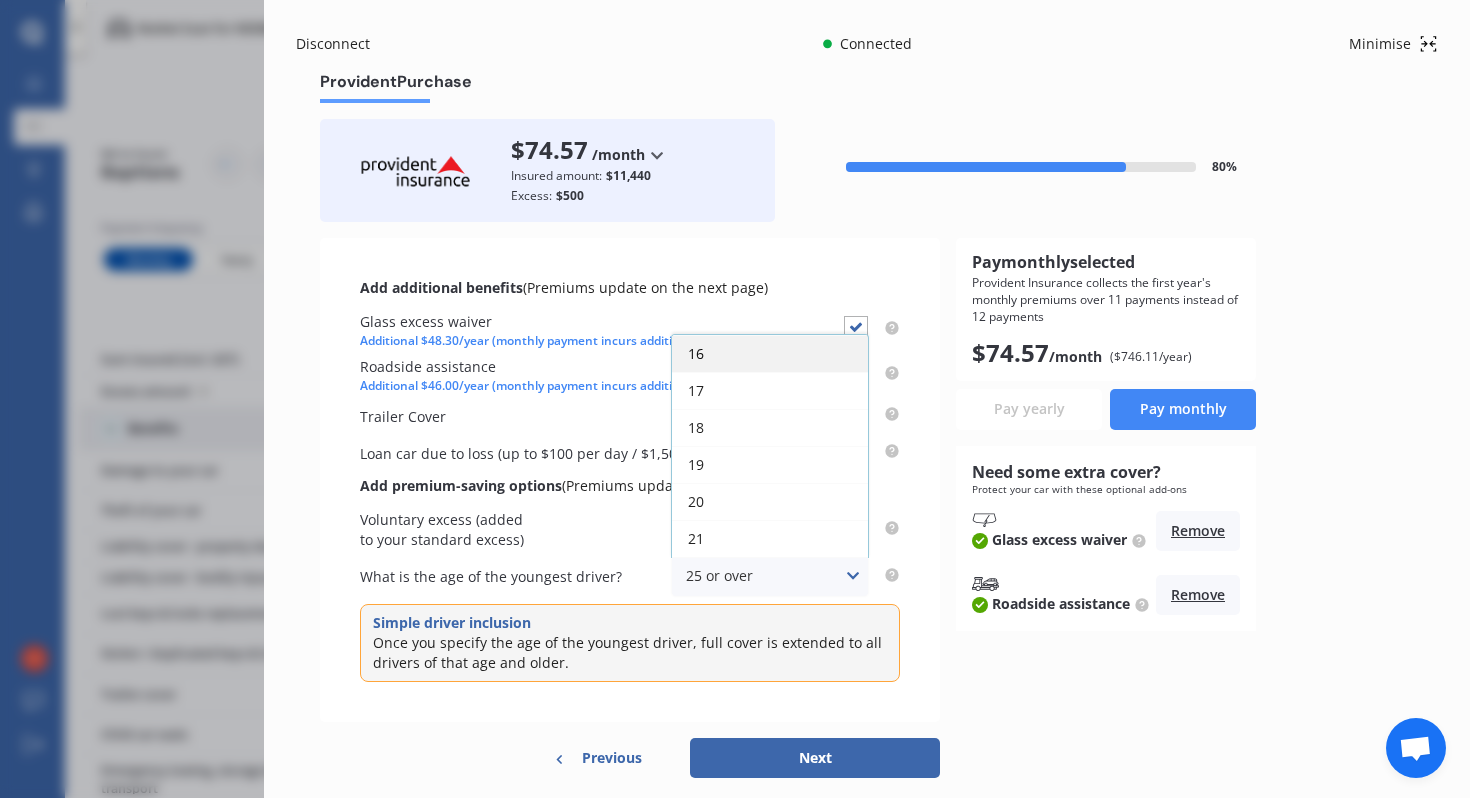 click on "16" at bounding box center [770, 353] 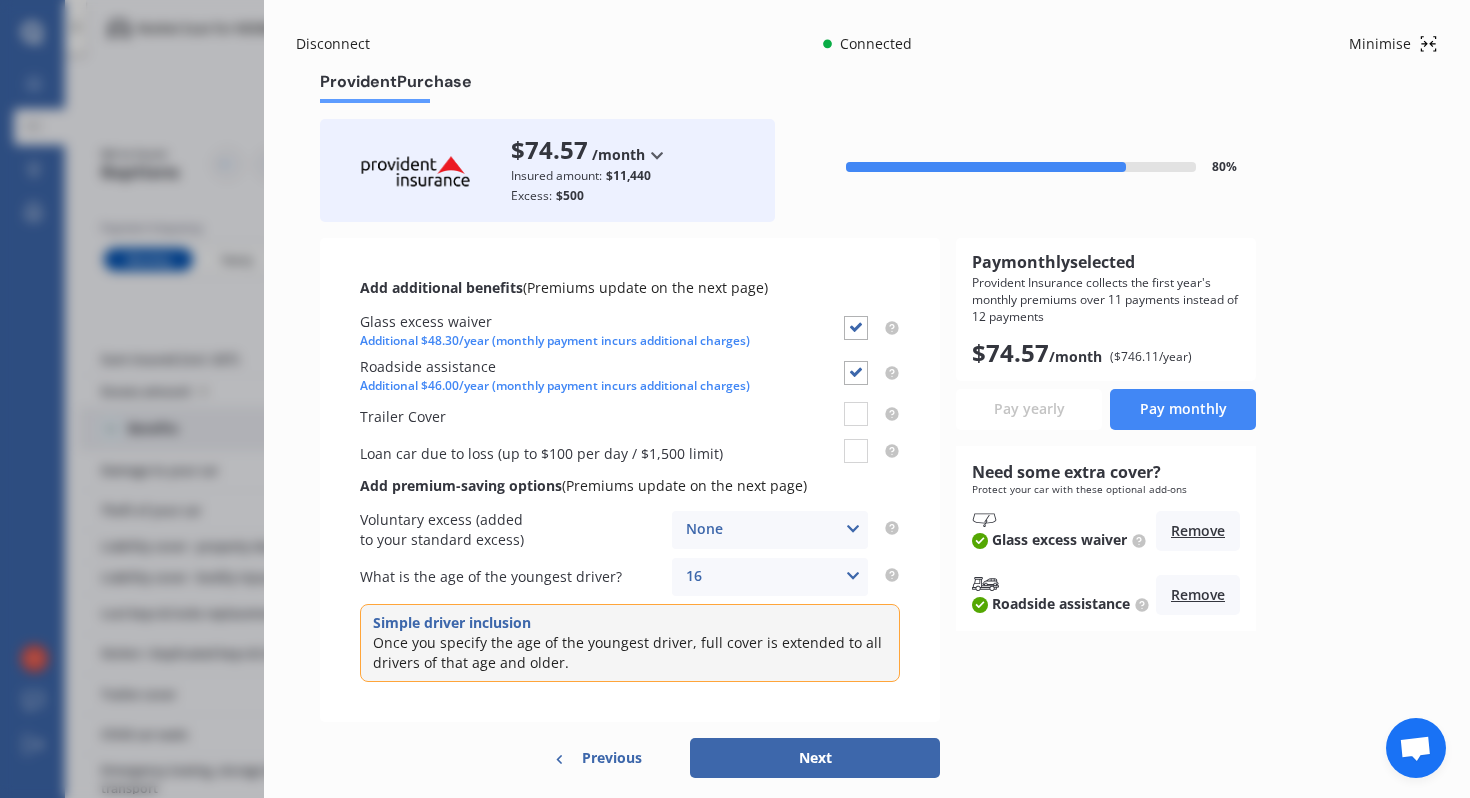 click on "Pay monthly" at bounding box center (1183, 409) 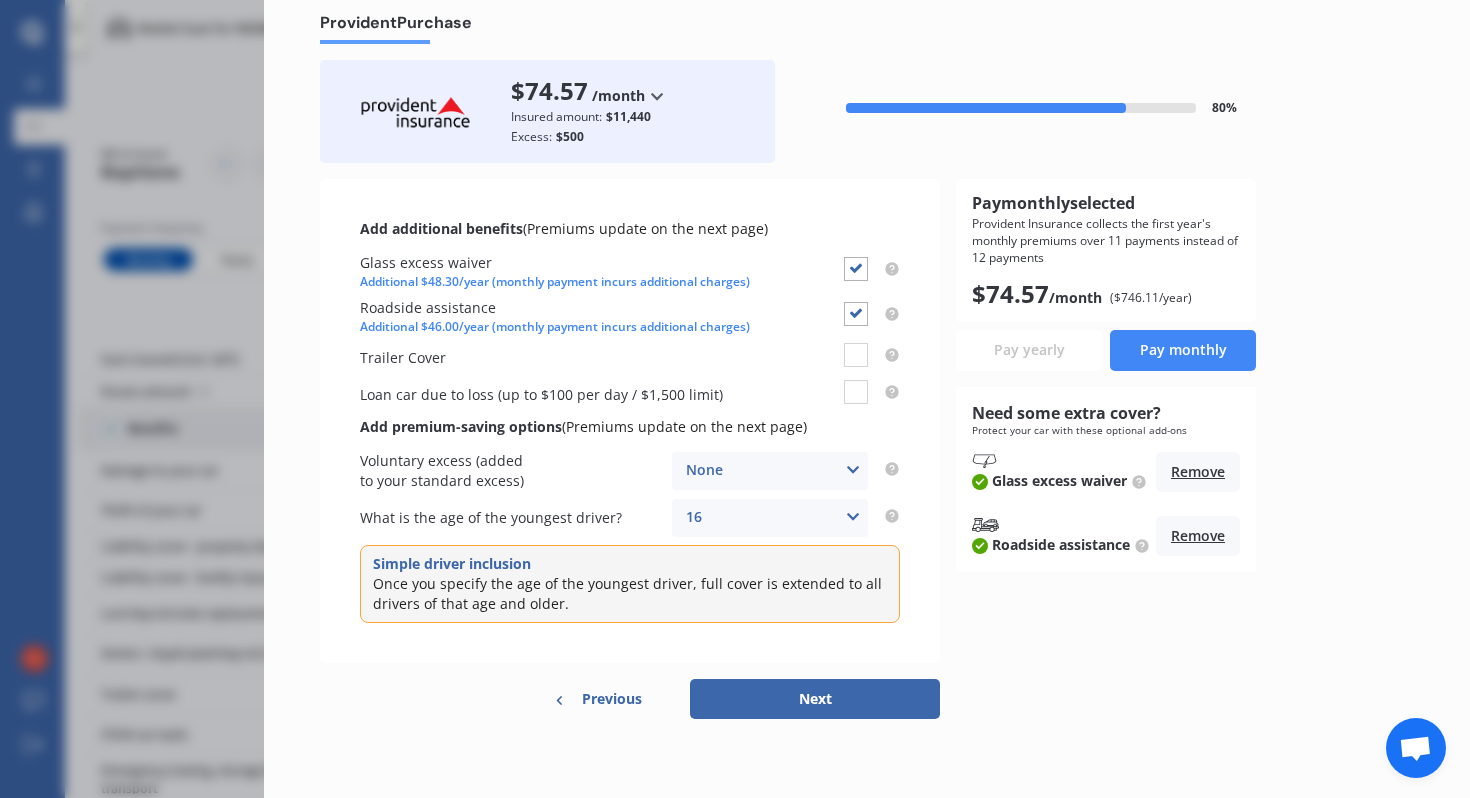click on "Next" at bounding box center (815, 699) 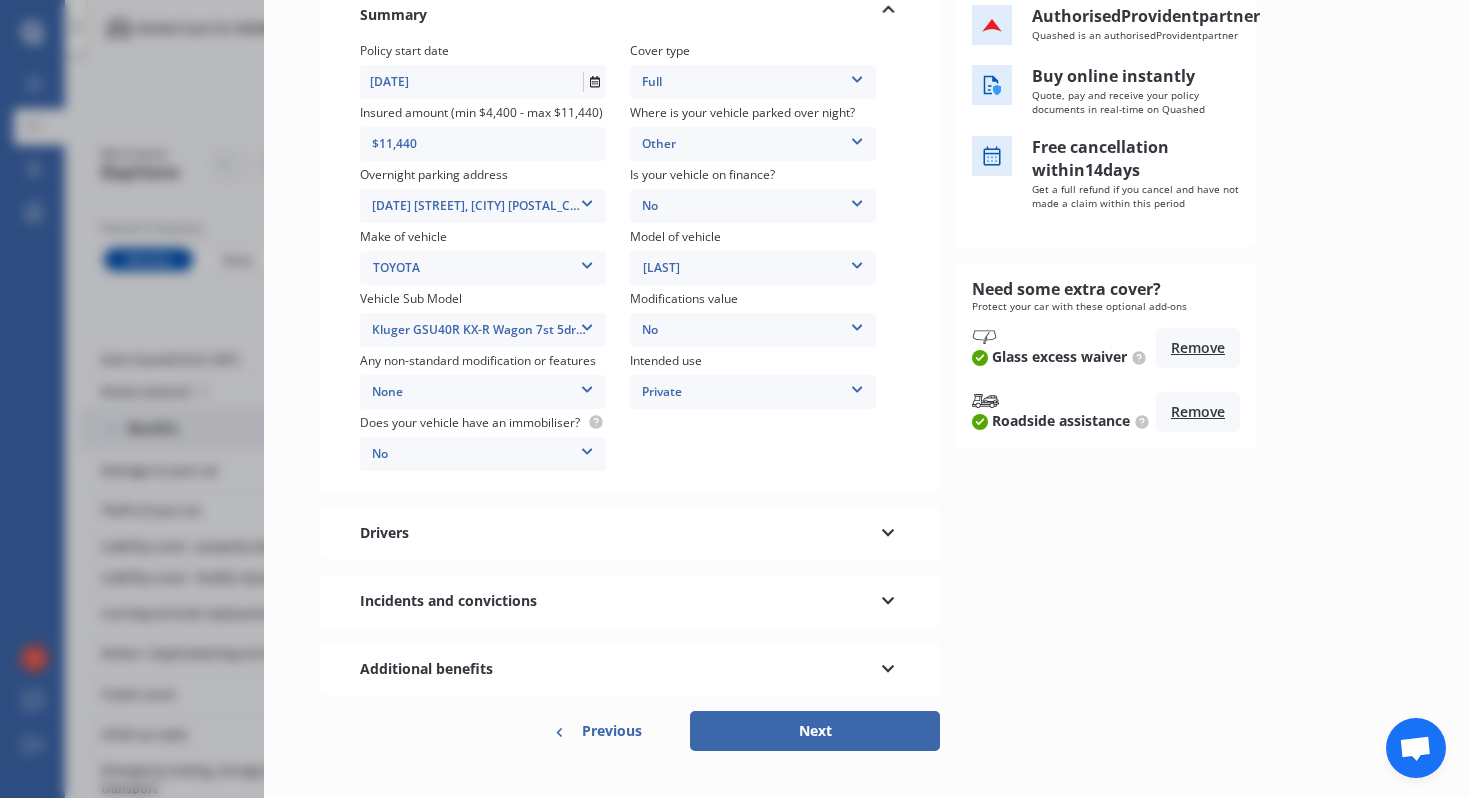 scroll, scrollTop: 282, scrollLeft: 0, axis: vertical 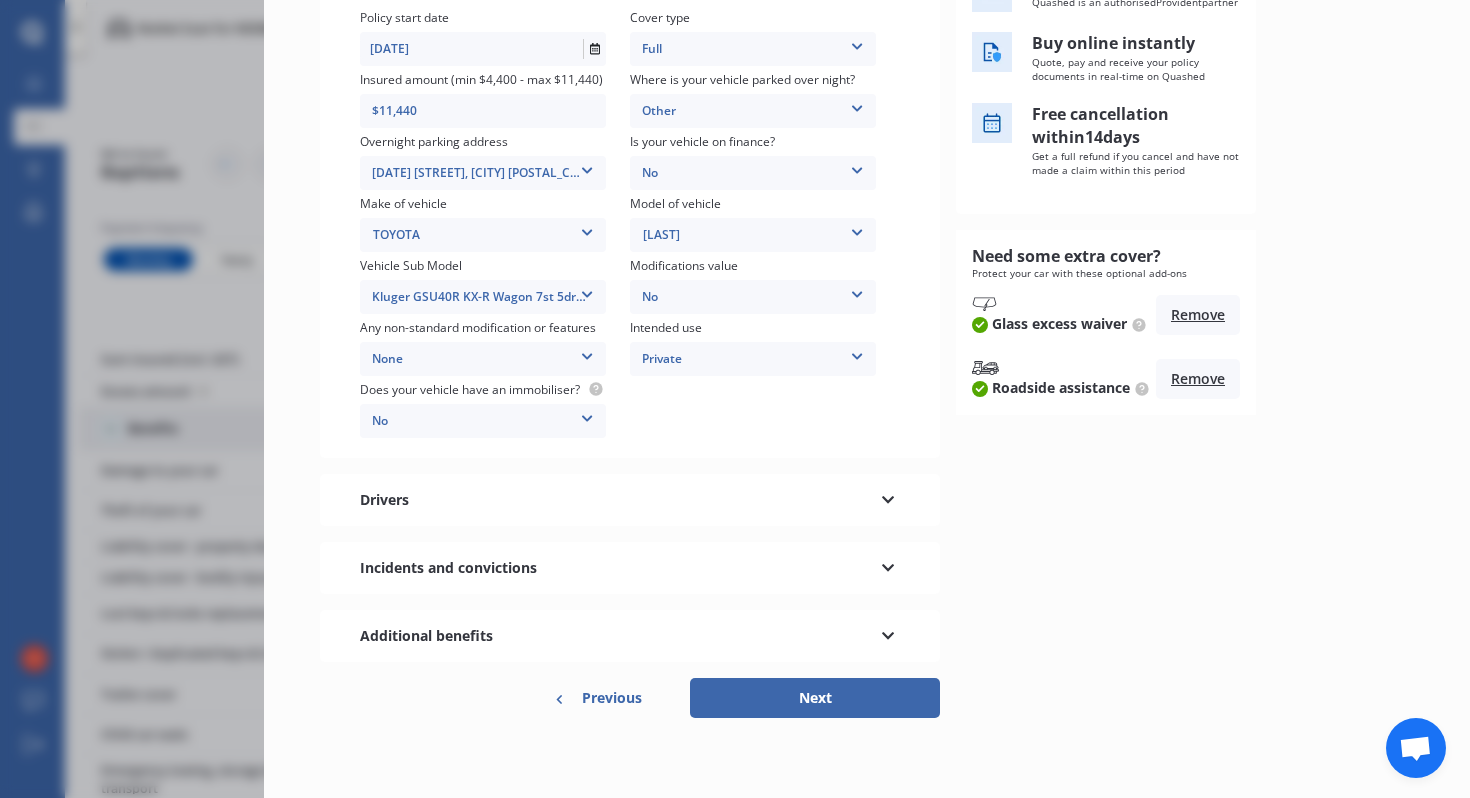 click at bounding box center [888, 497] 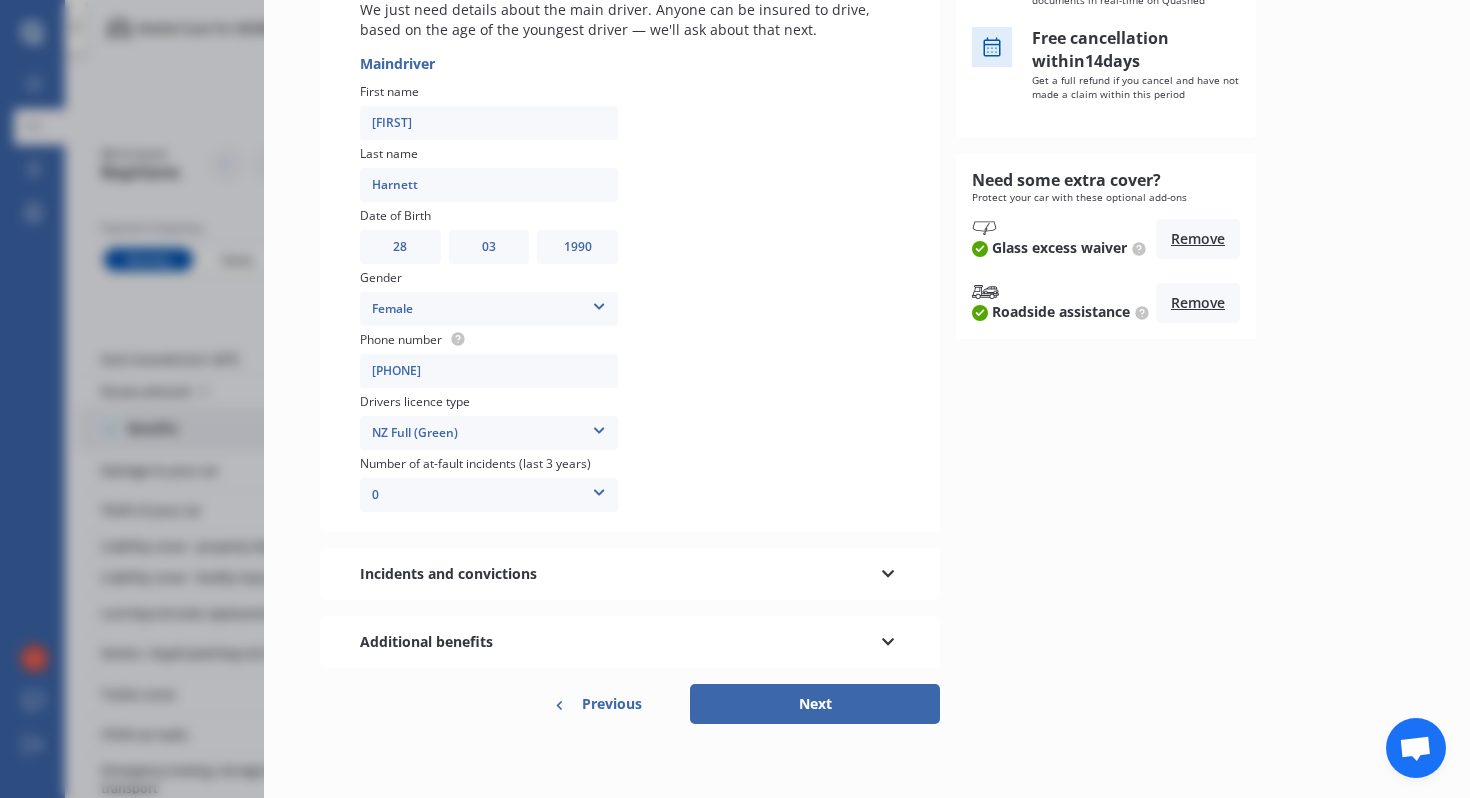 scroll, scrollTop: 364, scrollLeft: 0, axis: vertical 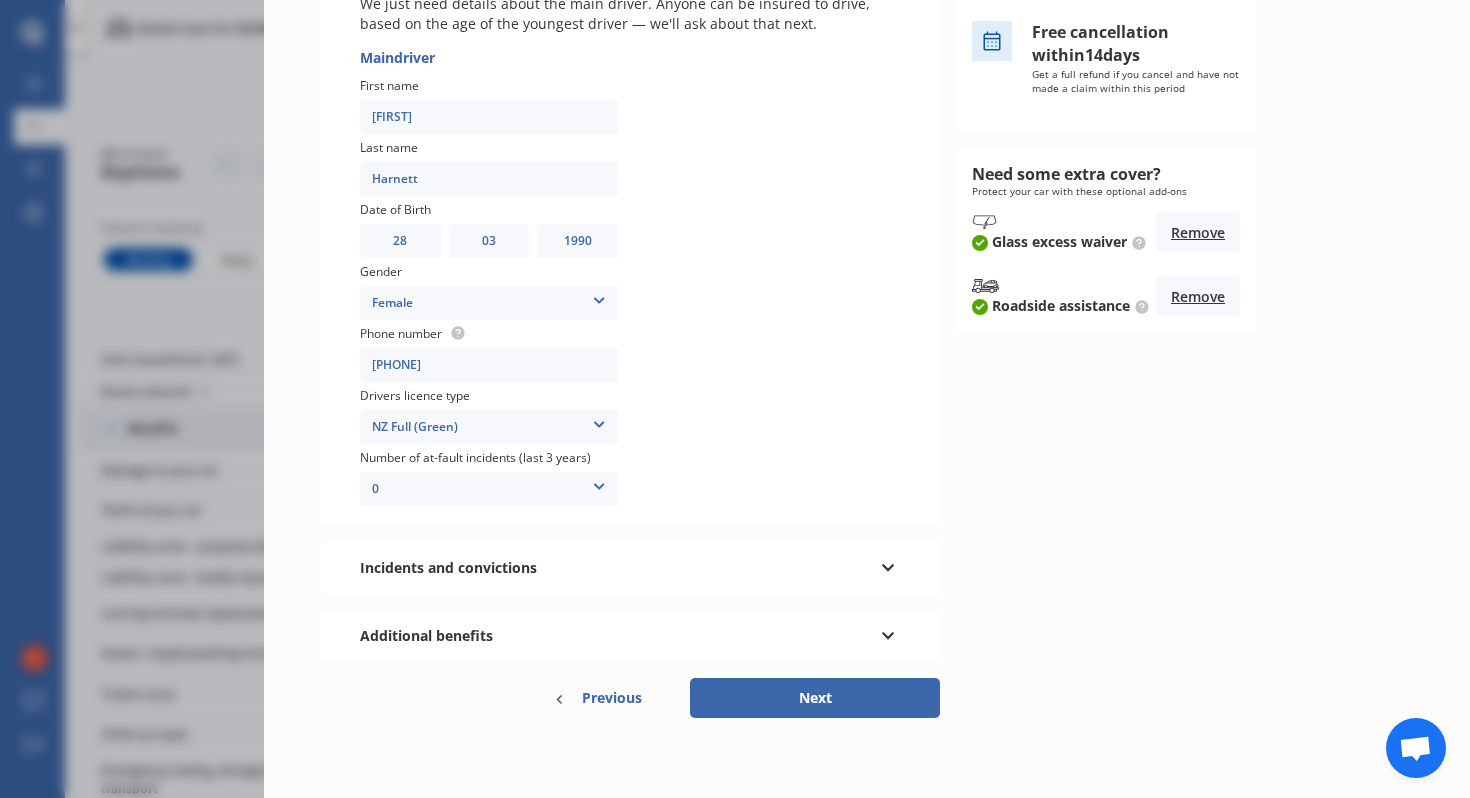 click on "Incidents and convictions" at bounding box center (630, 568) 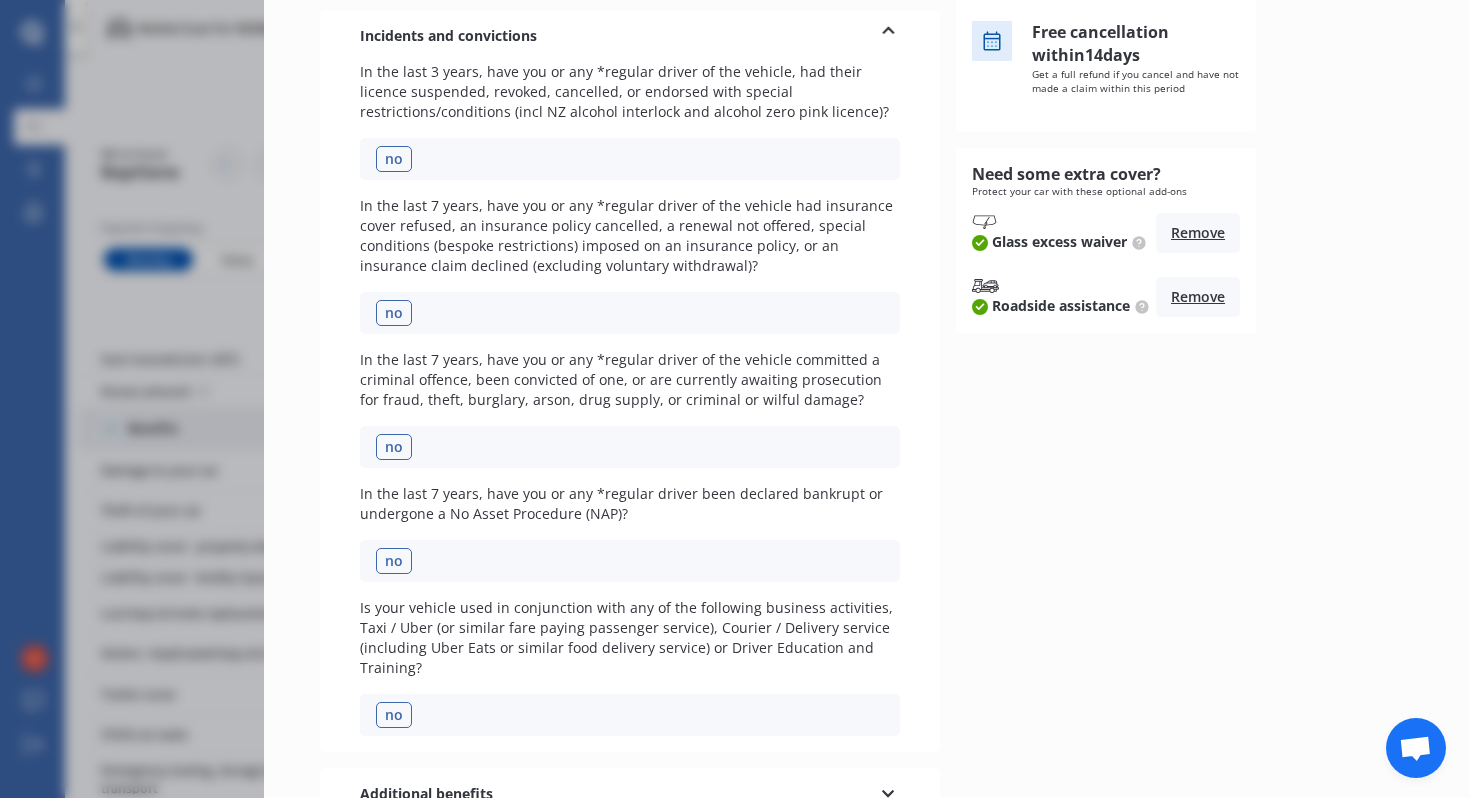 scroll, scrollTop: 522, scrollLeft: 0, axis: vertical 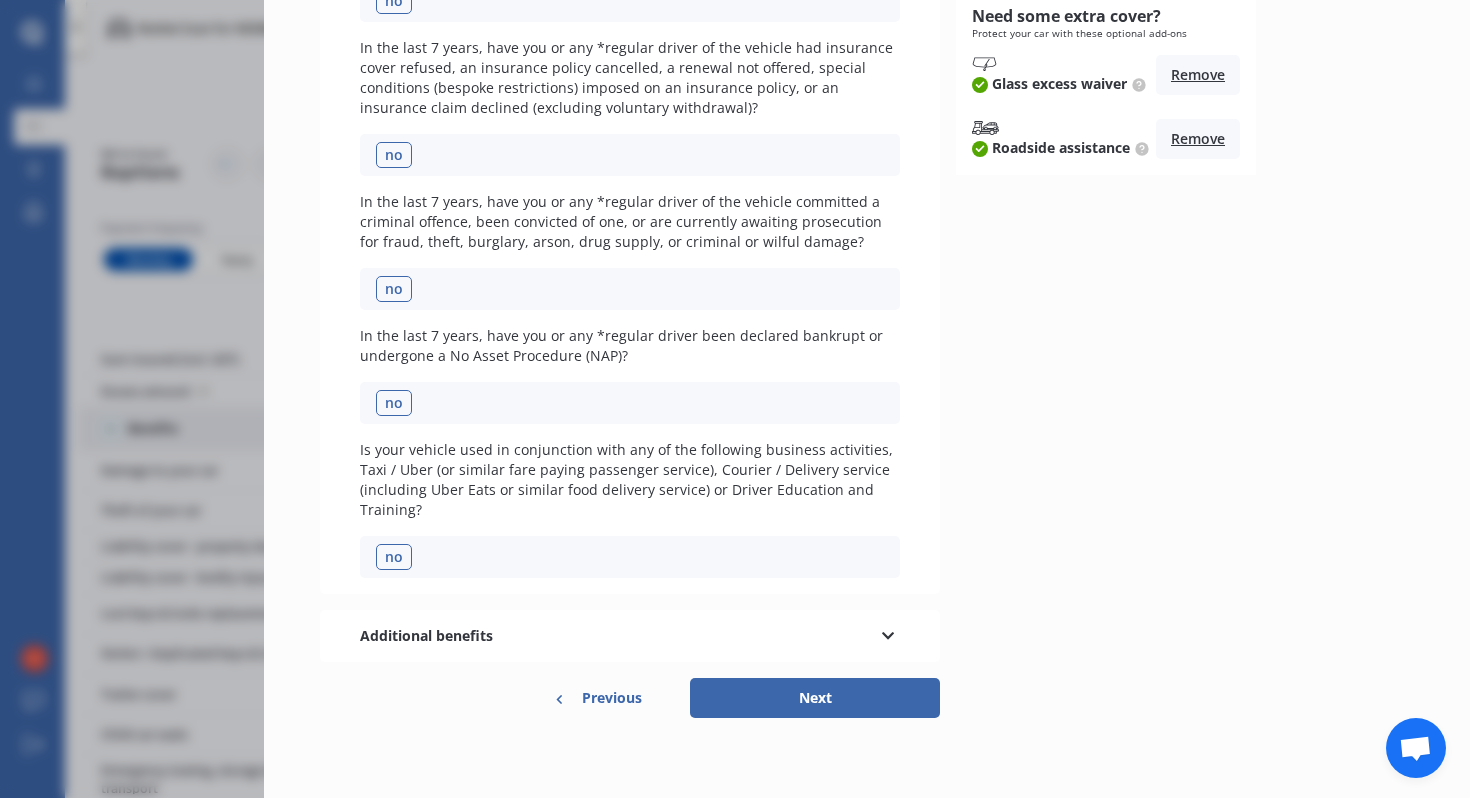 click on "Additional benefits" at bounding box center [630, 636] 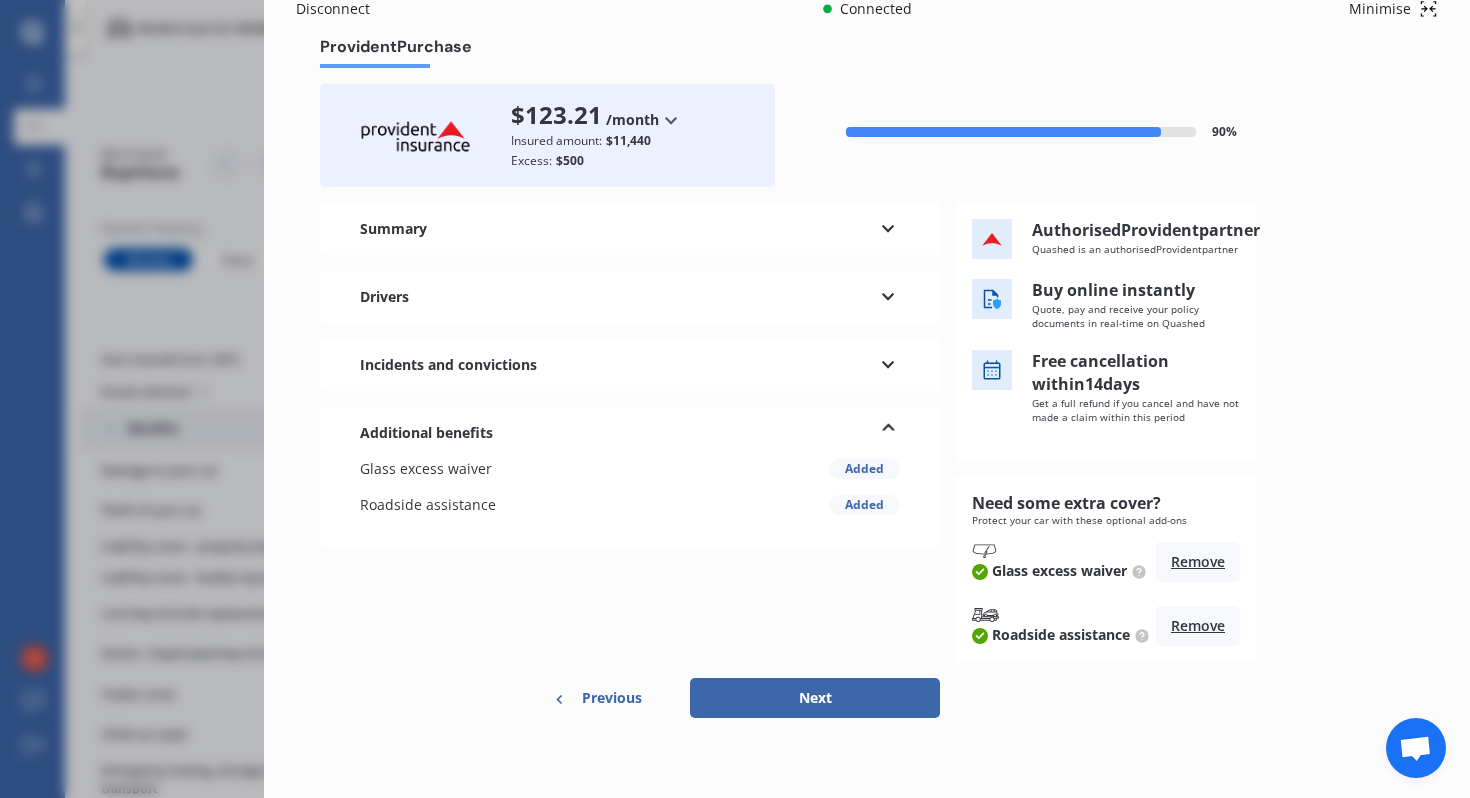 click on "Next" at bounding box center [815, 698] 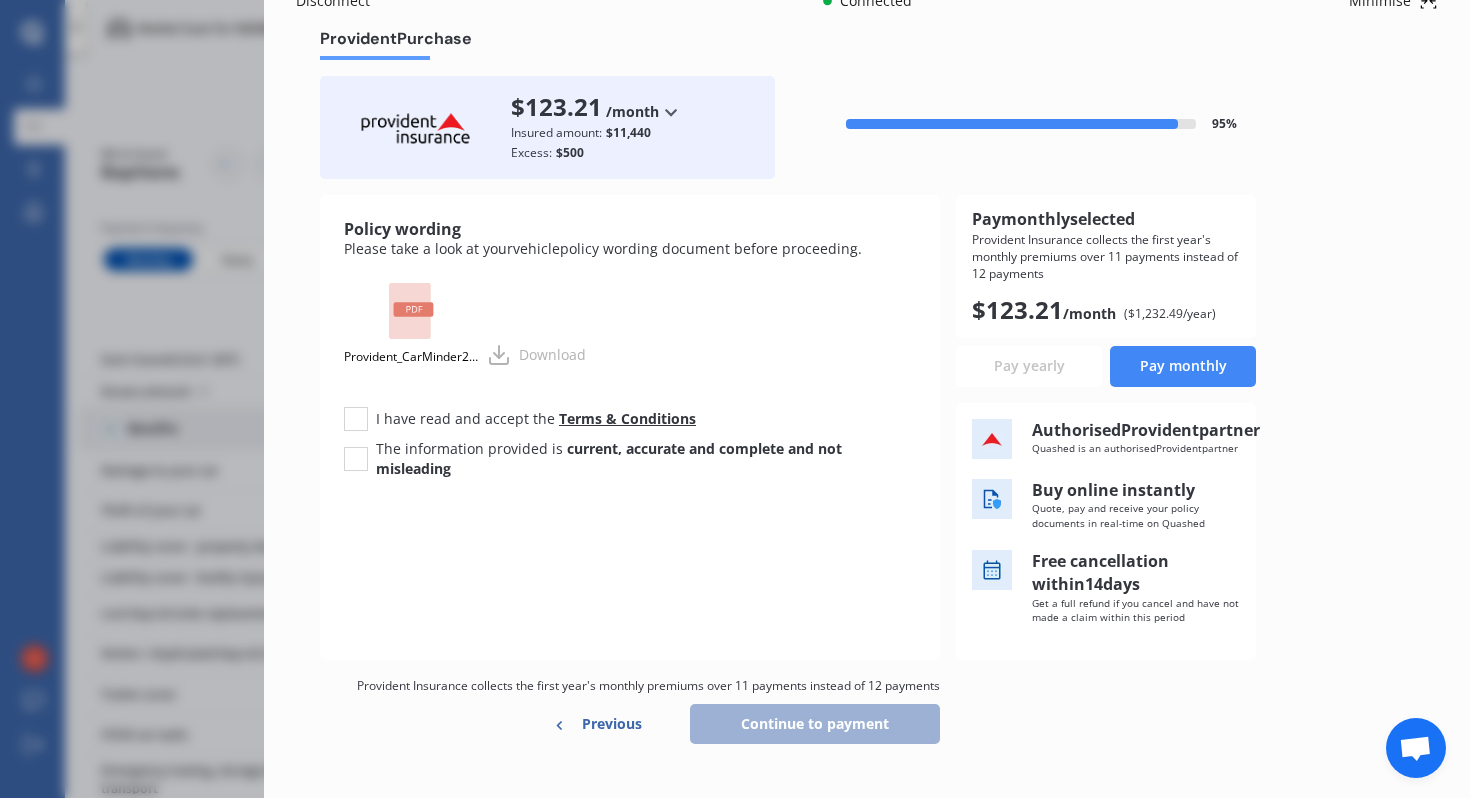 scroll, scrollTop: 0, scrollLeft: 0, axis: both 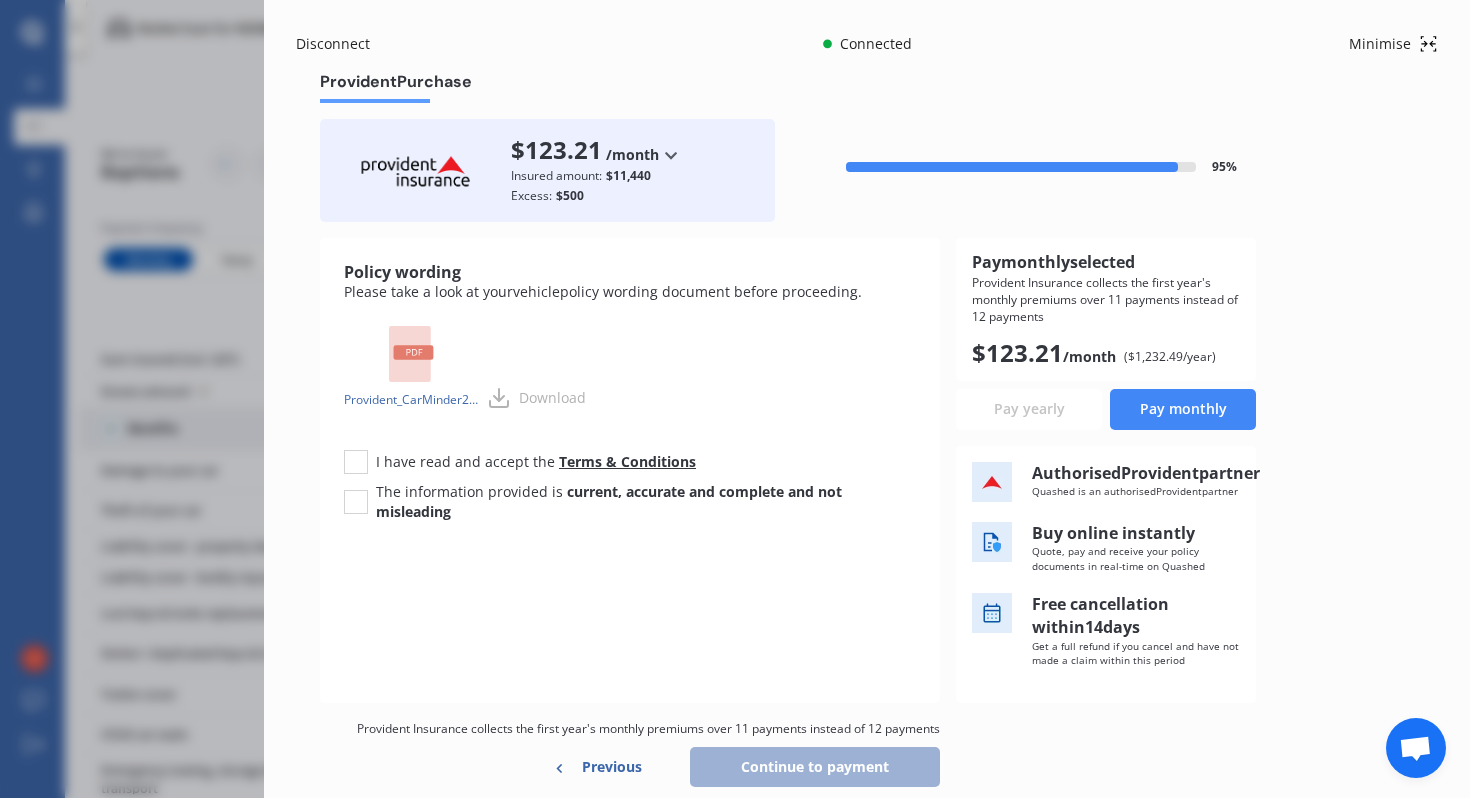 click 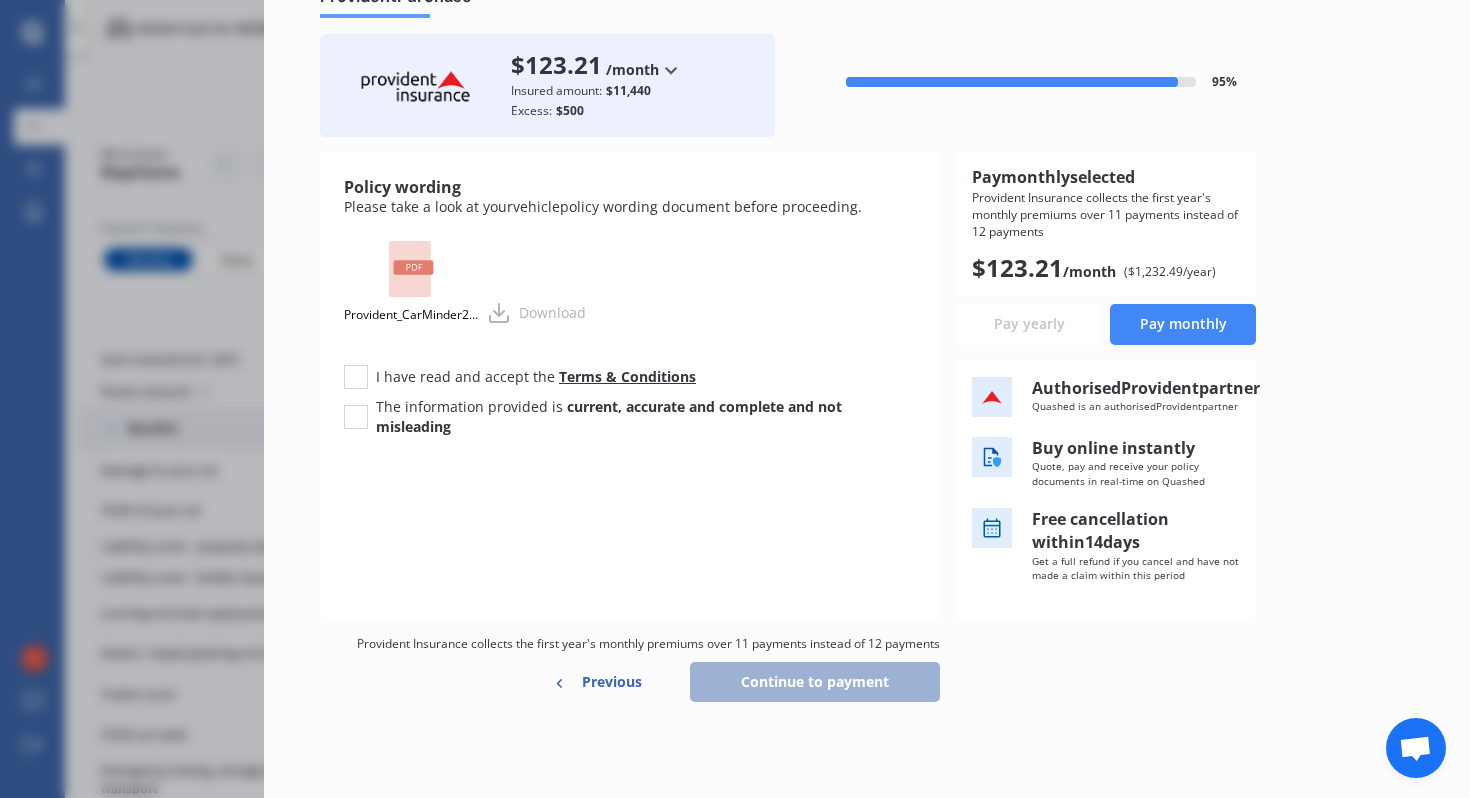 scroll, scrollTop: 105, scrollLeft: 0, axis: vertical 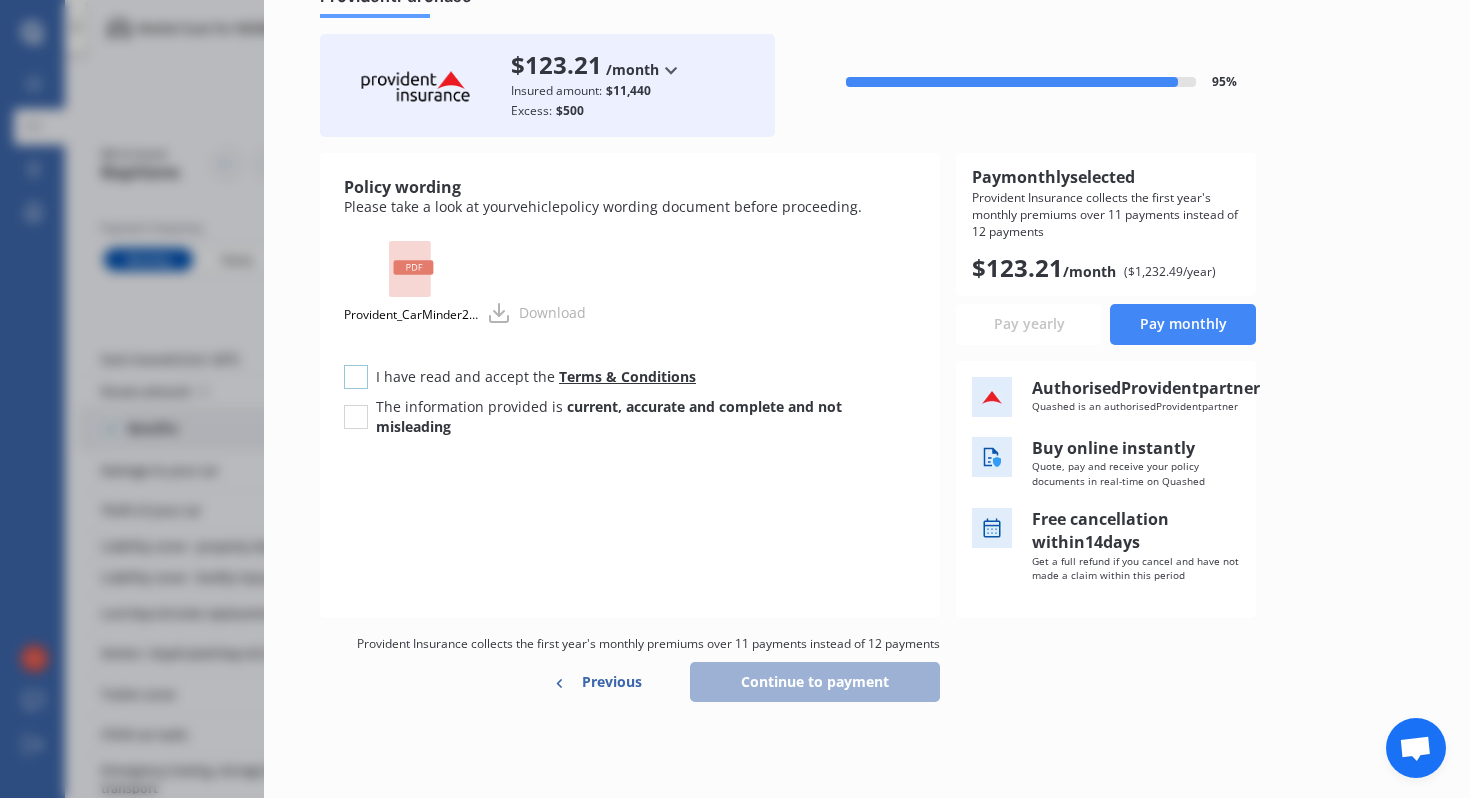 click at bounding box center [356, 365] 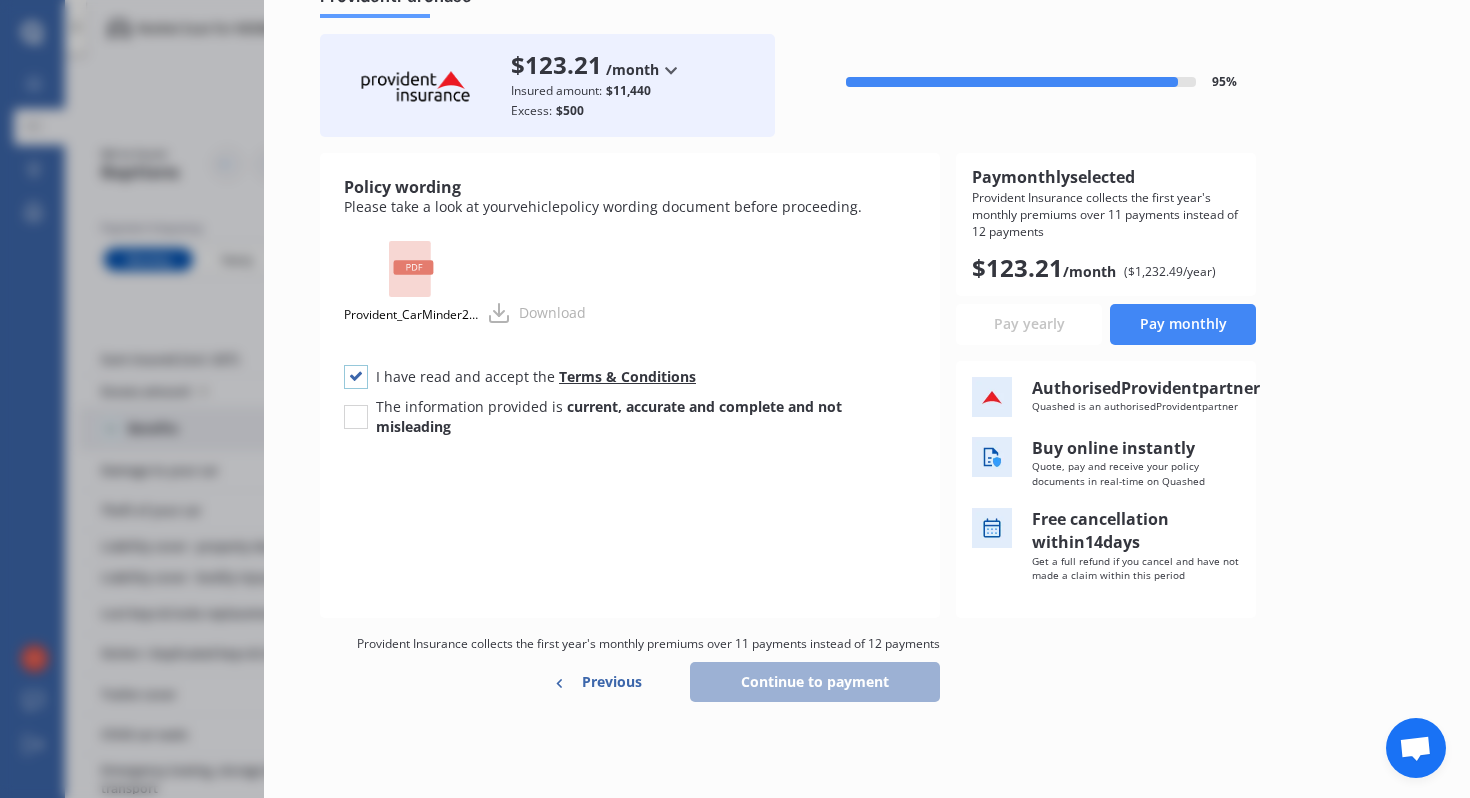 checkbox on "true" 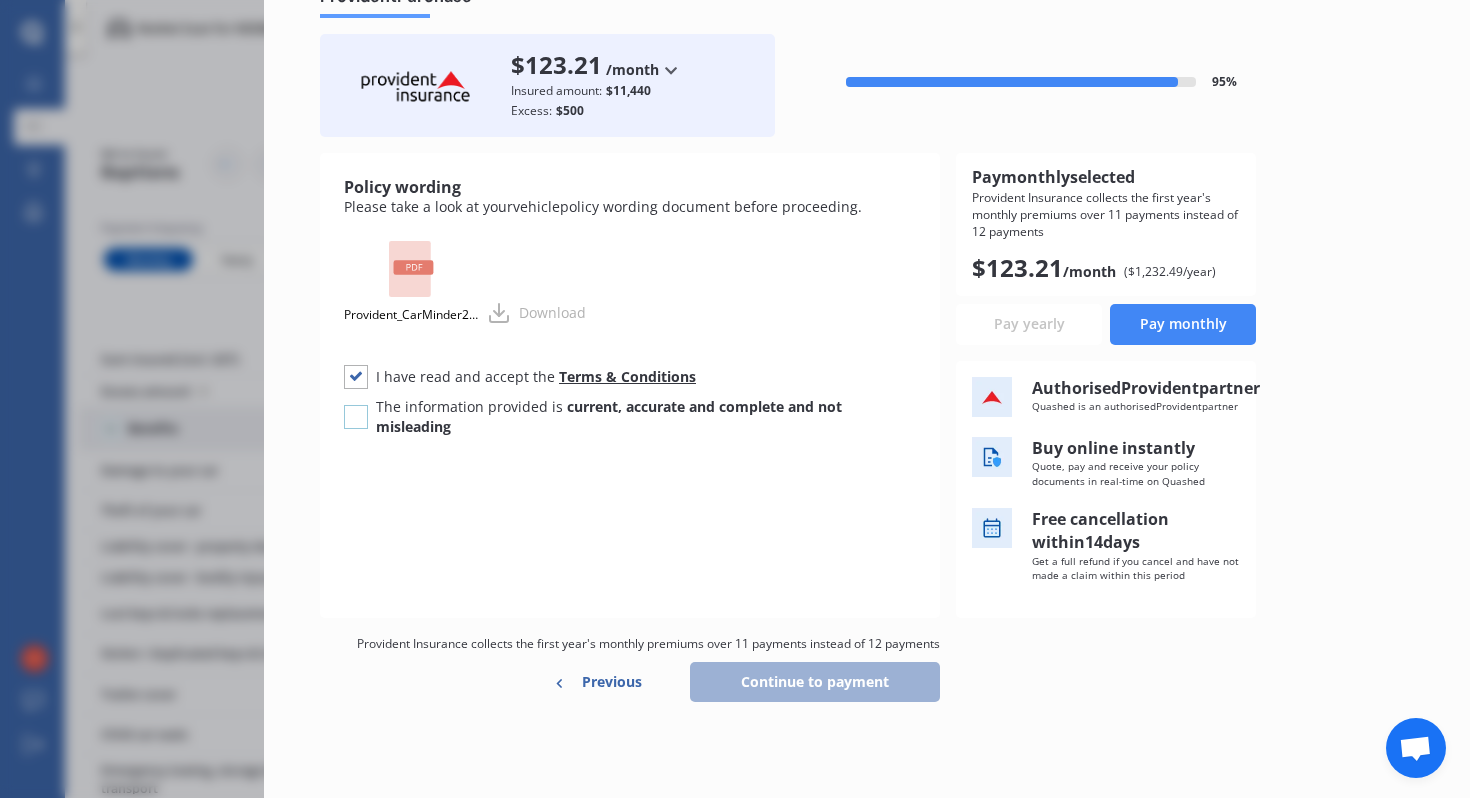 click at bounding box center [356, 405] 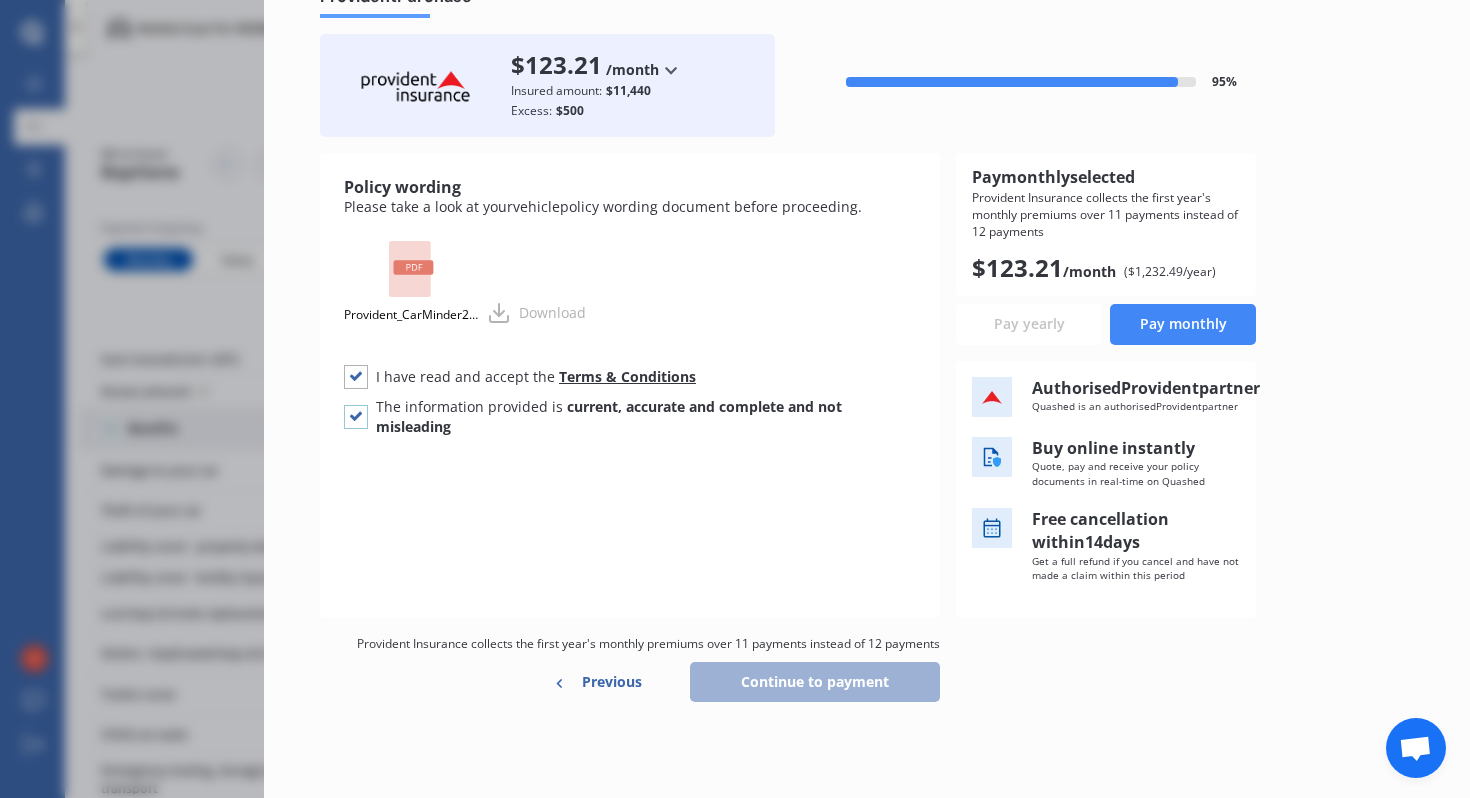 checkbox on "true" 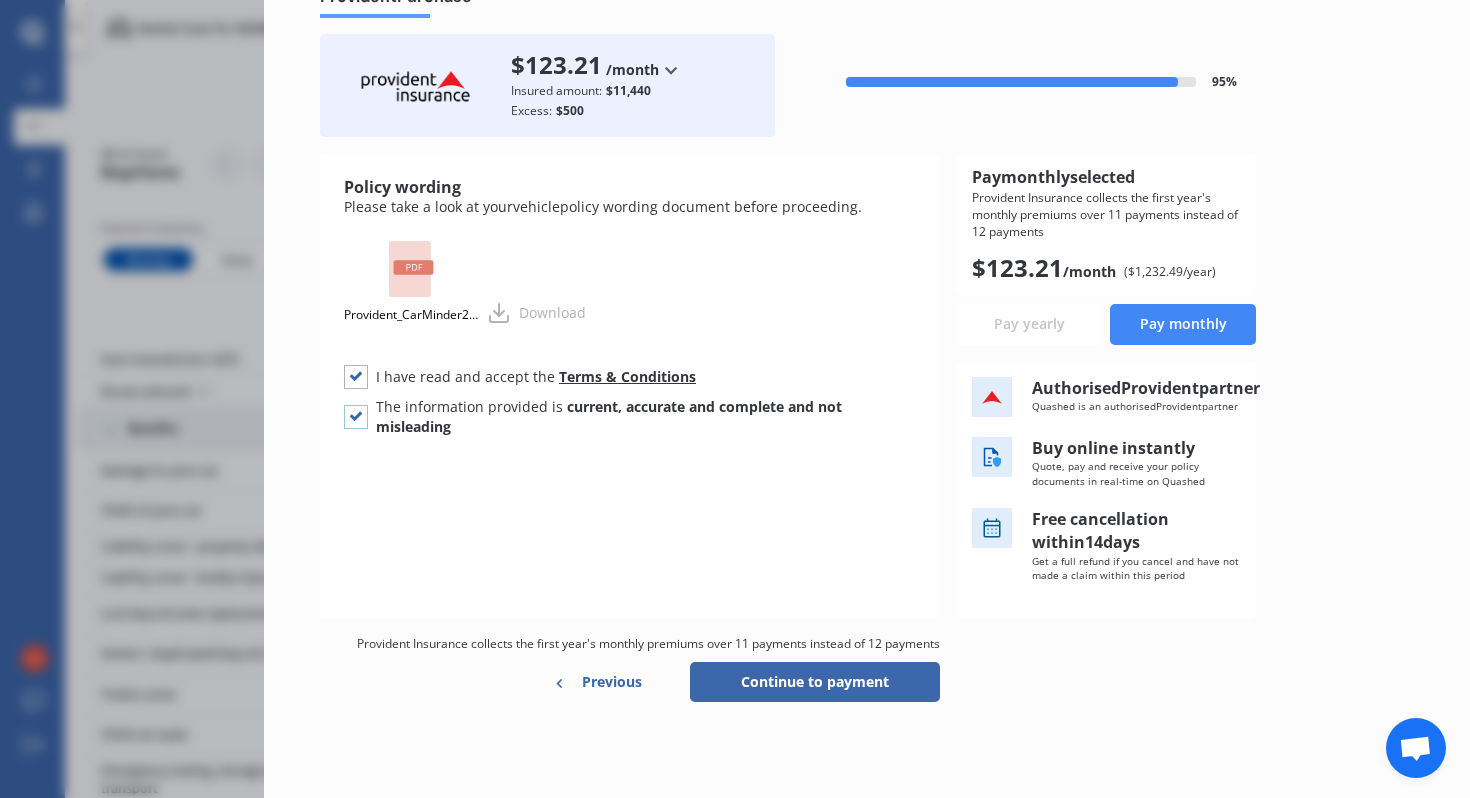 scroll, scrollTop: 0, scrollLeft: 0, axis: both 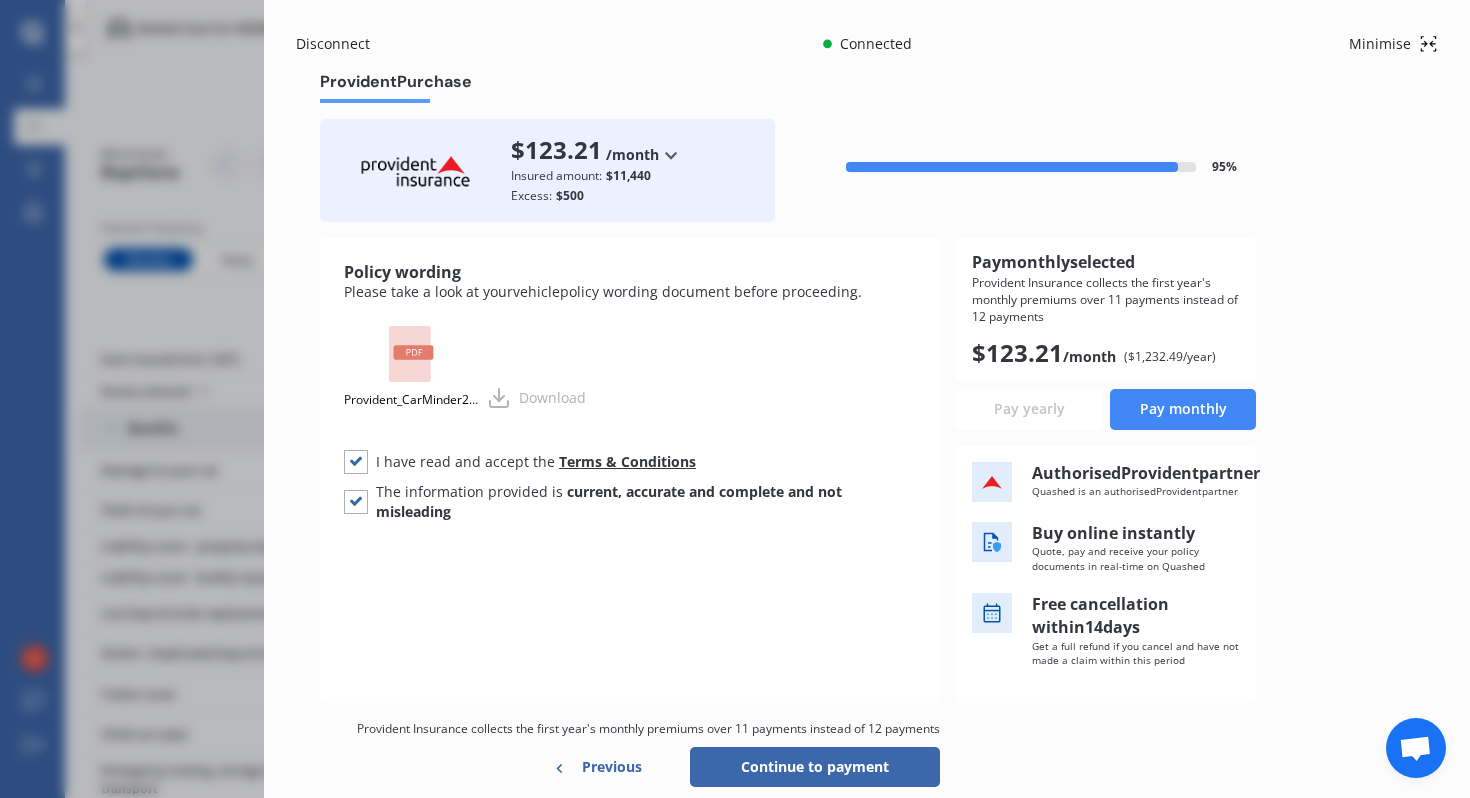 click on "Pay yearly" at bounding box center [1029, 409] 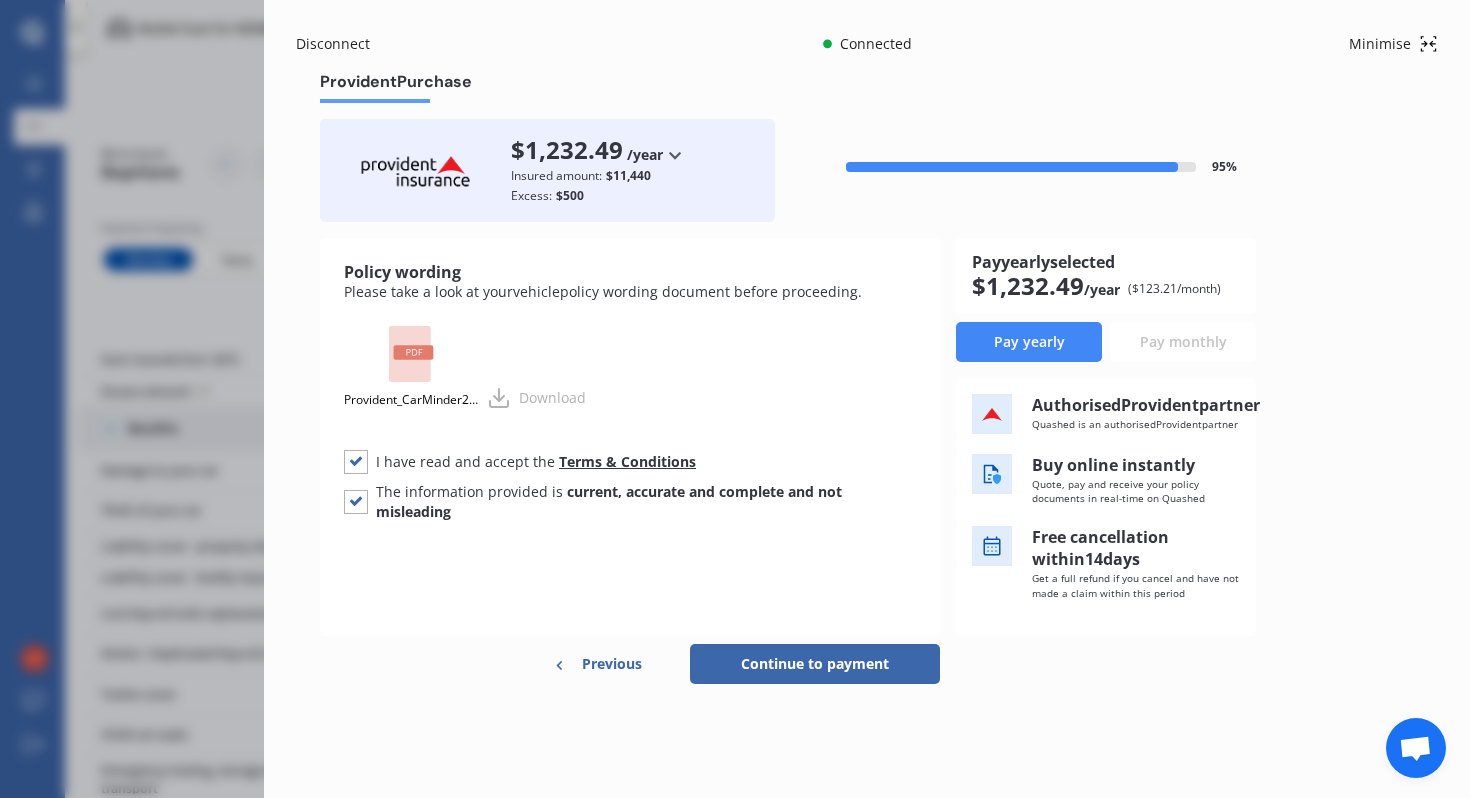 click on "Pay monthly" at bounding box center [1183, 342] 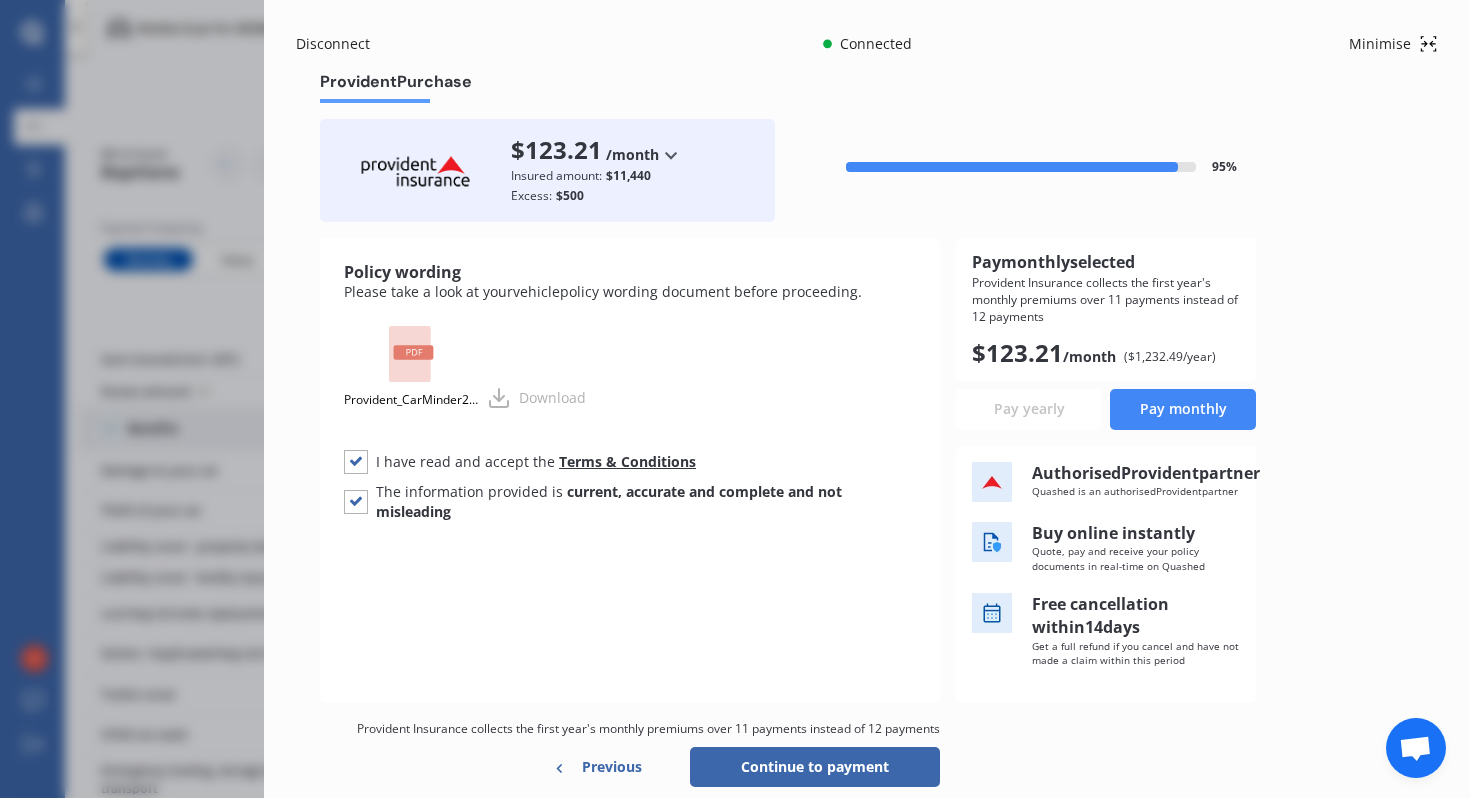 click on "Minimise" at bounding box center (1380, 44) 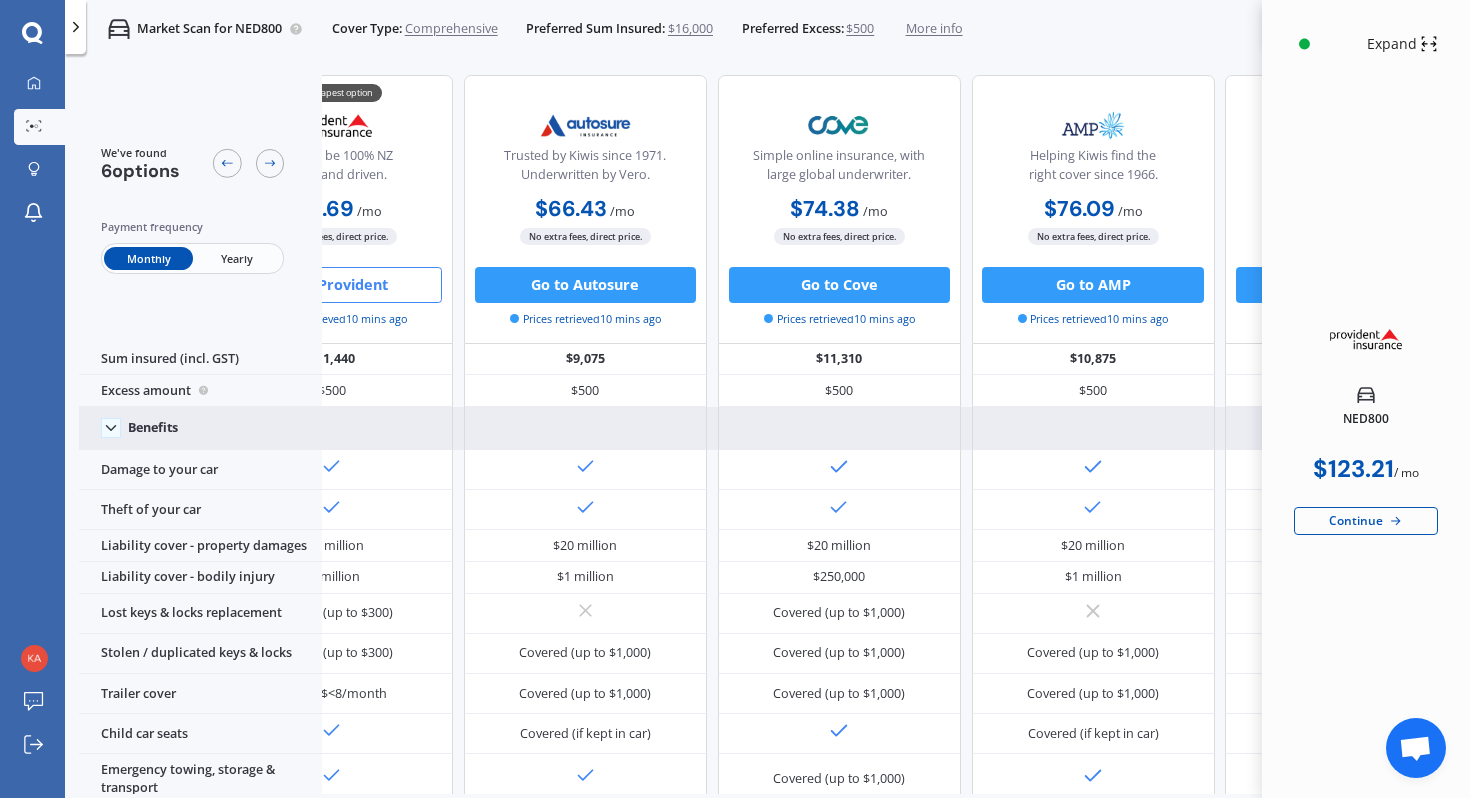 scroll, scrollTop: 1, scrollLeft: 0, axis: vertical 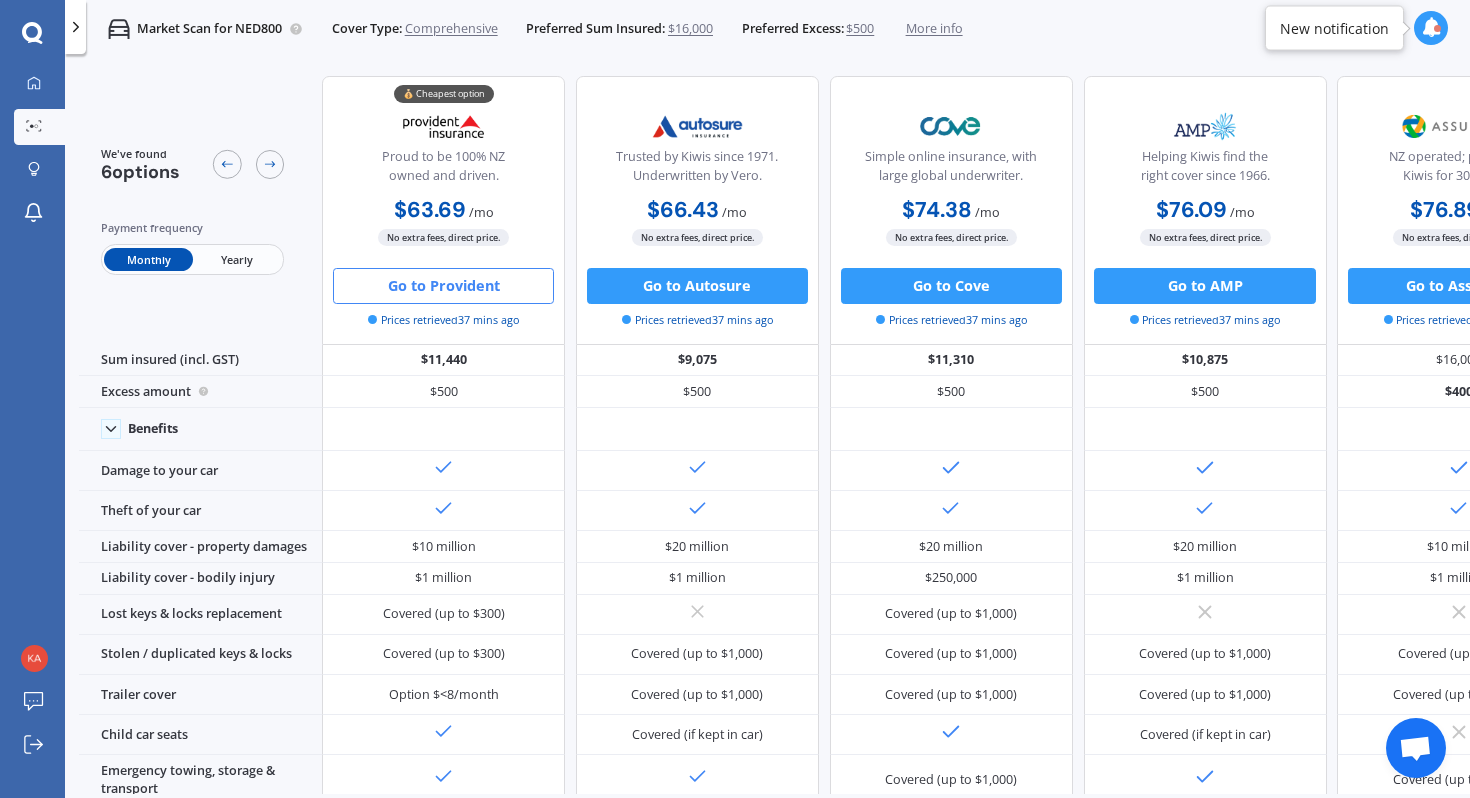 click on "Go to Provident" at bounding box center (443, 286) 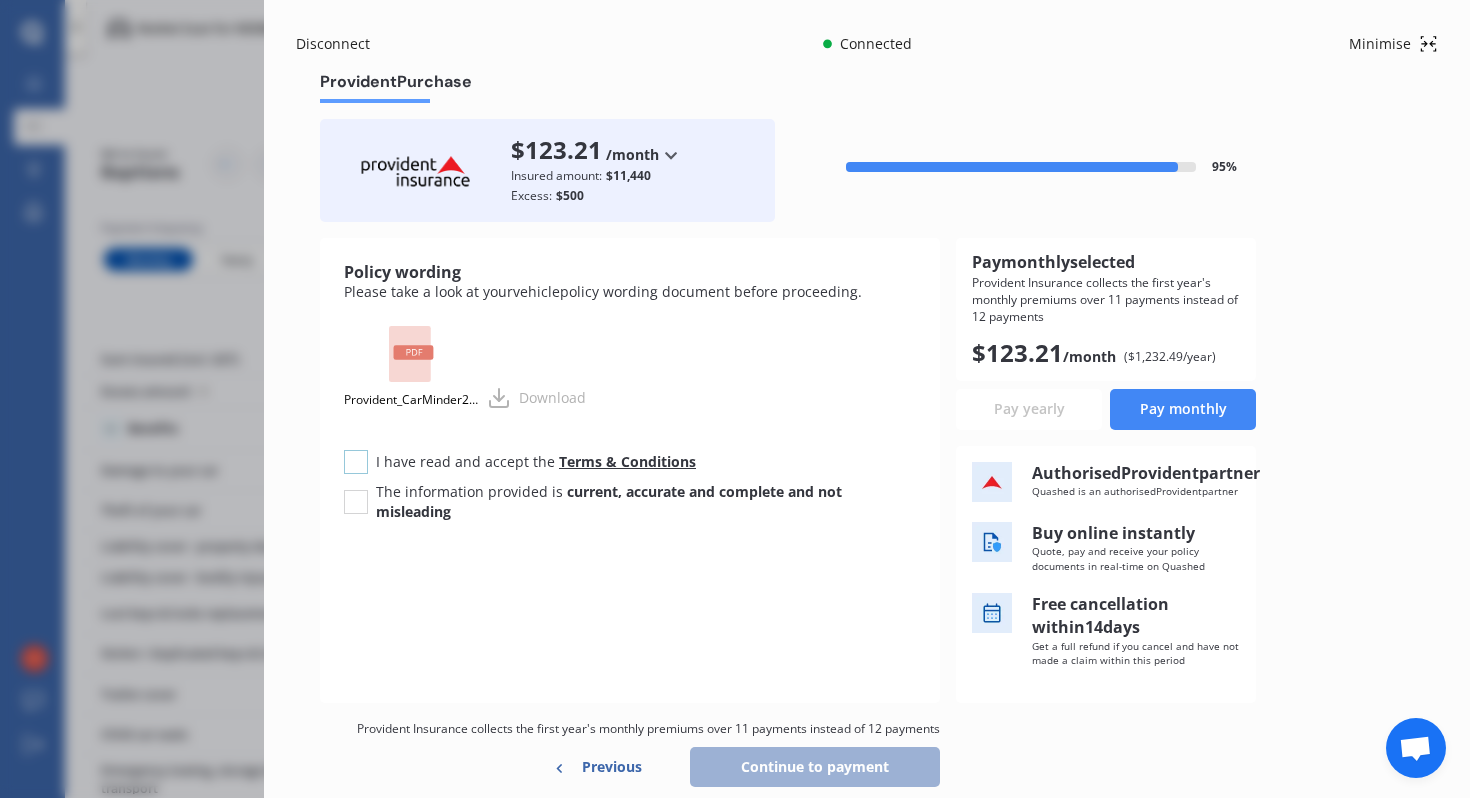 click at bounding box center (356, 450) 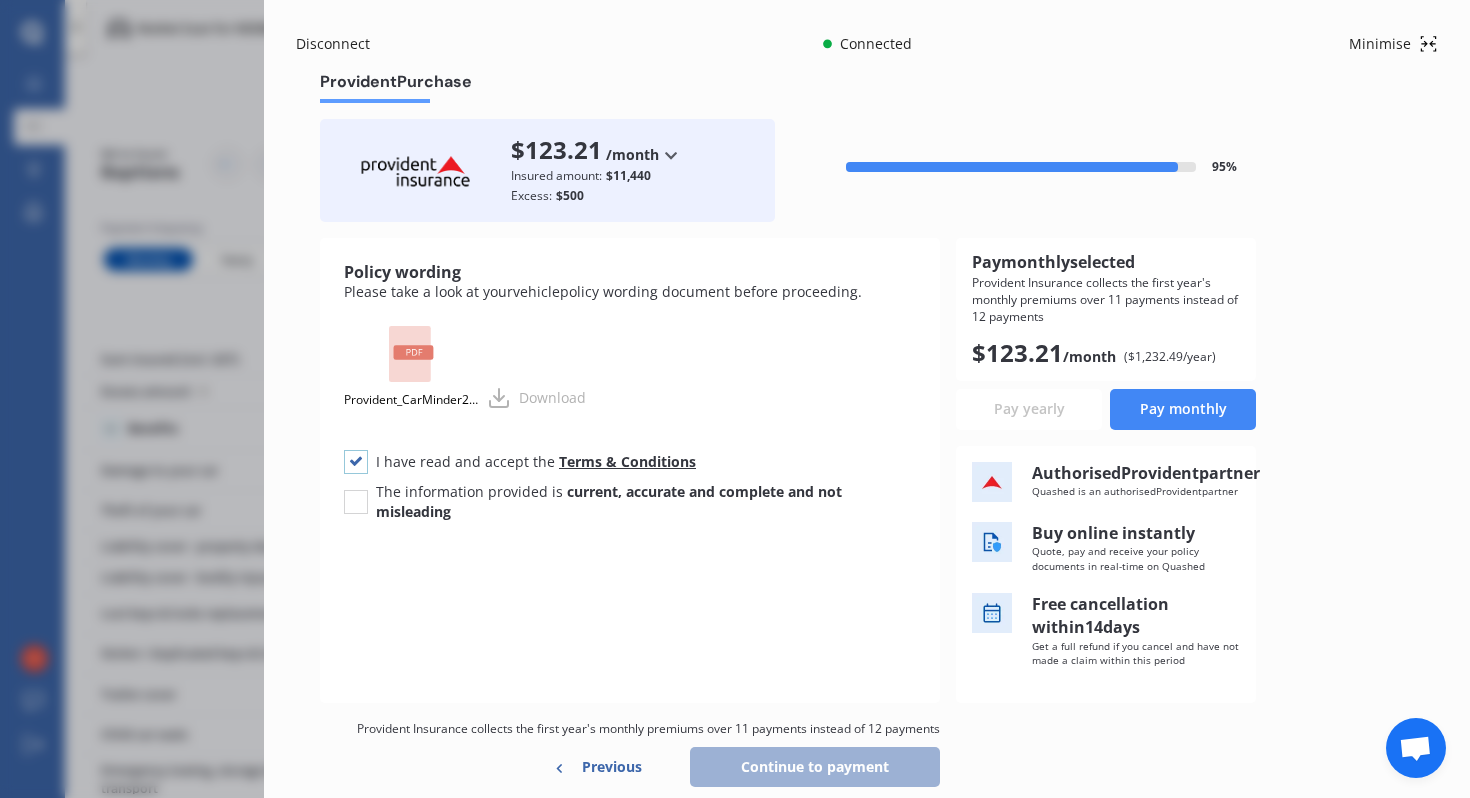 checkbox on "true" 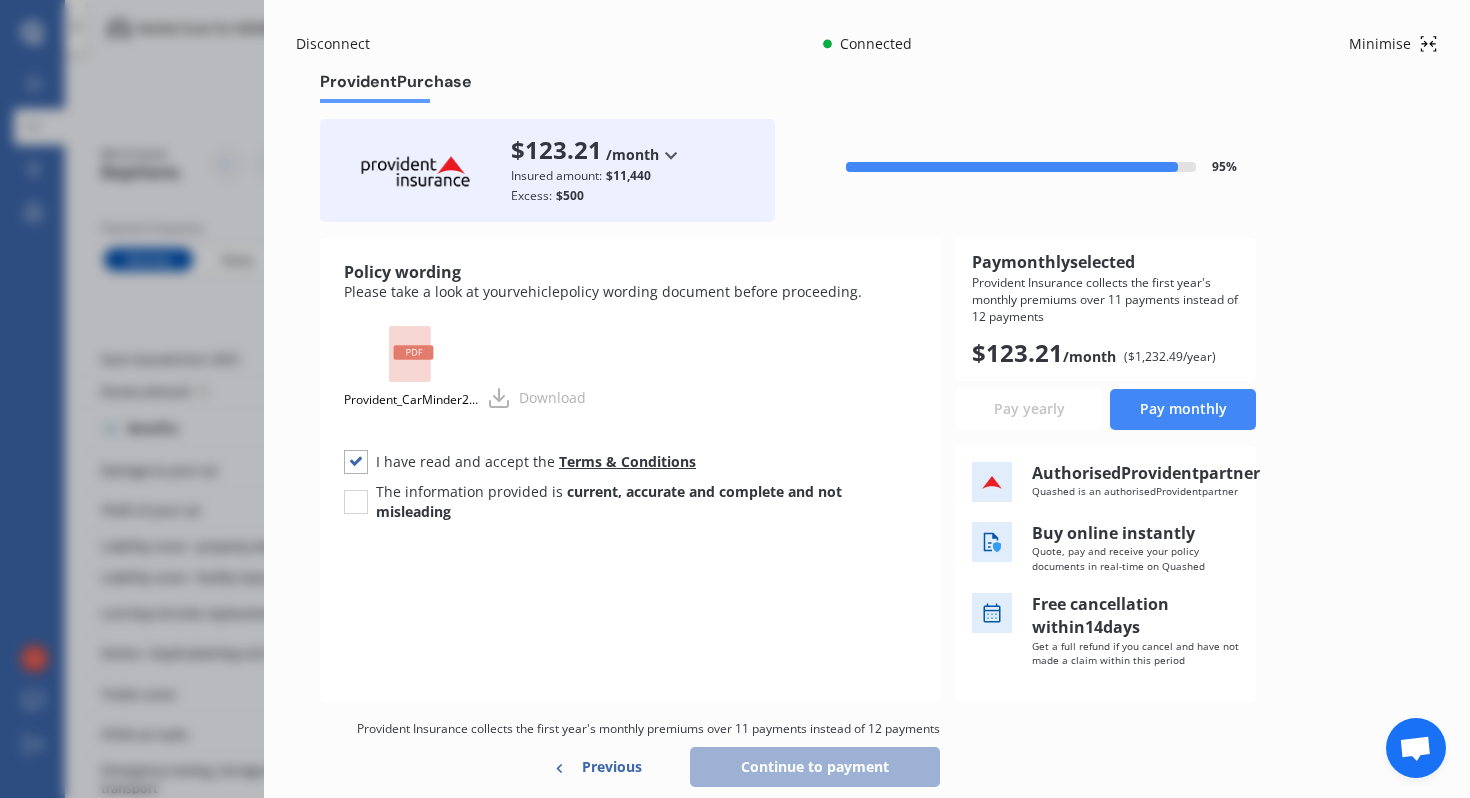 click on "The information provided is   current, accurate and complete and not misleading" at bounding box center (630, 502) 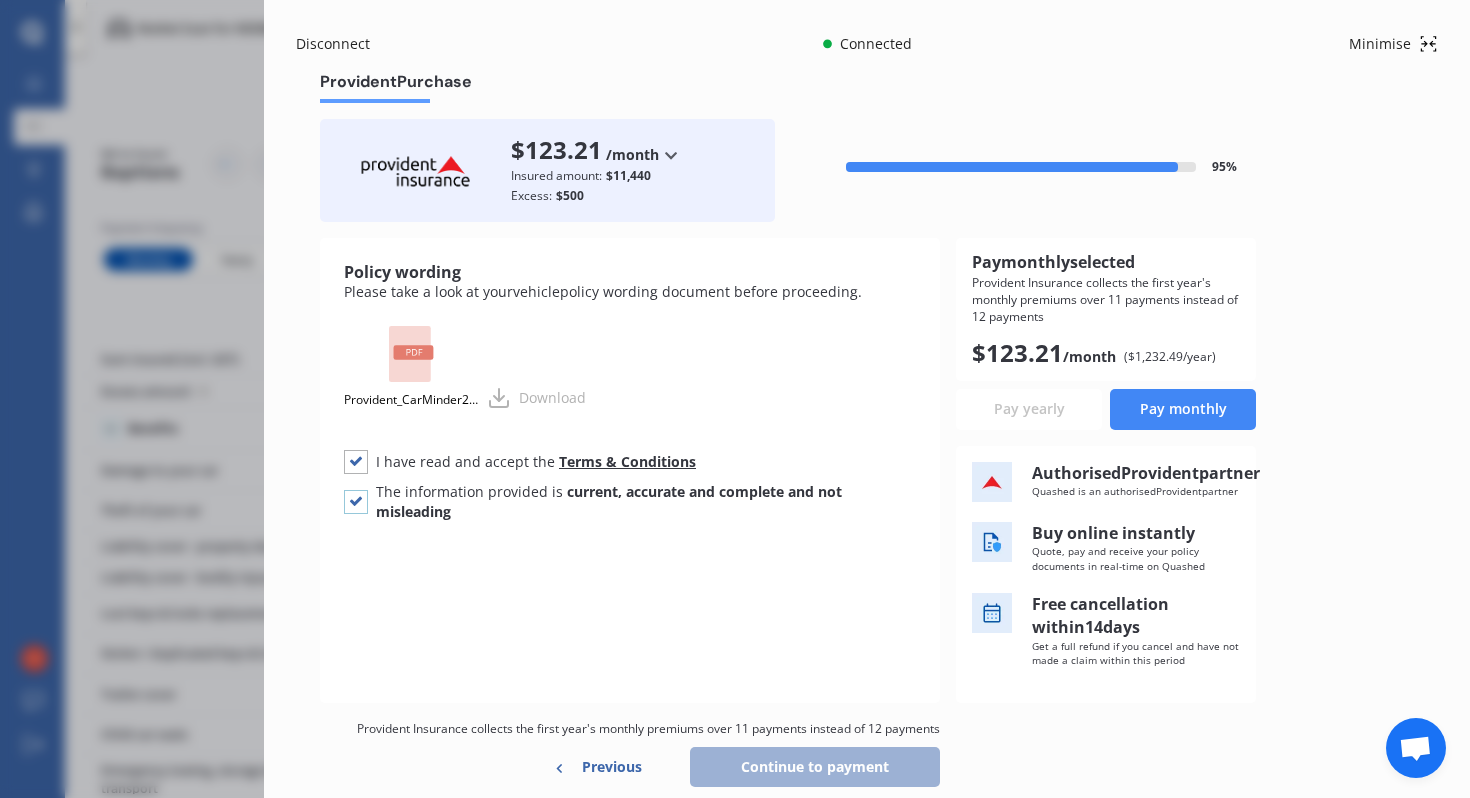 checkbox on "true" 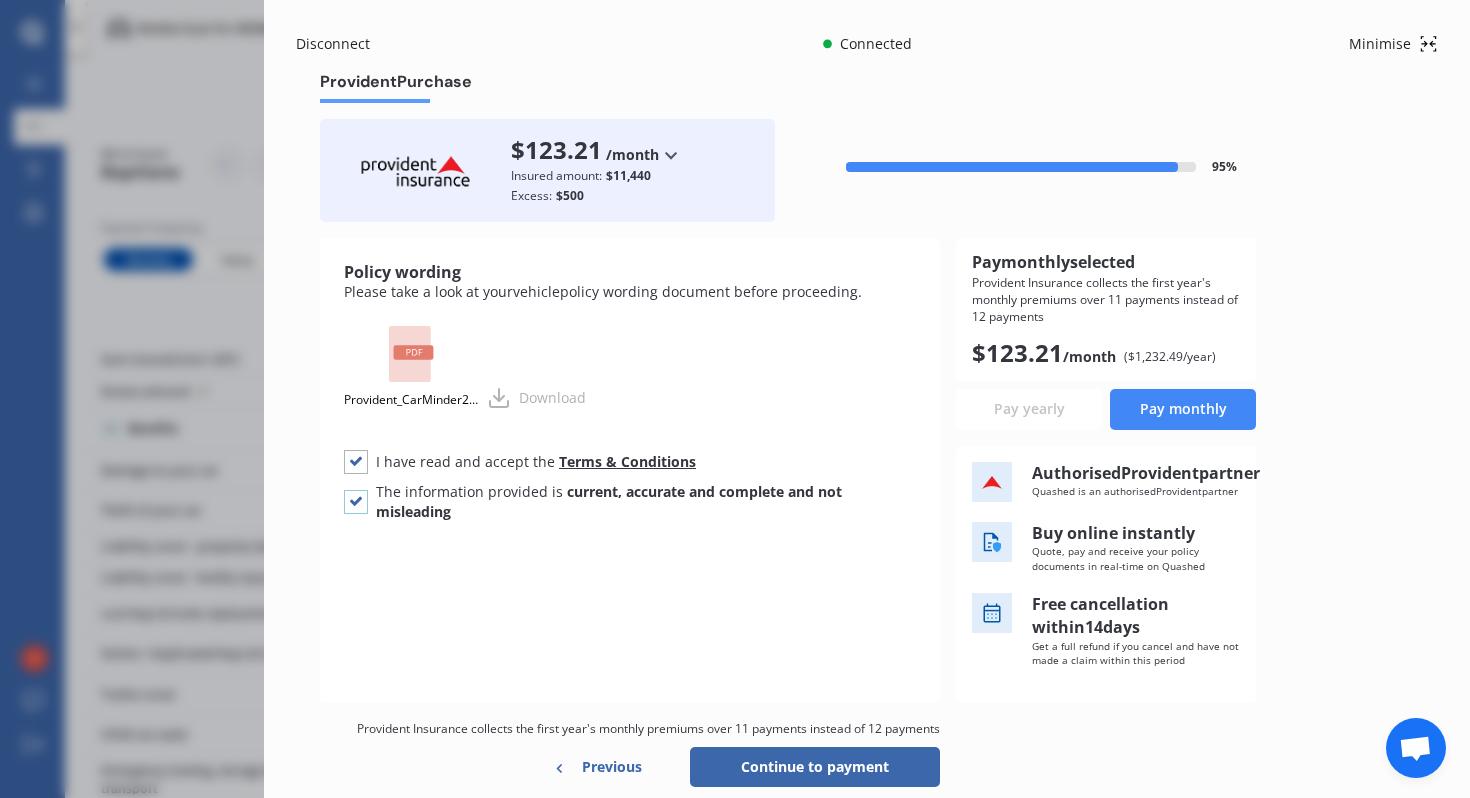 scroll, scrollTop: 105, scrollLeft: 0, axis: vertical 